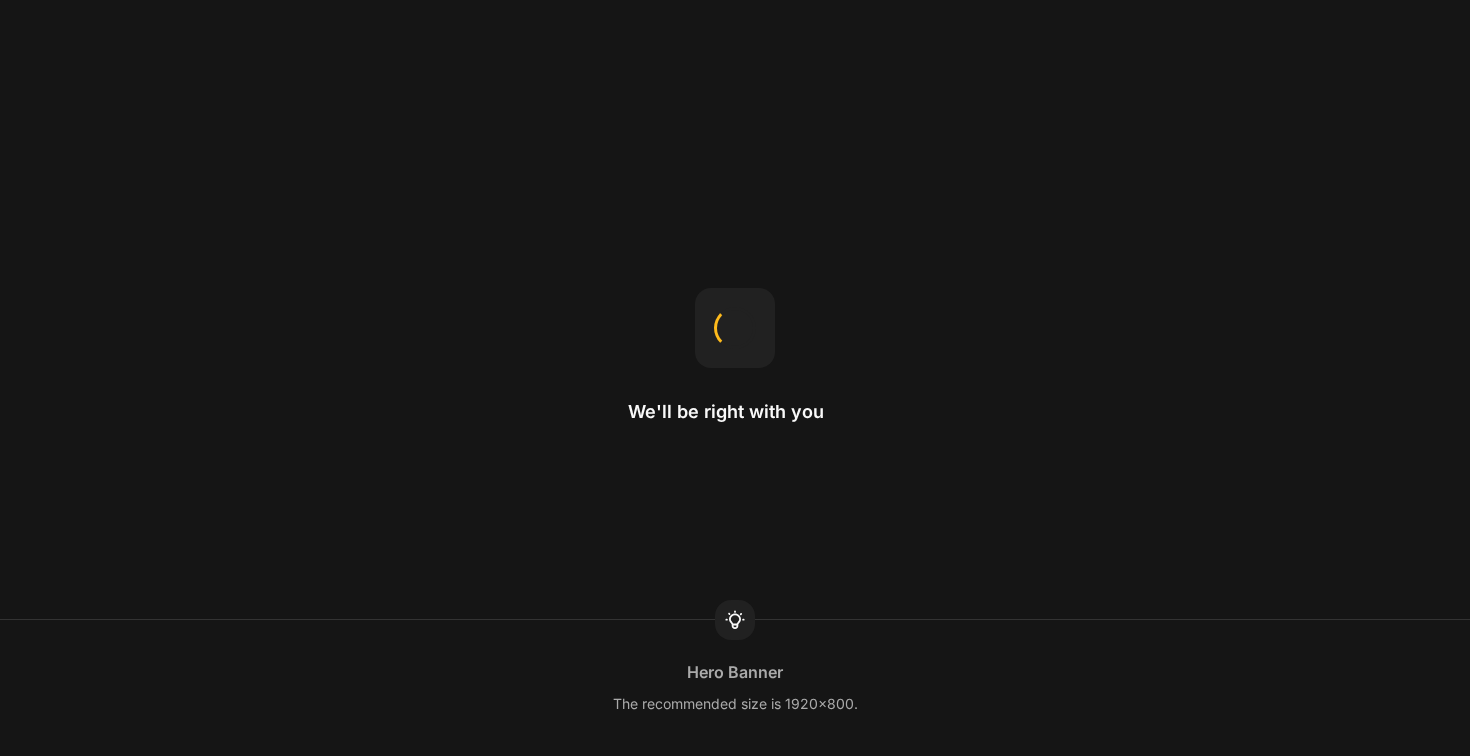 scroll, scrollTop: 0, scrollLeft: 0, axis: both 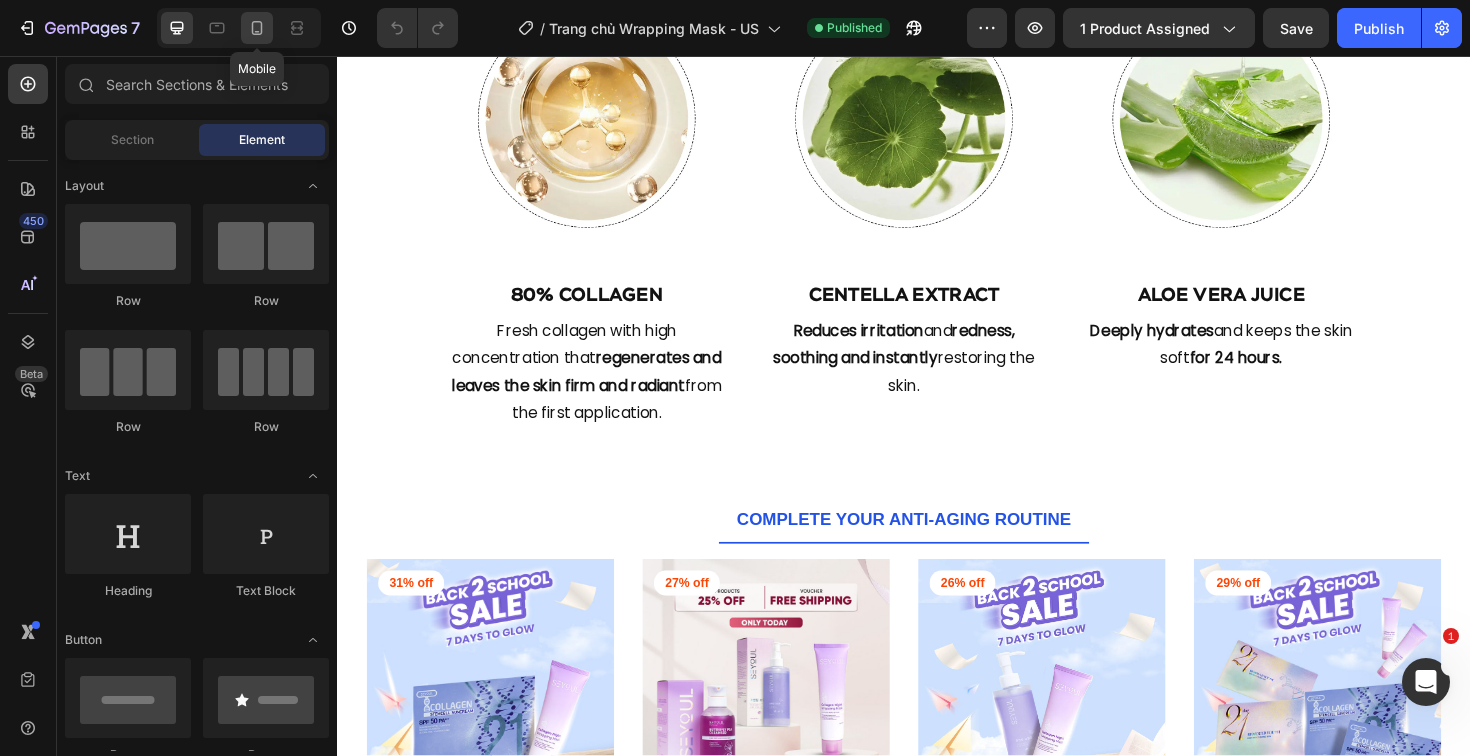 click 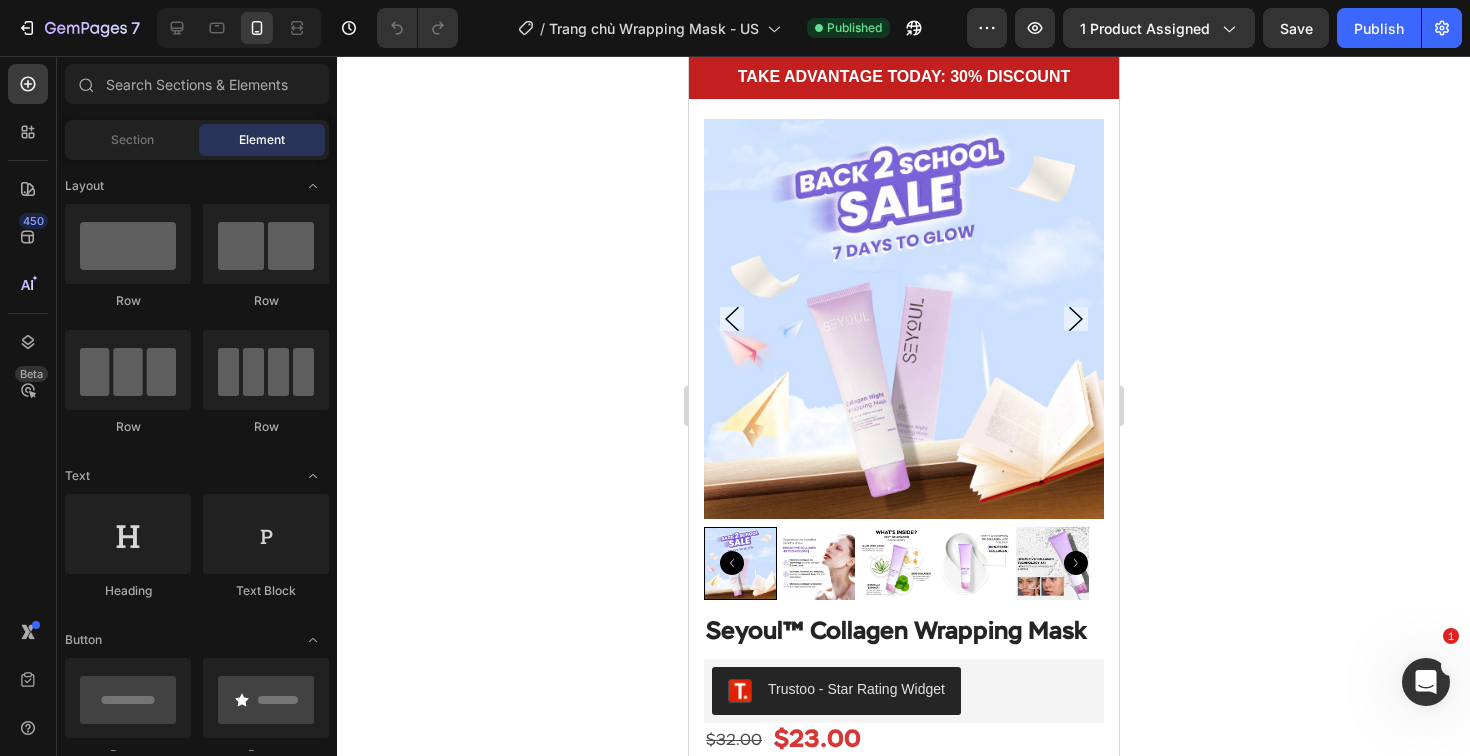 scroll, scrollTop: 0, scrollLeft: 0, axis: both 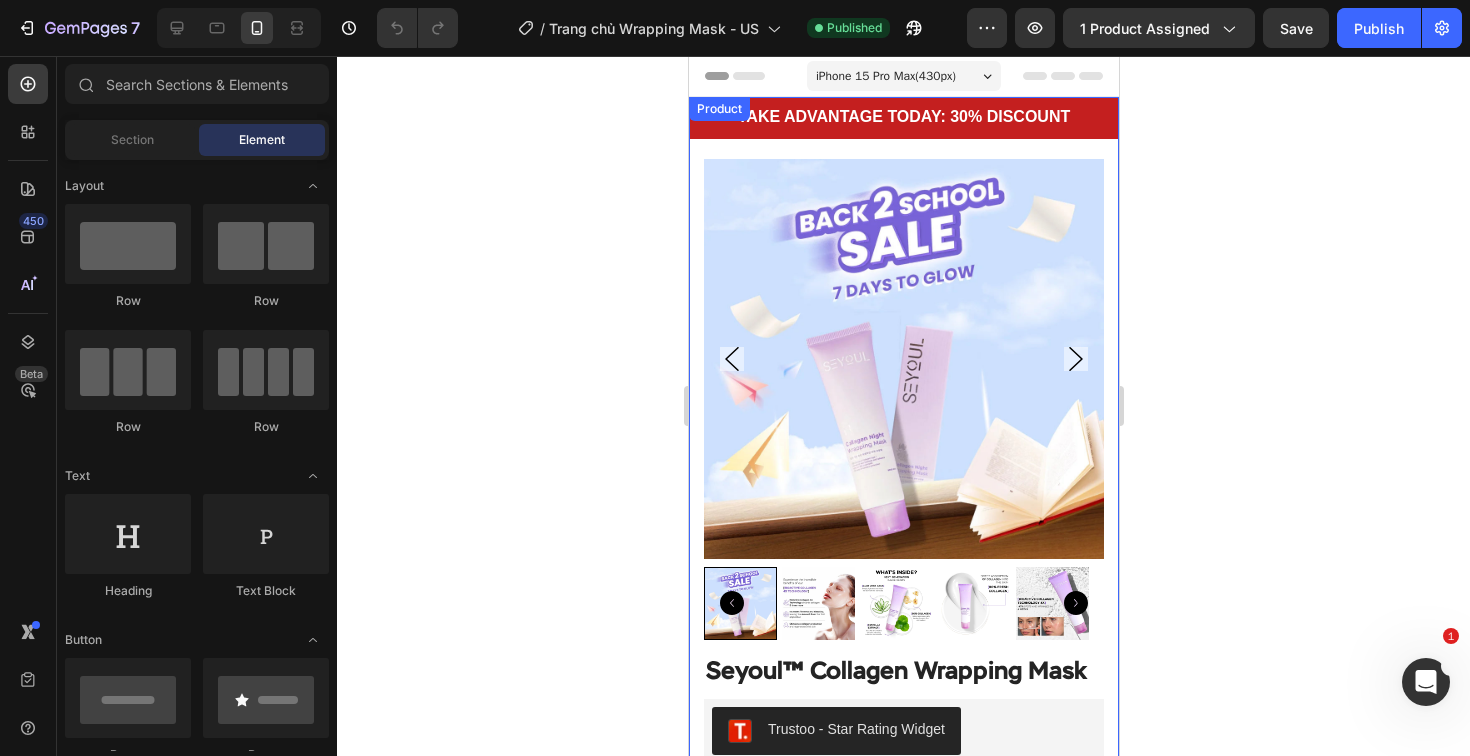 click on "Product Images Seyoul™ Collagen Wrapping Mask Product Title Trustoo - Star Rating Widget Trustoo $32.00 Product Price Product Price $23.00 Product Price Product Price Row 🔥 Loved by 10,000+ users worldwide 🔥 Text Block Koala Bundle Quantity Discount Koala Bundle Quantity Discount
ADD TO CART Add to Cart
SUMMARY
benefits
Ingredients
How to use
FAQ  Accordion Row Product" at bounding box center (903, 744) 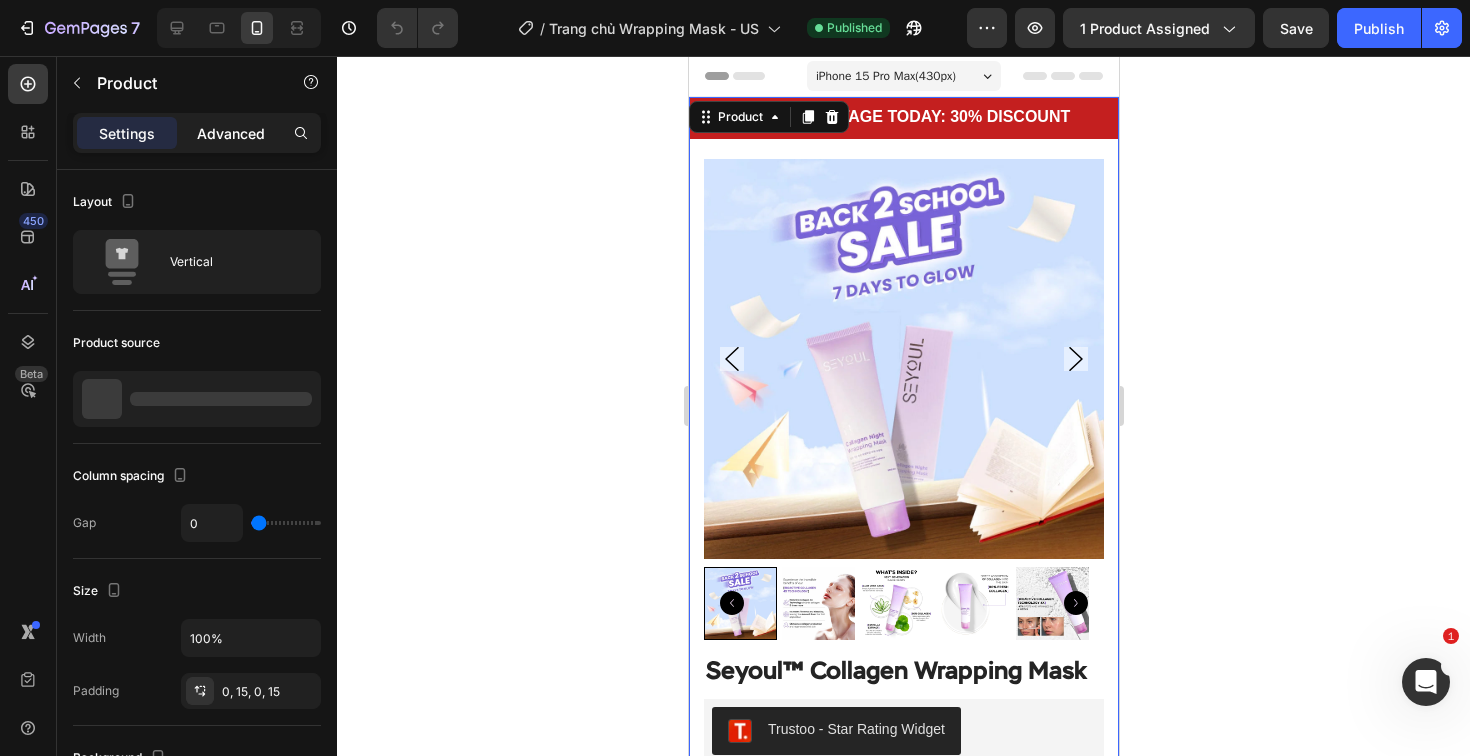 click on "Advanced" at bounding box center [231, 133] 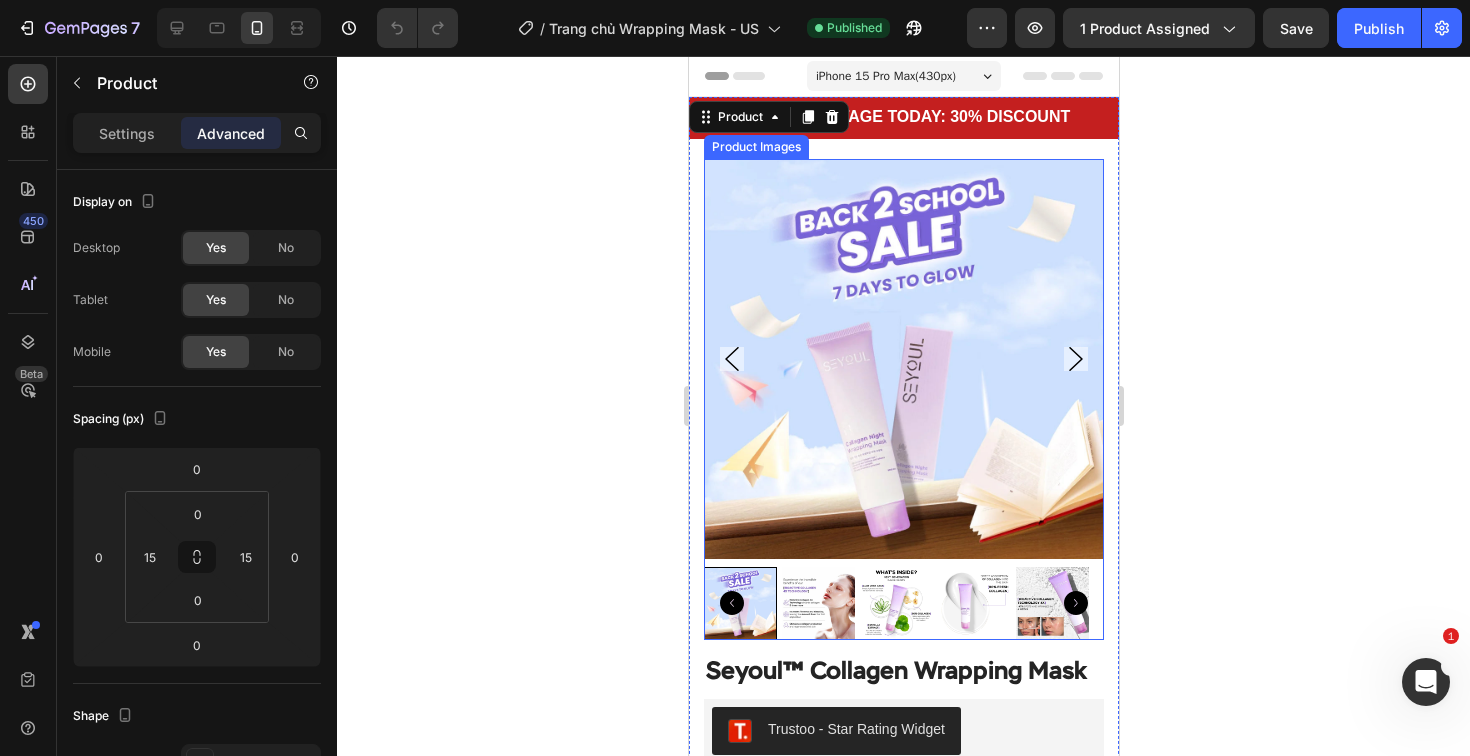 click at bounding box center [903, 359] 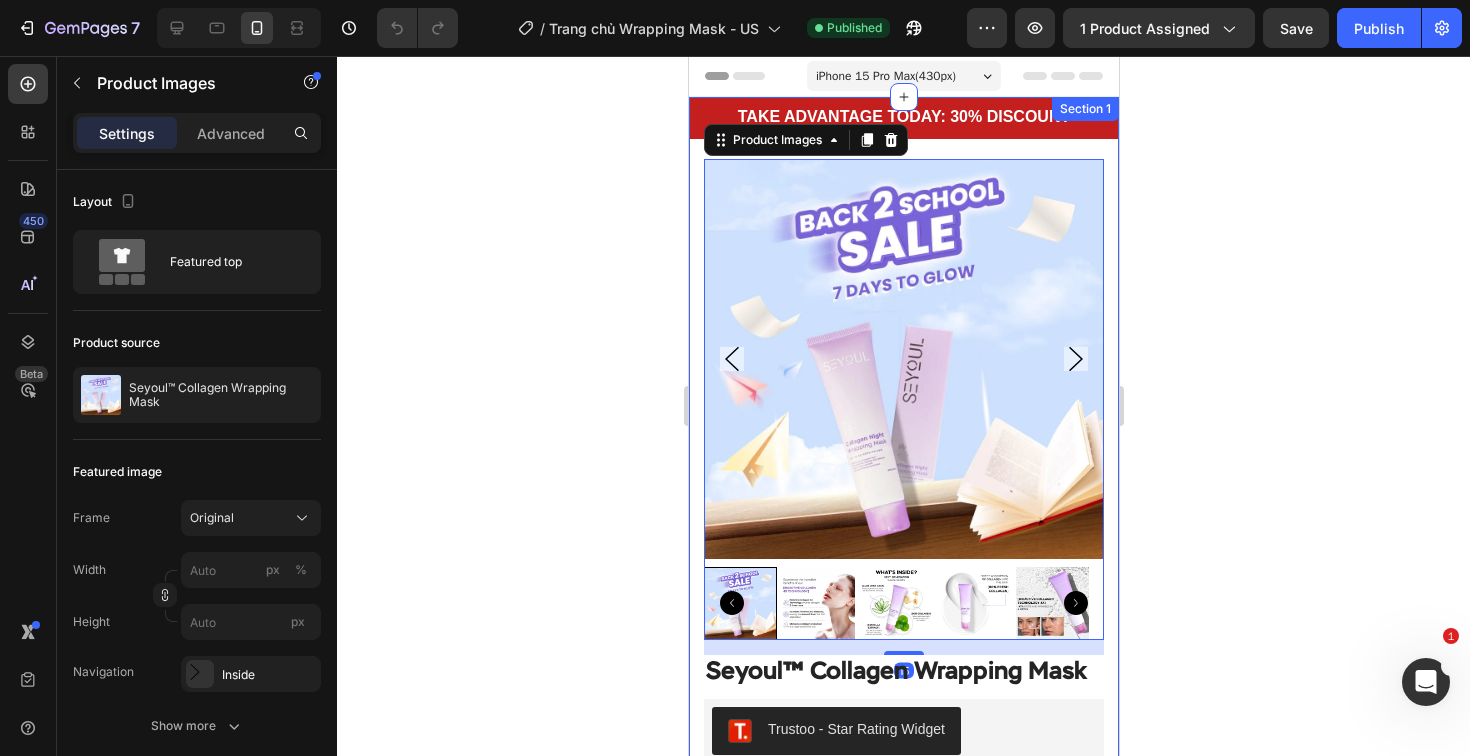 click on "TAKE ADVANTAGE TODAY: 30% DISCOUNT Text Block Row
Product Images   15 Seyoul™ Collagen Wrapping Mask Product Title Trustoo - Star Rating Widget Trustoo $32.00 Product Price Product Price $23.00 Product Price Product Price Row 🔥 Loved by 10,000+ users worldwide 🔥 Text Block Koala Bundle Quantity Discount Koala Bundle Quantity Discount
ADD TO CART Add to Cart
SUMMARY
benefits
Ingredients
How to use
FAQ  Accordion Row Product" at bounding box center (903, 712) 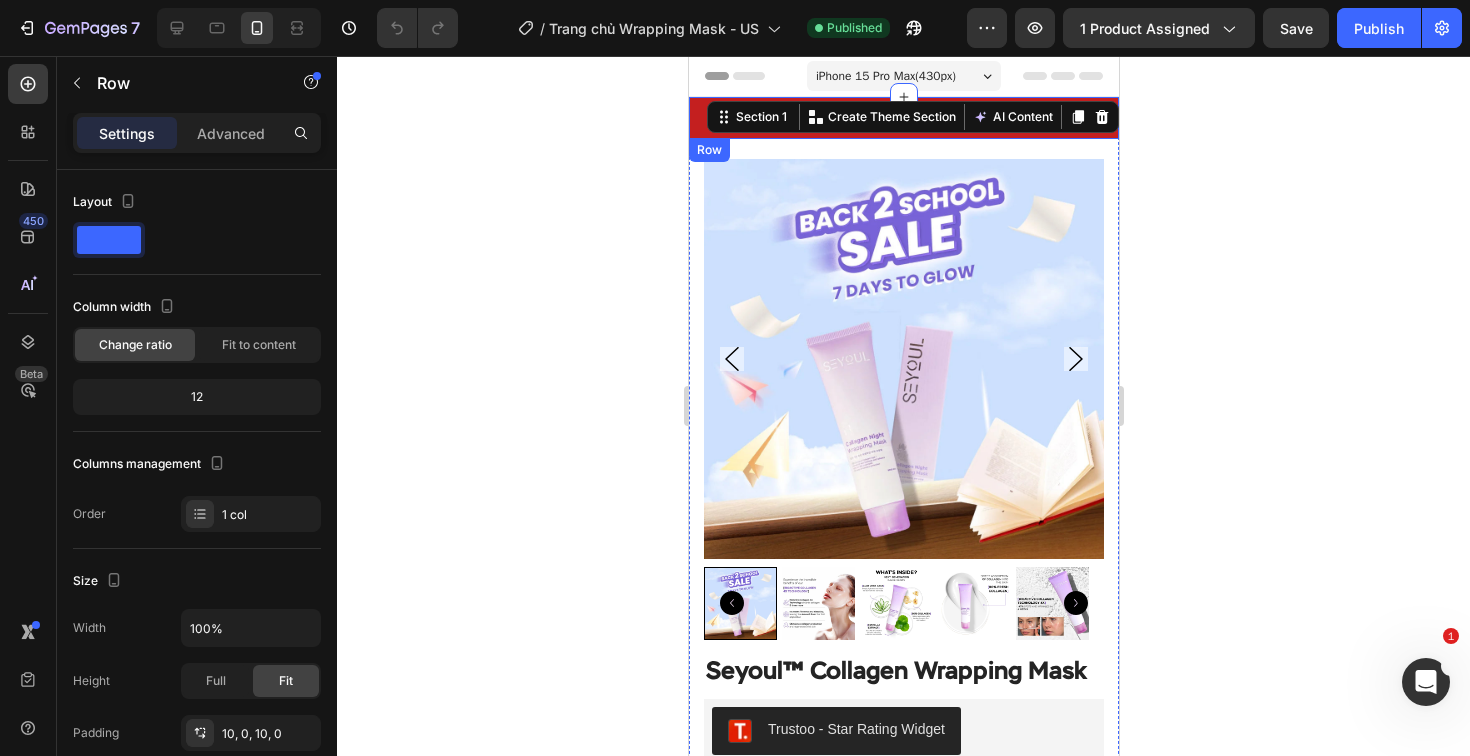click on "TAKE ADVANTAGE TODAY: 30% DISCOUNT Text Block Row" at bounding box center (903, 118) 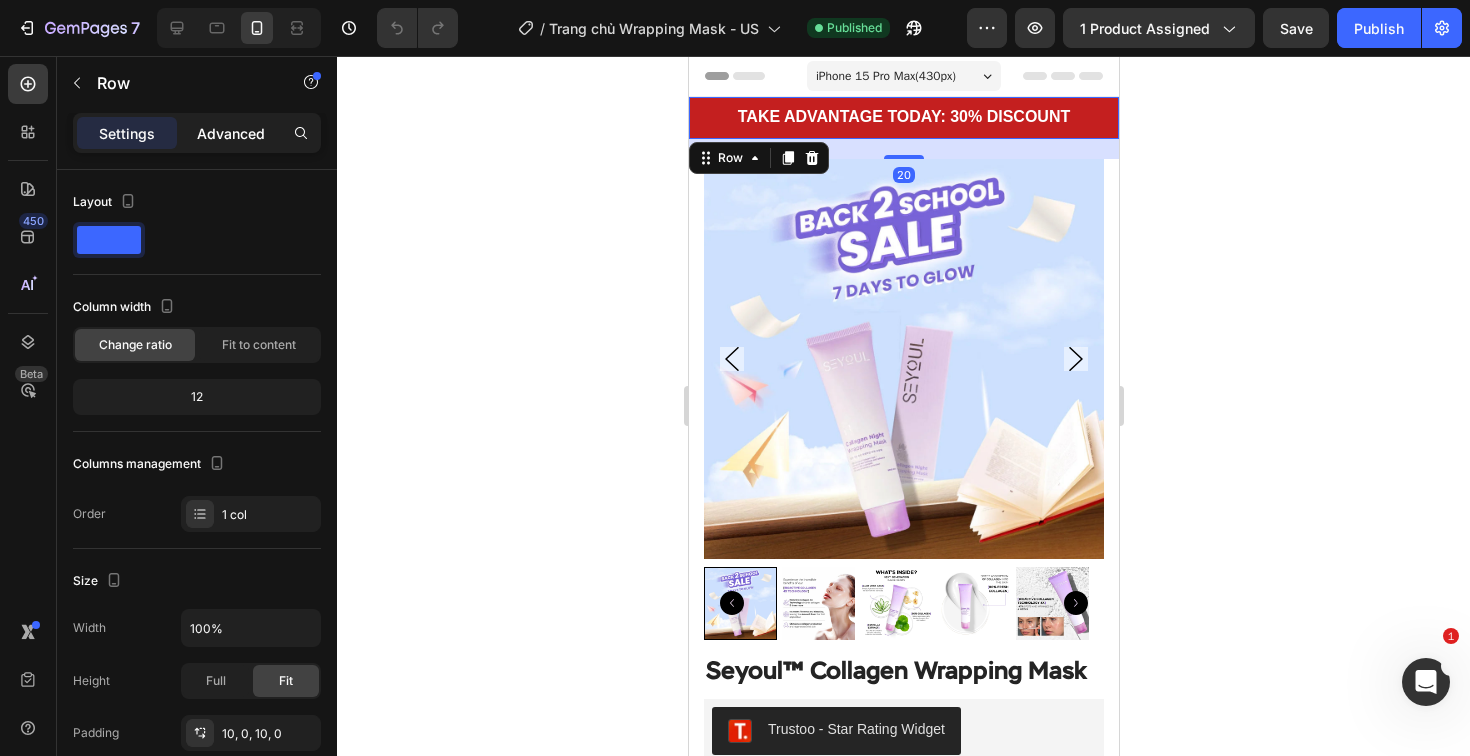 click on "Advanced" at bounding box center [231, 133] 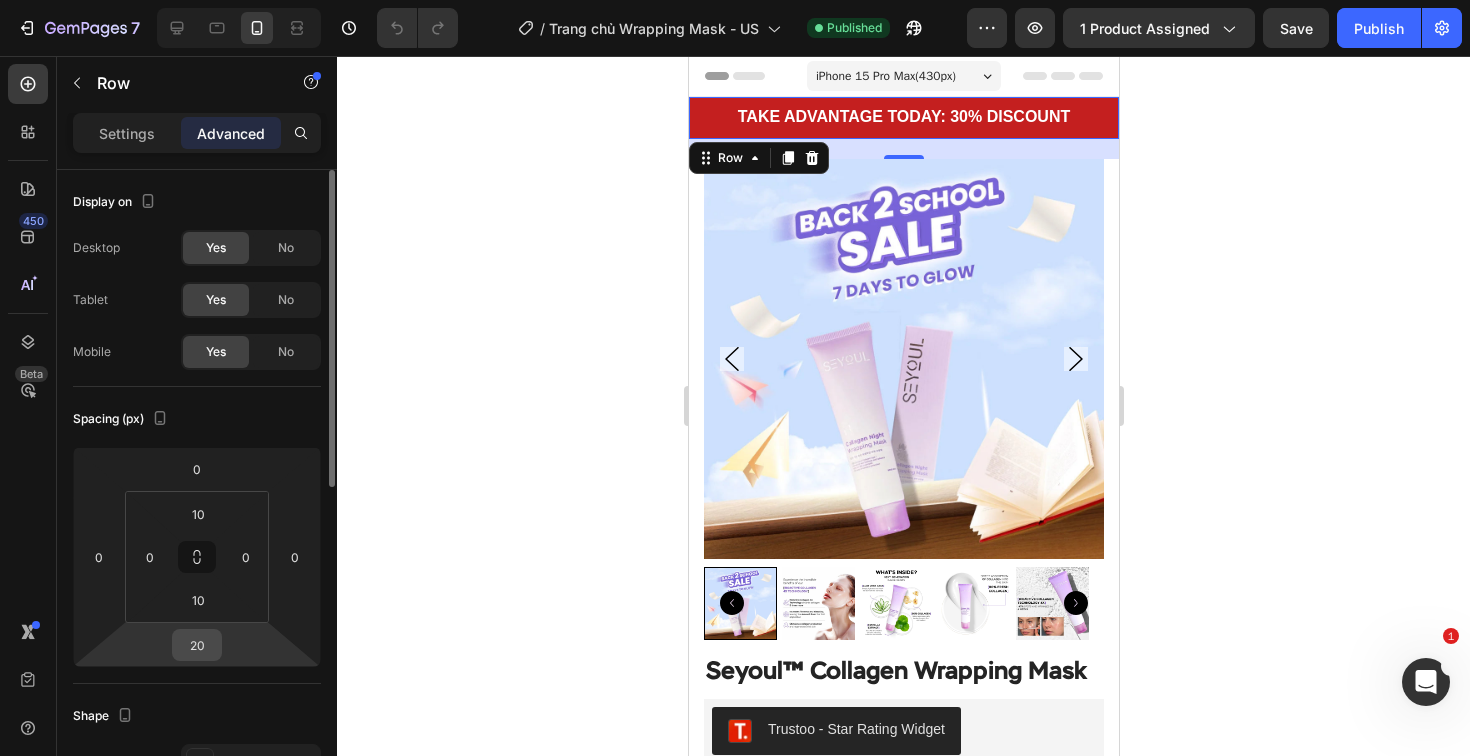 click on "20" at bounding box center [197, 645] 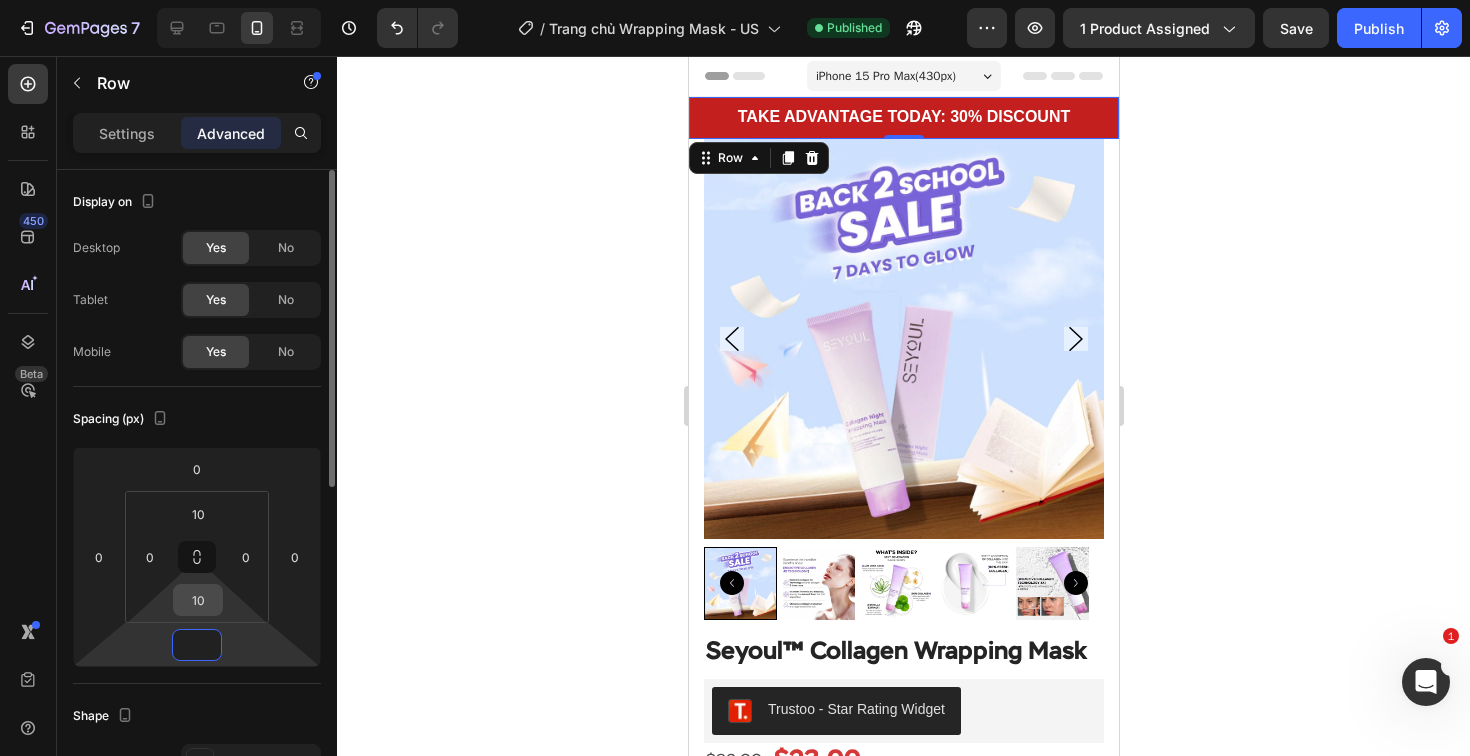 type on "0" 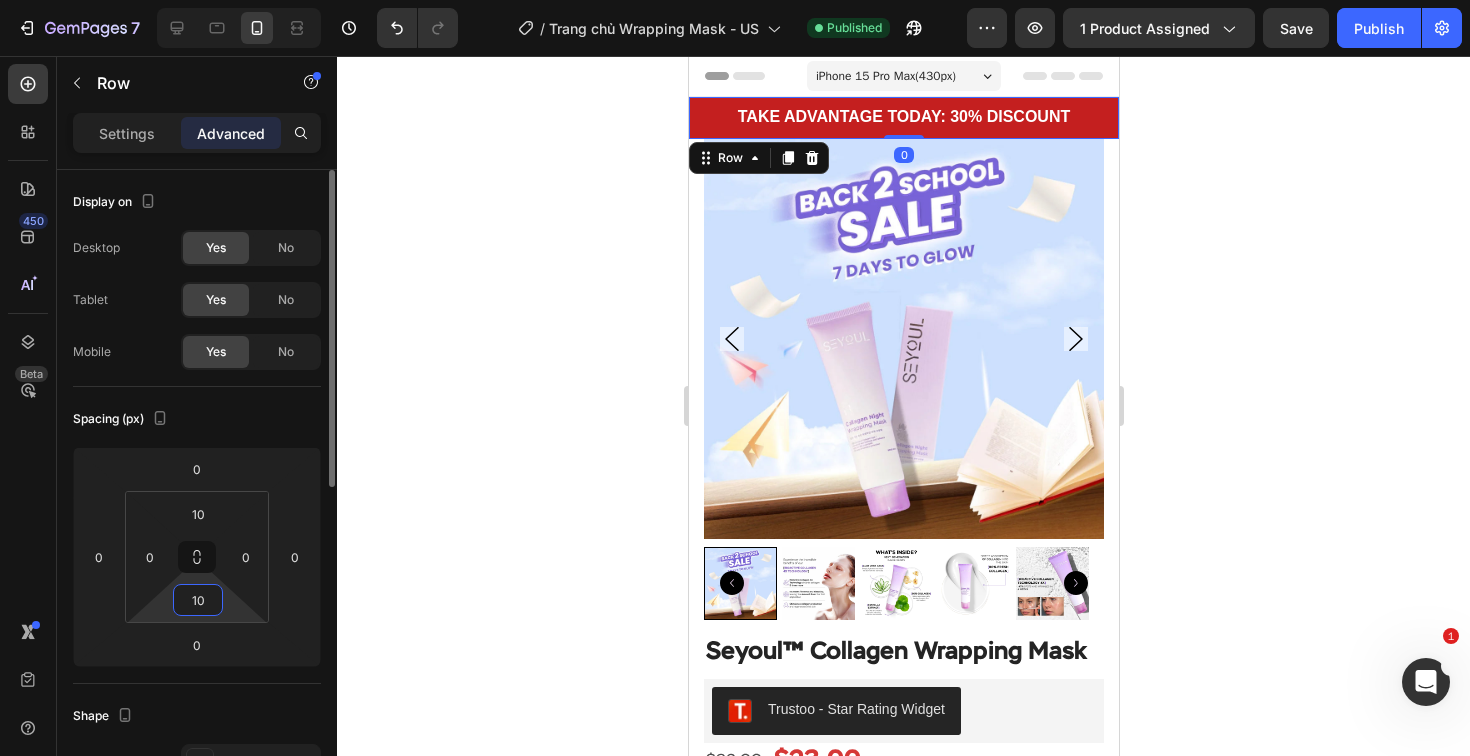 click on "10" at bounding box center [198, 600] 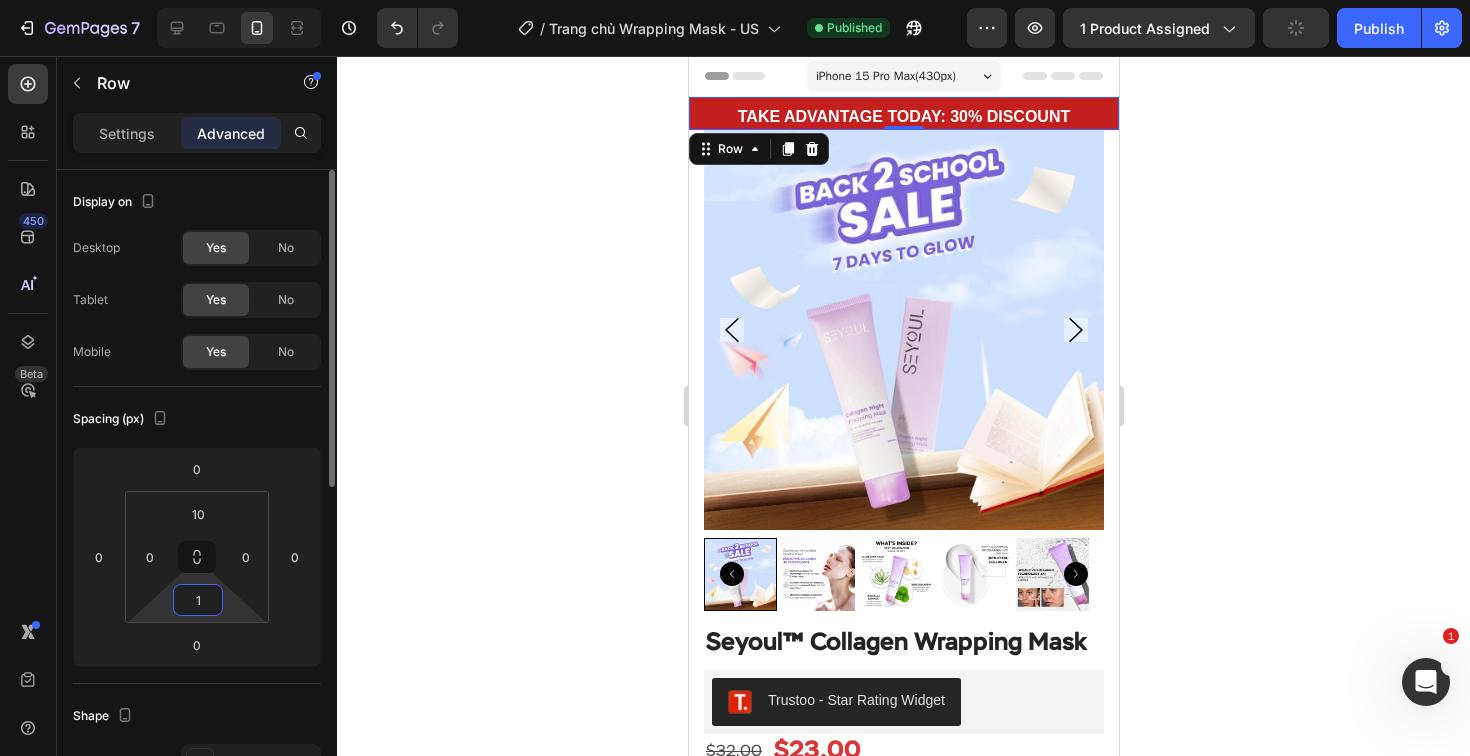 type on "10" 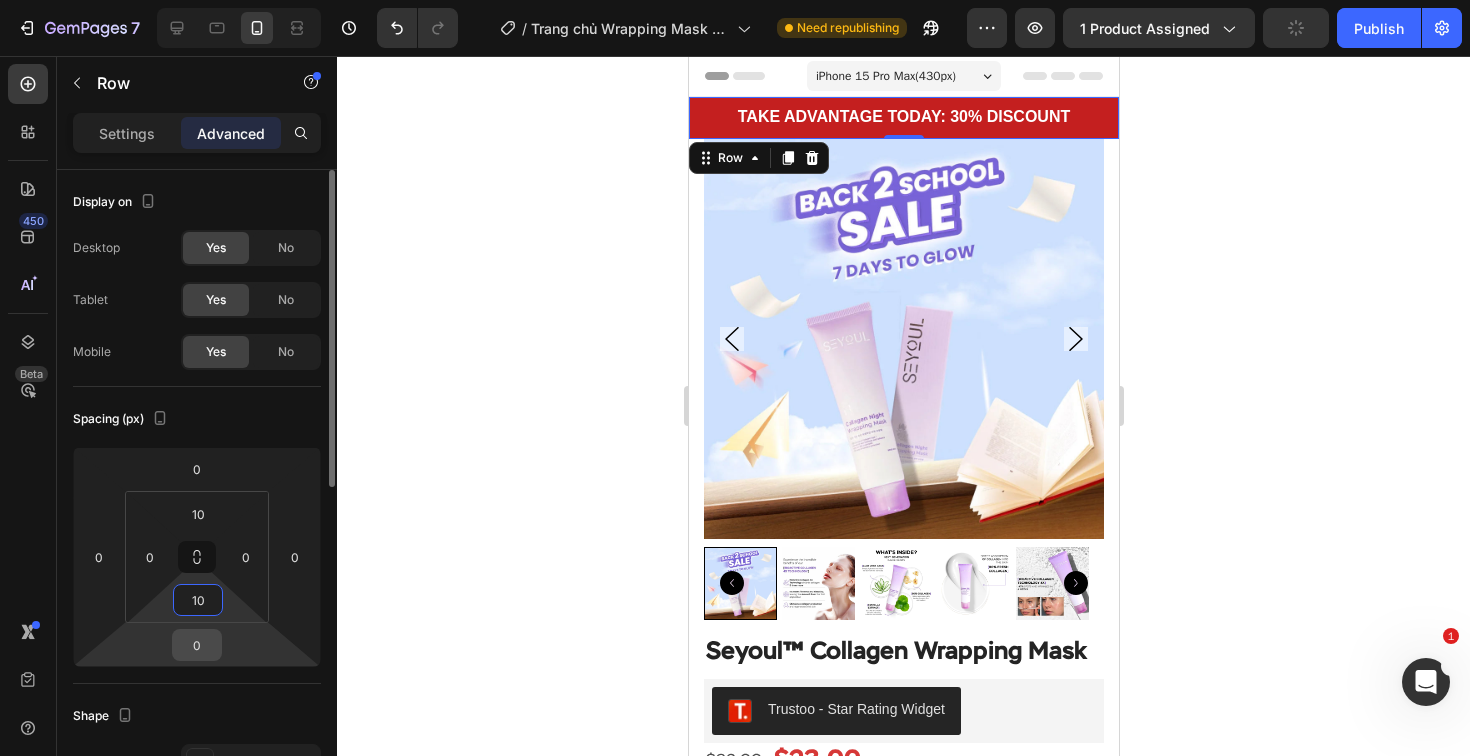 click on "0" at bounding box center (197, 645) 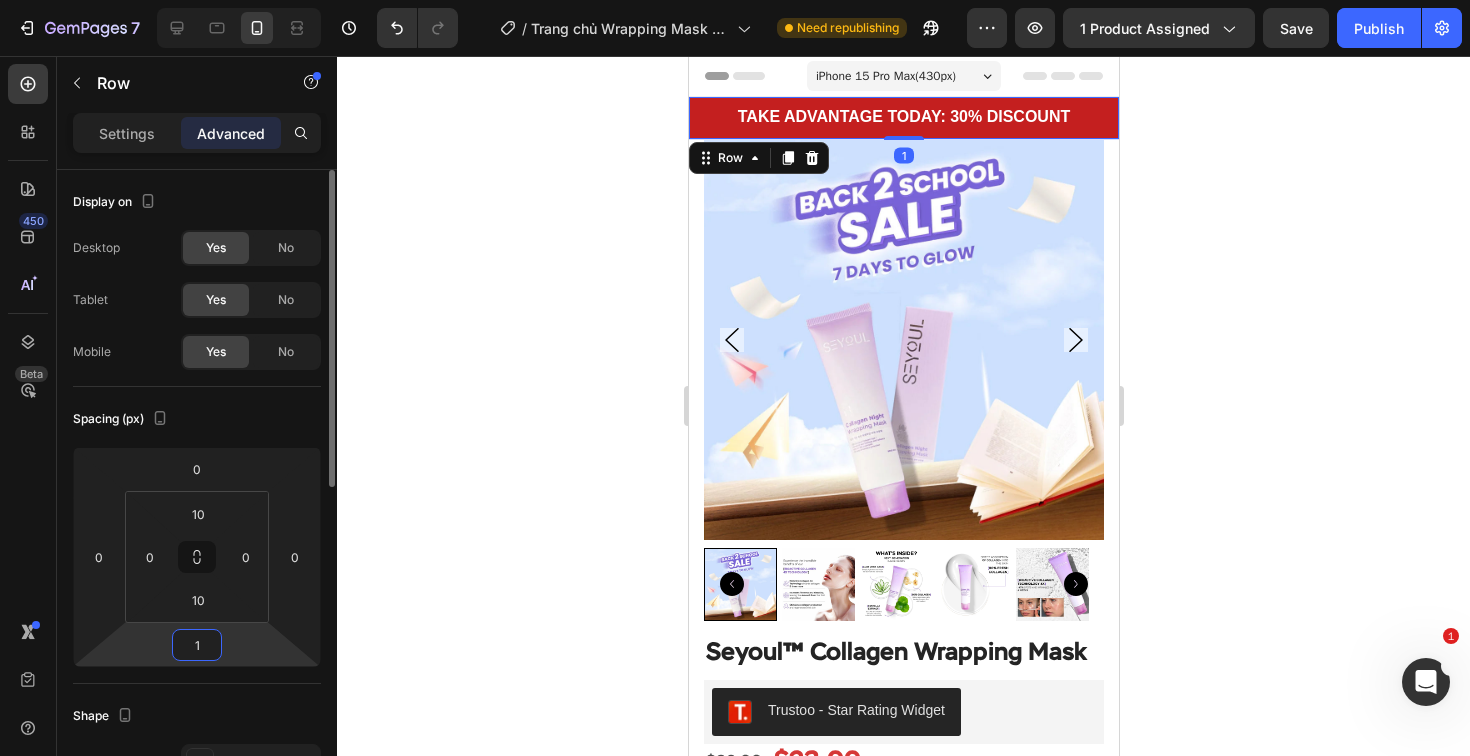 type on "15" 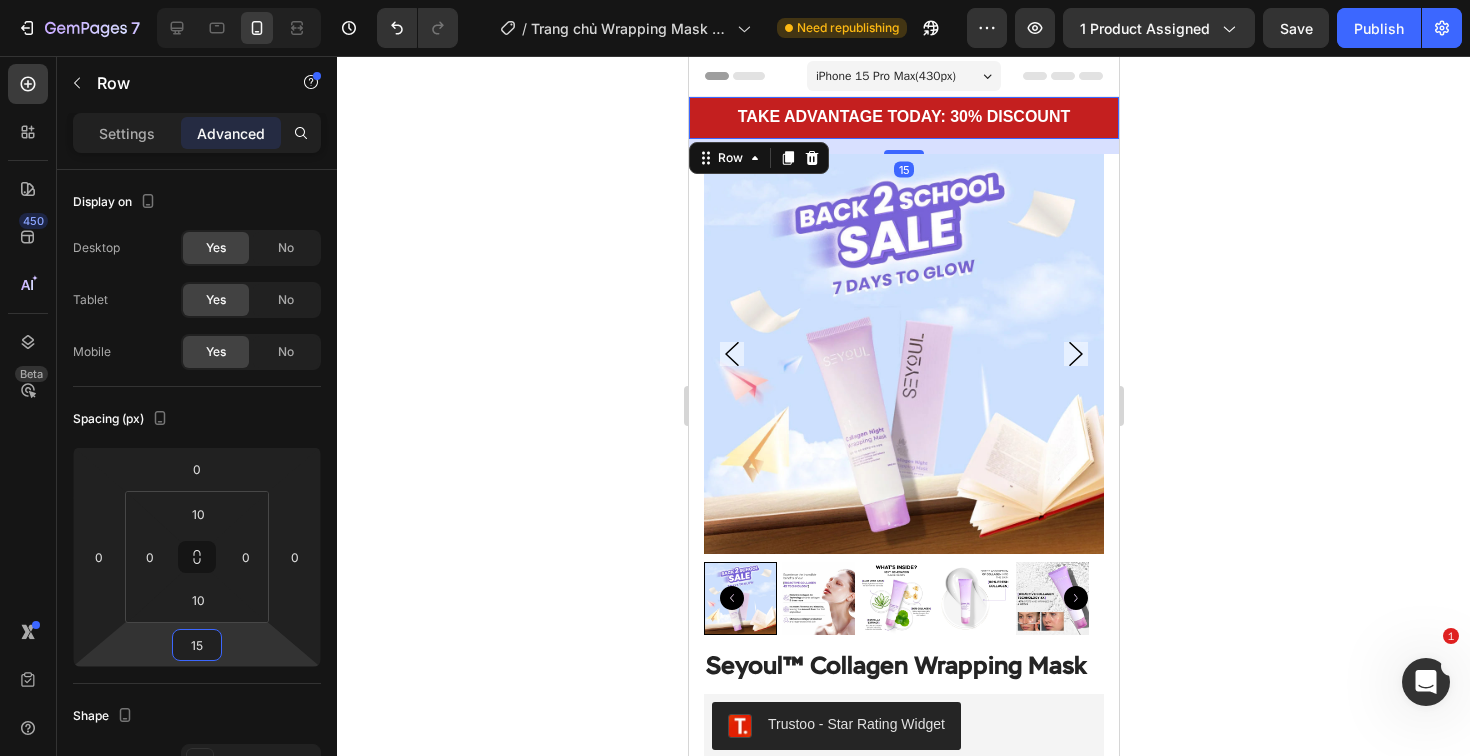 click 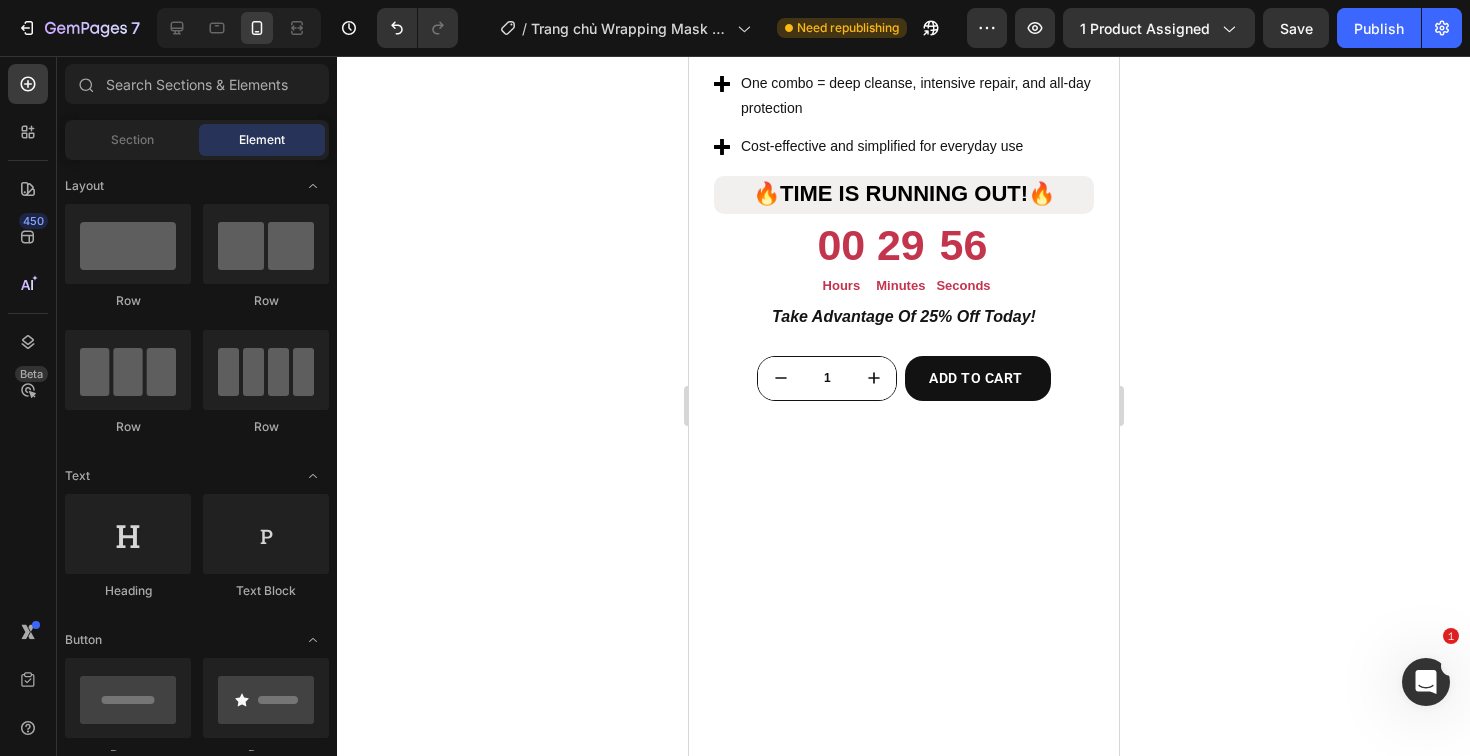 scroll, scrollTop: 2101, scrollLeft: 0, axis: vertical 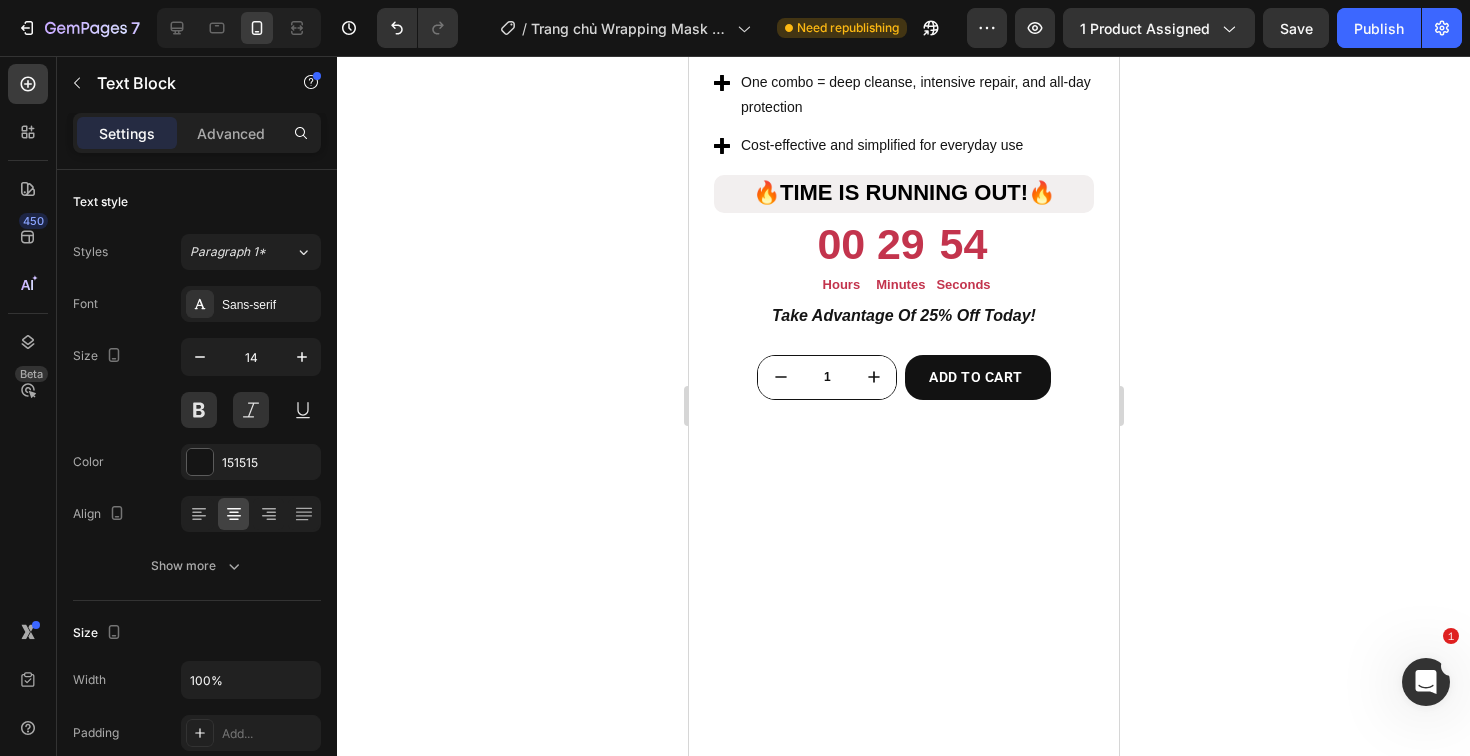 click on "The perfect combo to start your routine : 1 Collagen Wrapping Mask + 1  TCollagen Suncream + 1  SOS brightening . Deep cleansing, intense hydration, and radiant skin from the first week." at bounding box center [903, -65] 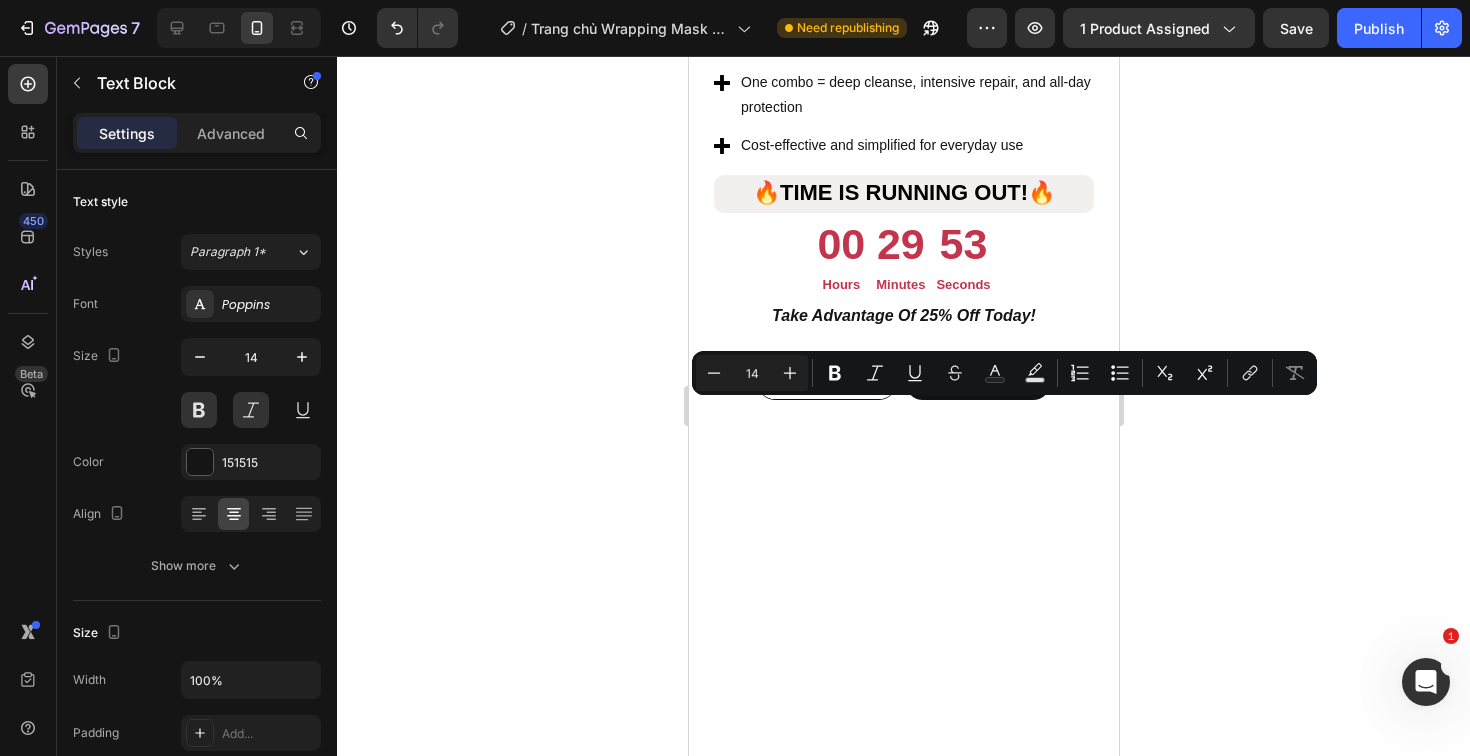 click on "The perfect combo to start your routine : 1 Collagen Wrapping Mask + 1  TCollagen Suncream + 1  SOS brightening . Deep cleansing, intense hydration, and radiant skin from the first week." at bounding box center [903, -65] 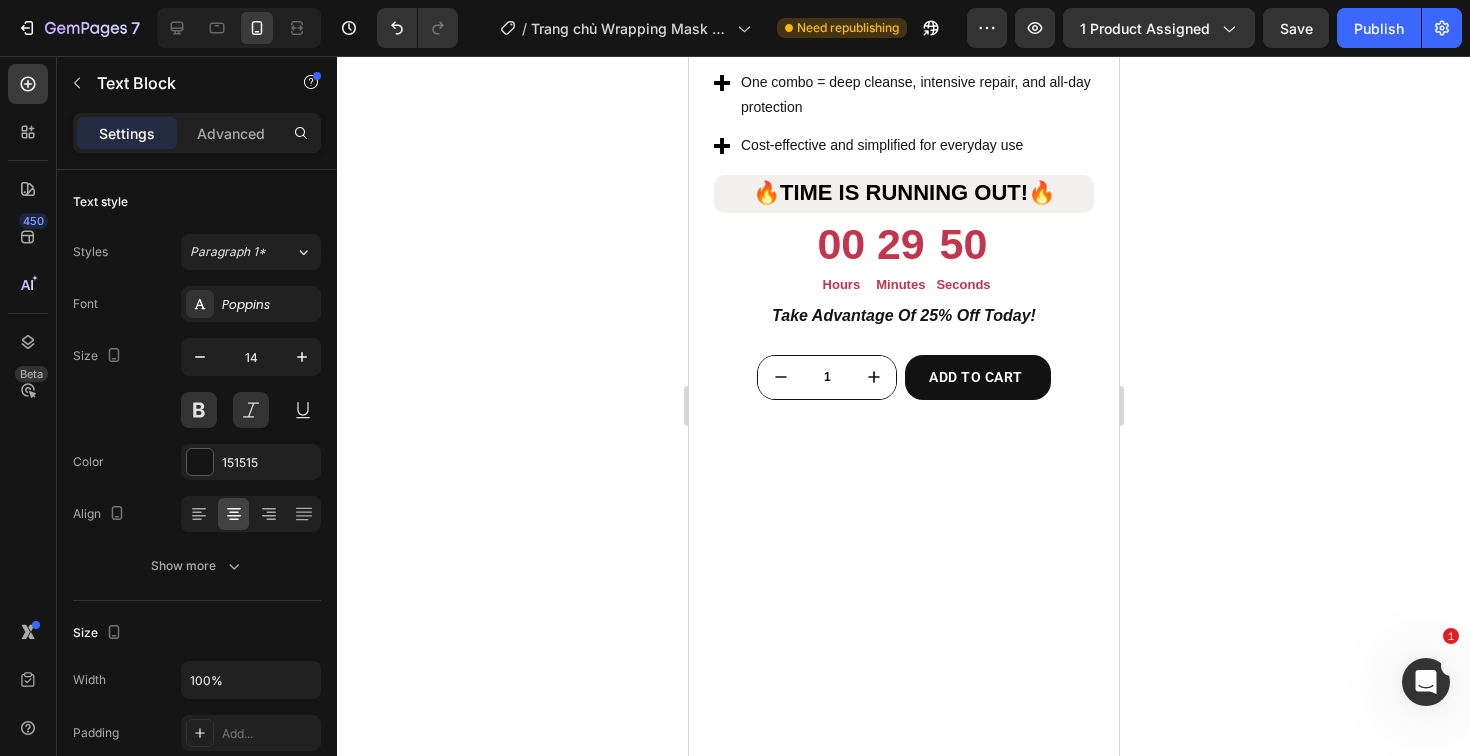 type 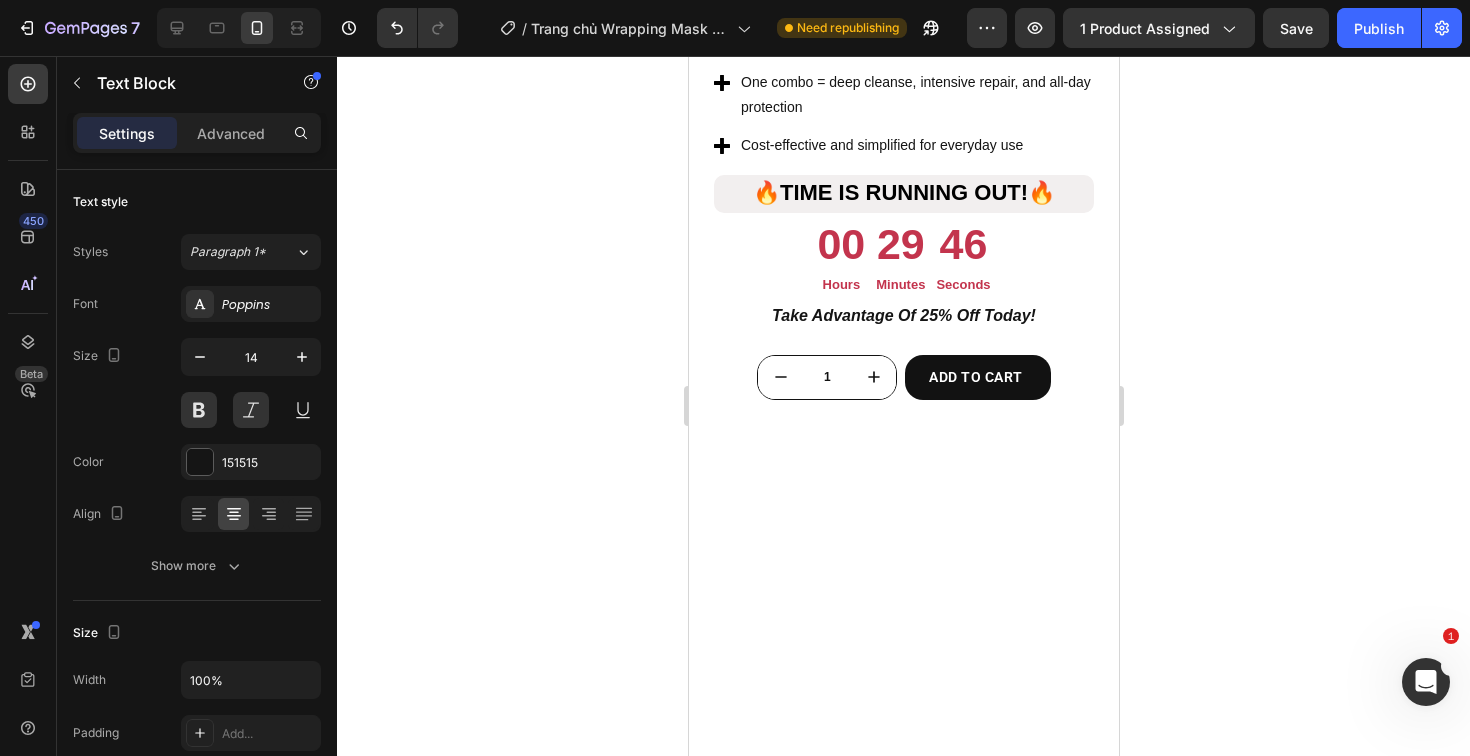 click 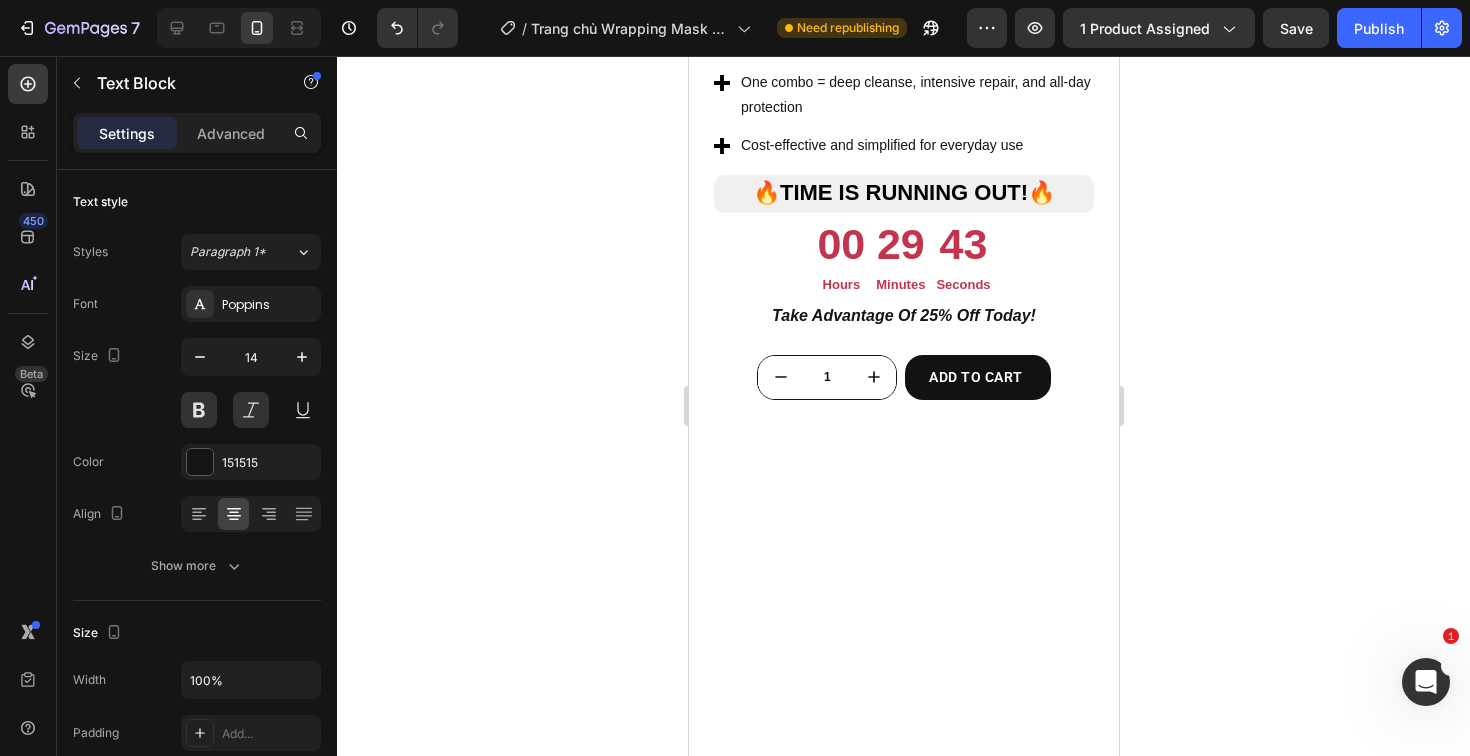 click on "The perfect combo to start your routine : 1 Collagen Wrapping Mask + 1  TCollagen Suncream + 1  SOS brightening Ampoule . Deep cleansing, intense hydration, and radiant skin from the first week." at bounding box center (903, -65) 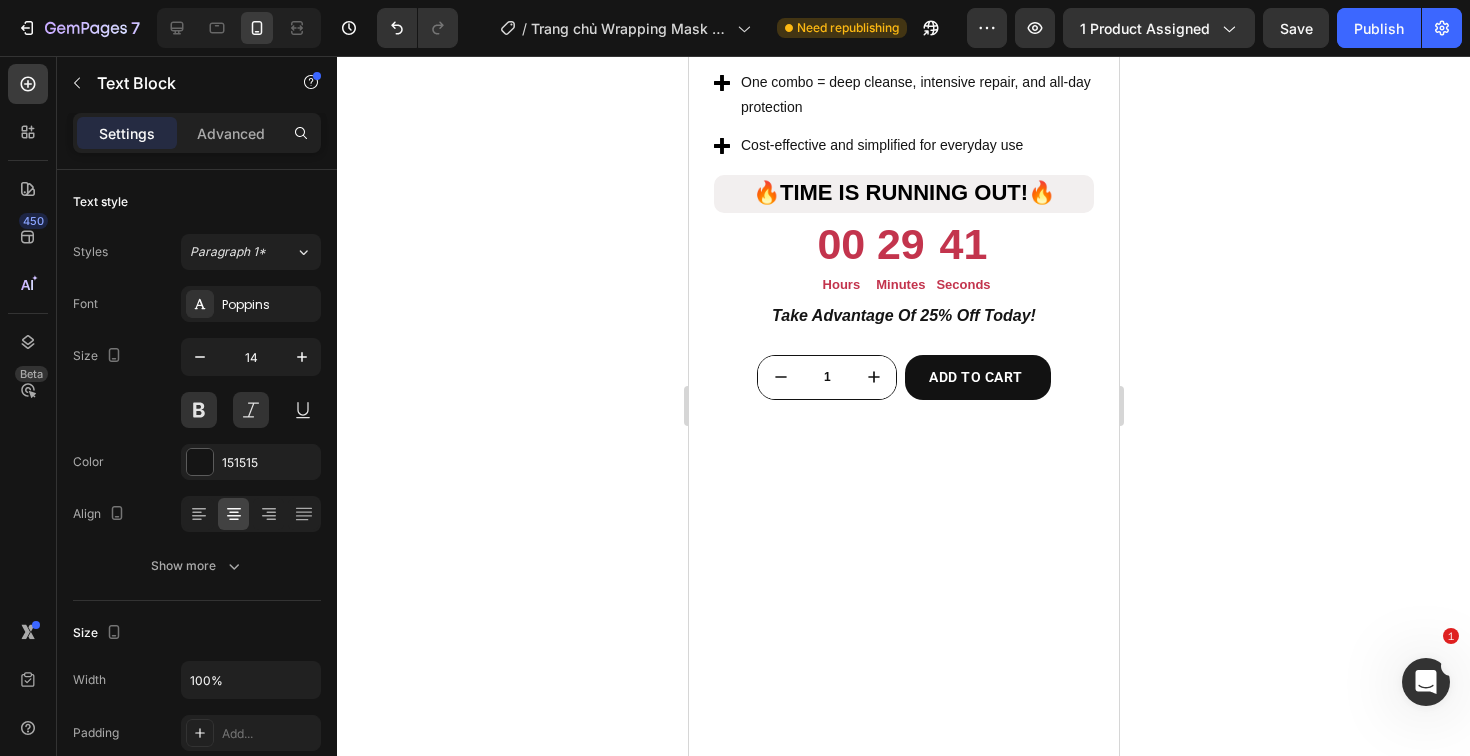 click 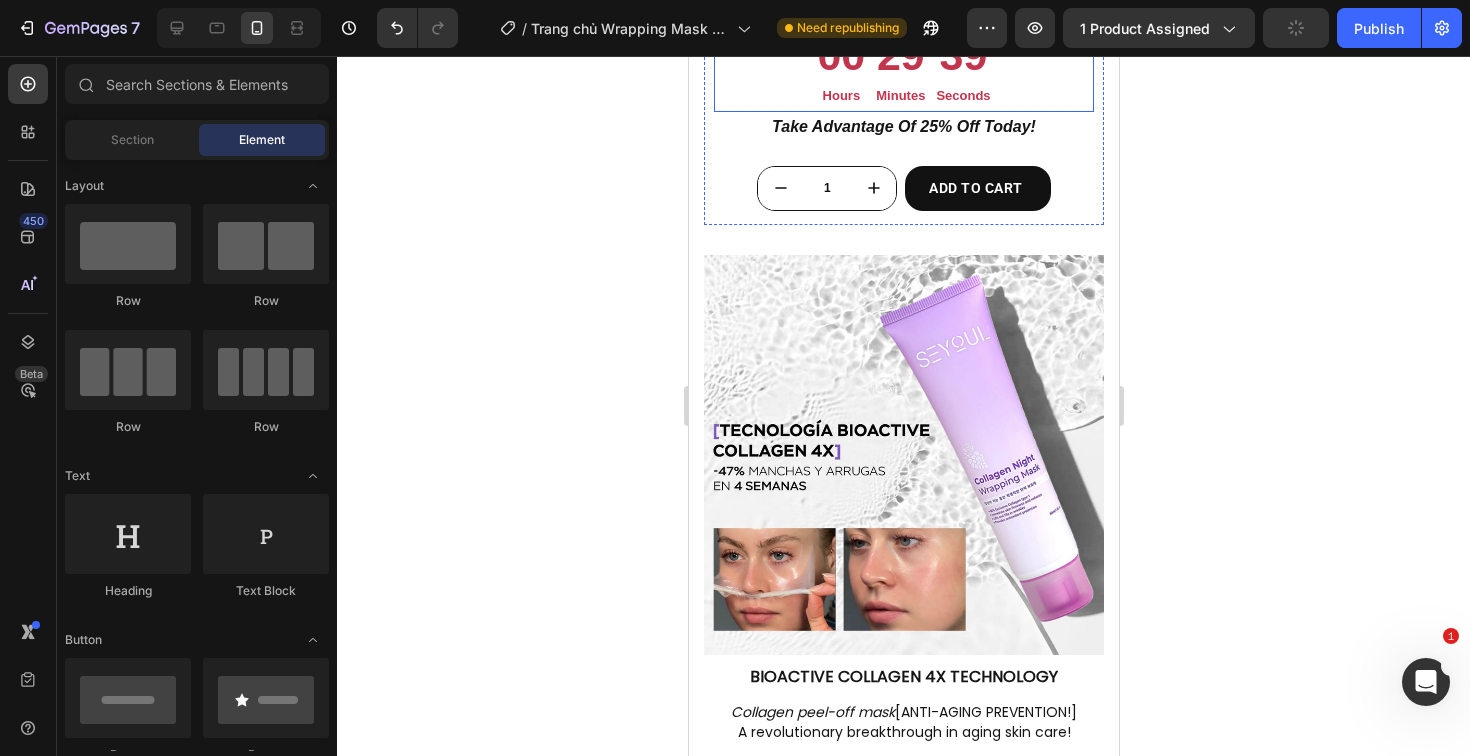 scroll, scrollTop: 2291, scrollLeft: 0, axis: vertical 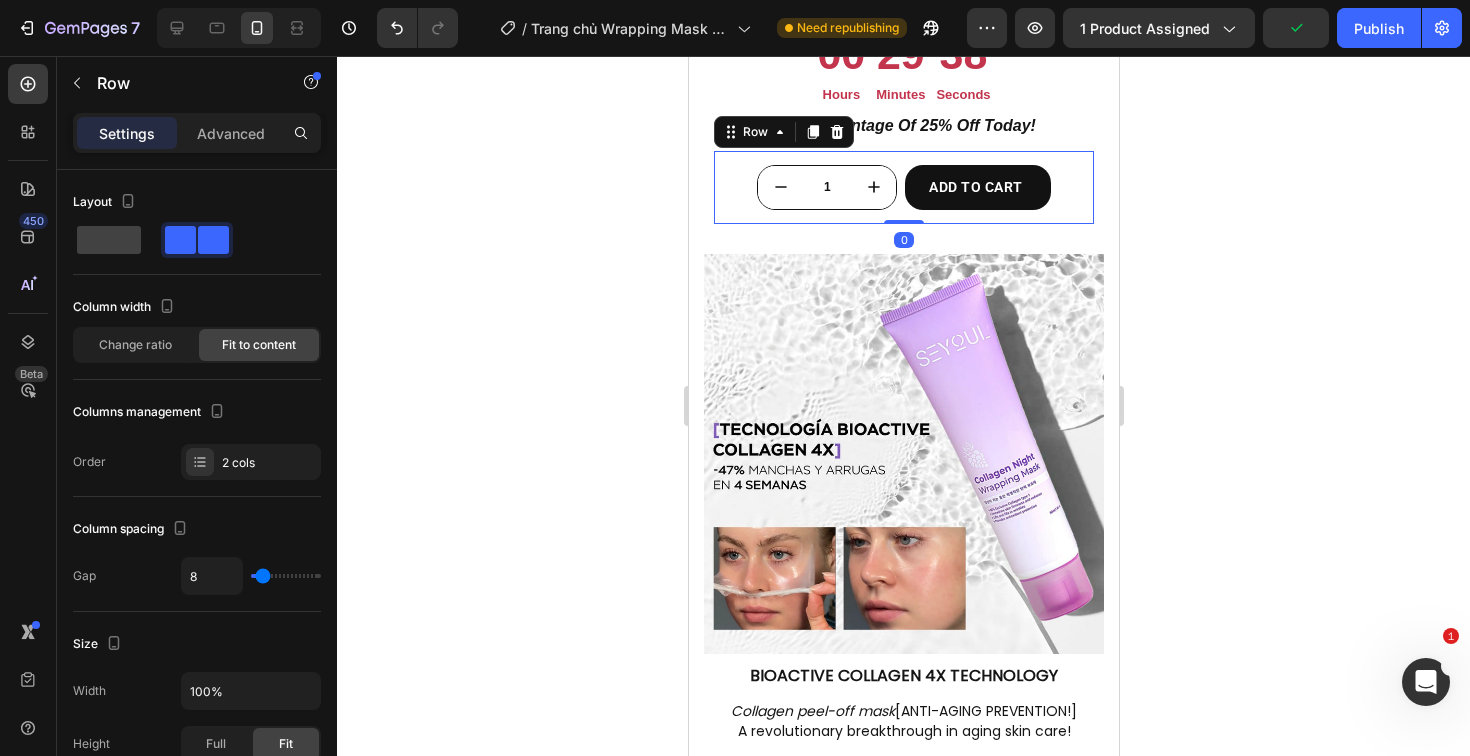 click on "1
Product Quantity ADD TO CART Product Cart Button Row   0" at bounding box center (903, 187) 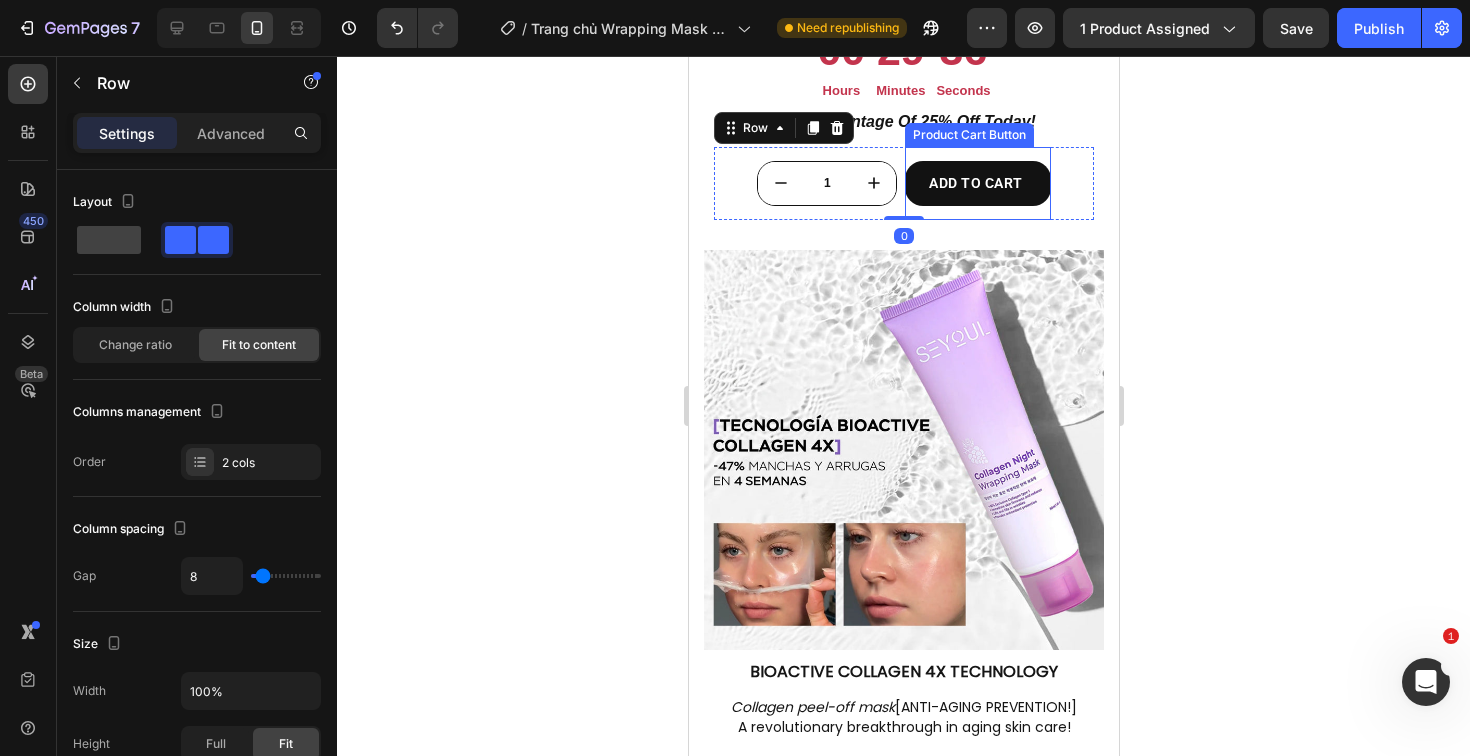 scroll, scrollTop: 2395, scrollLeft: 0, axis: vertical 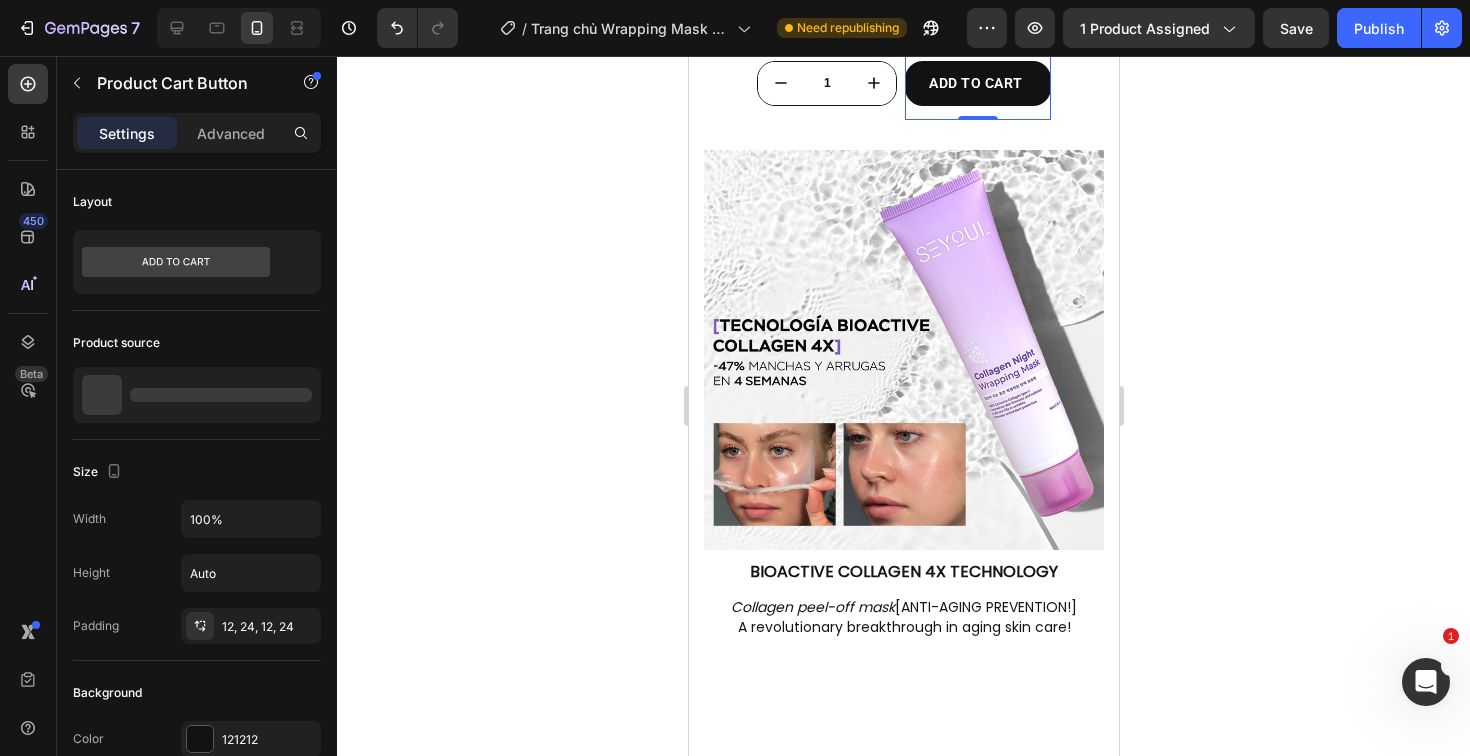 click on "ADD TO CART" at bounding box center [977, 83] 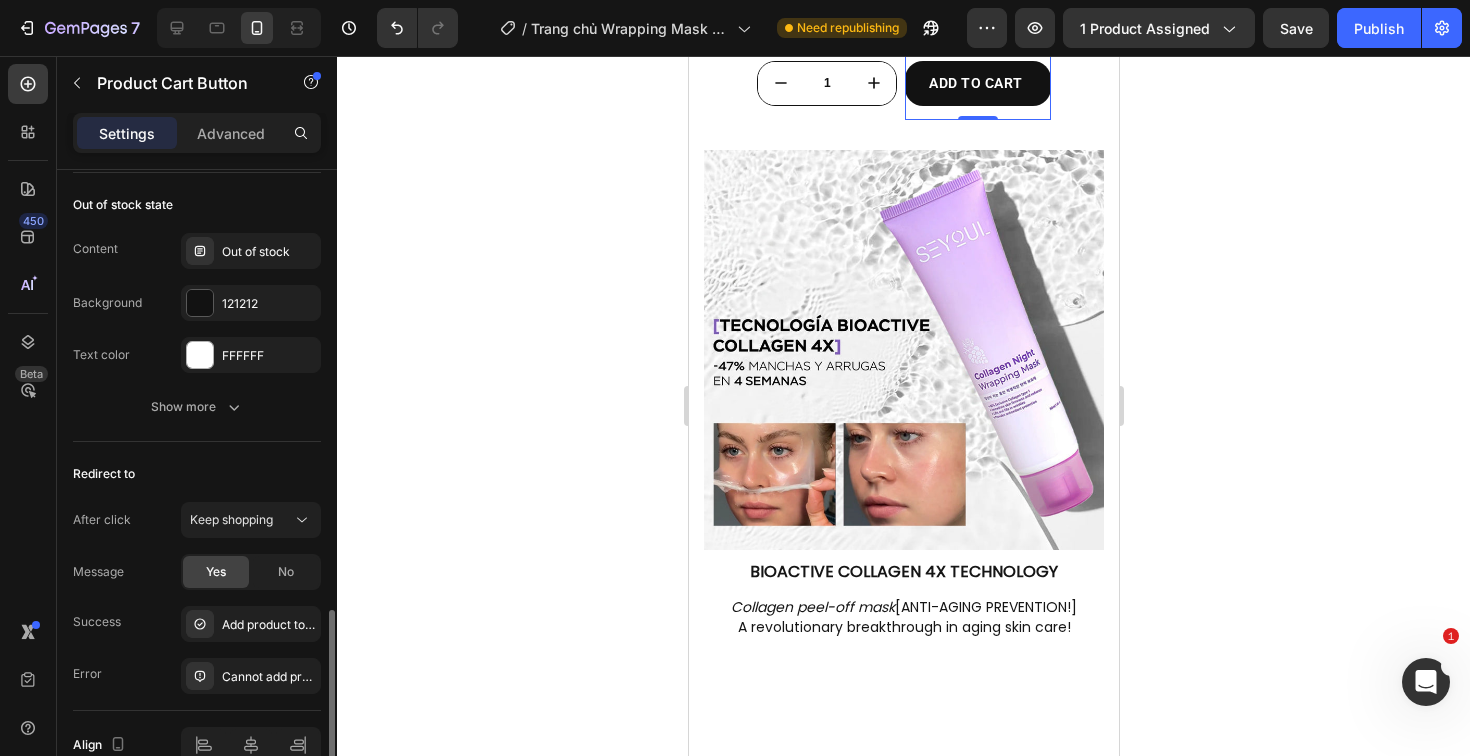 scroll, scrollTop: 1592, scrollLeft: 0, axis: vertical 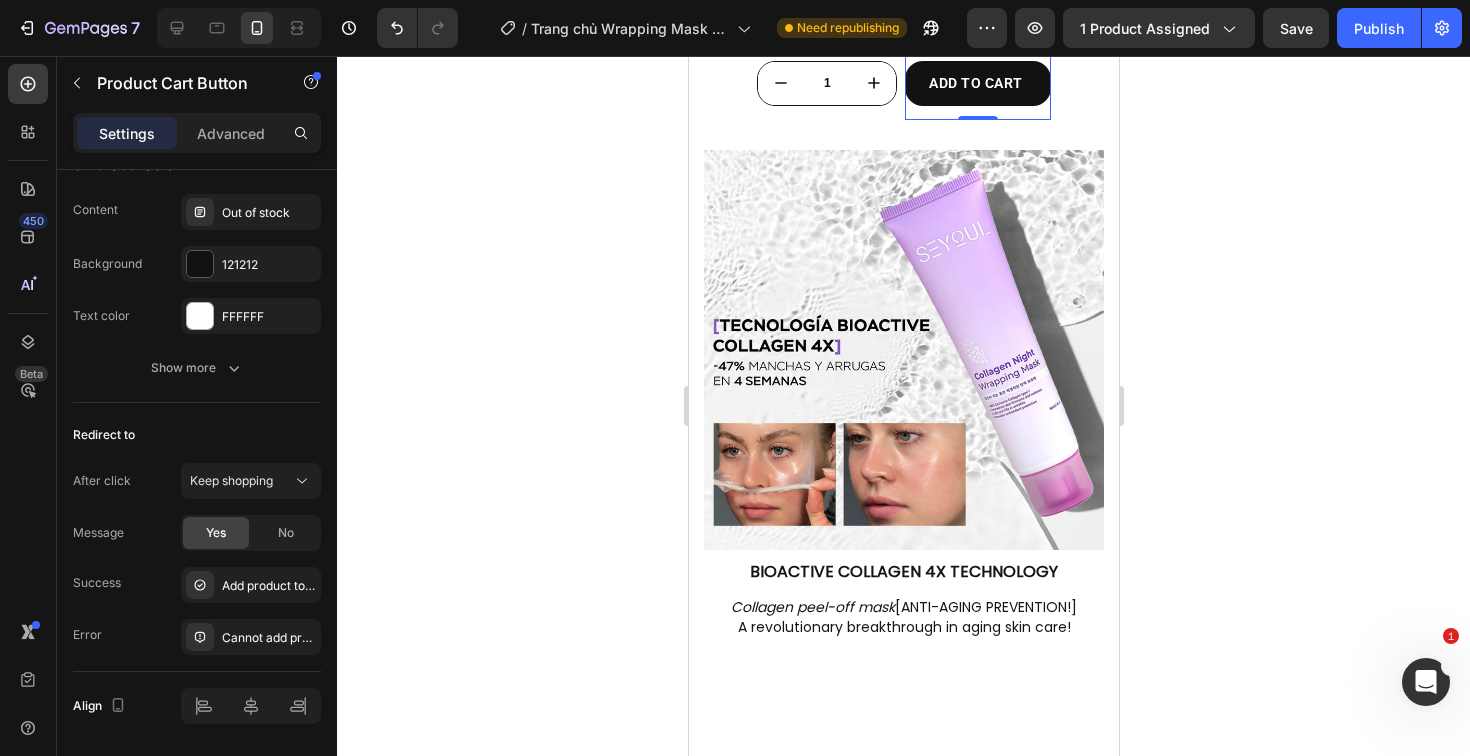 click 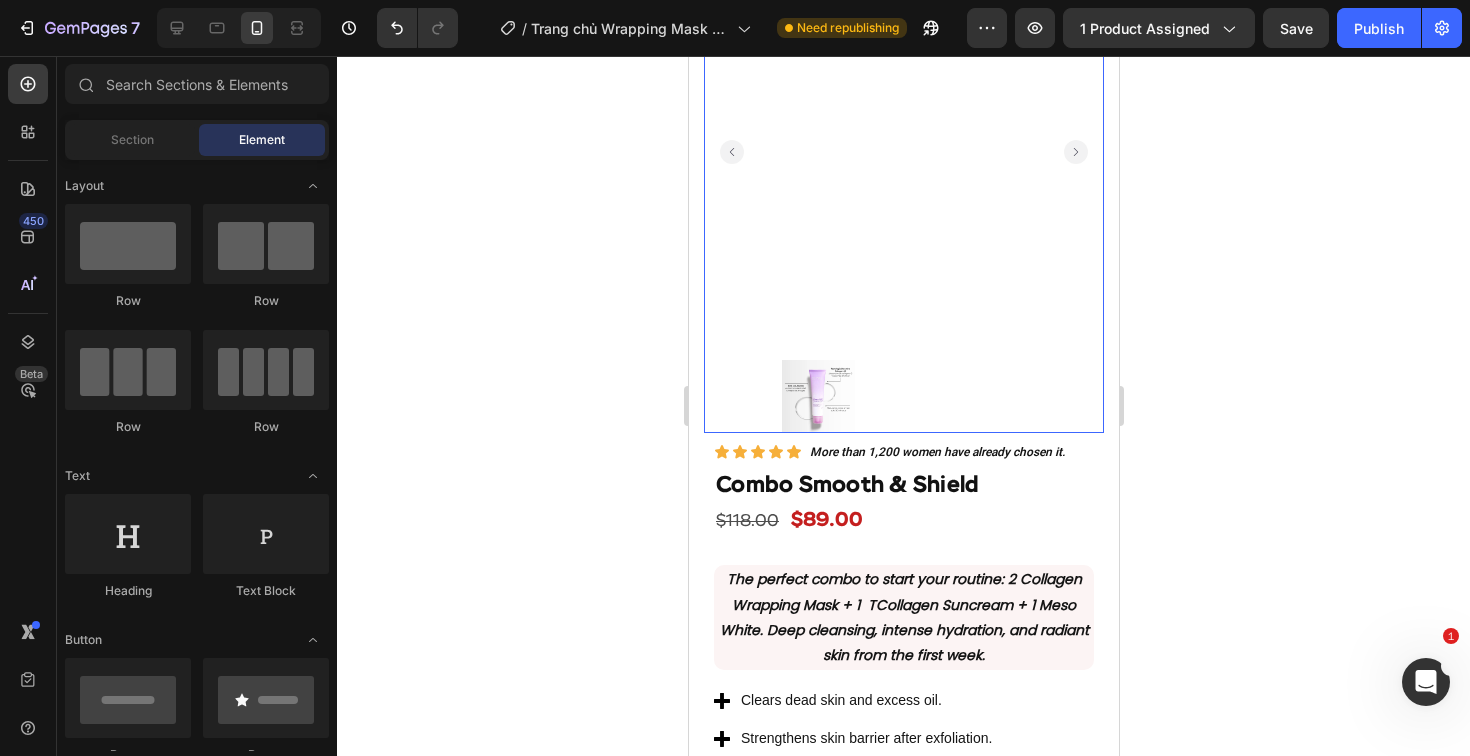 scroll, scrollTop: 4662, scrollLeft: 0, axis: vertical 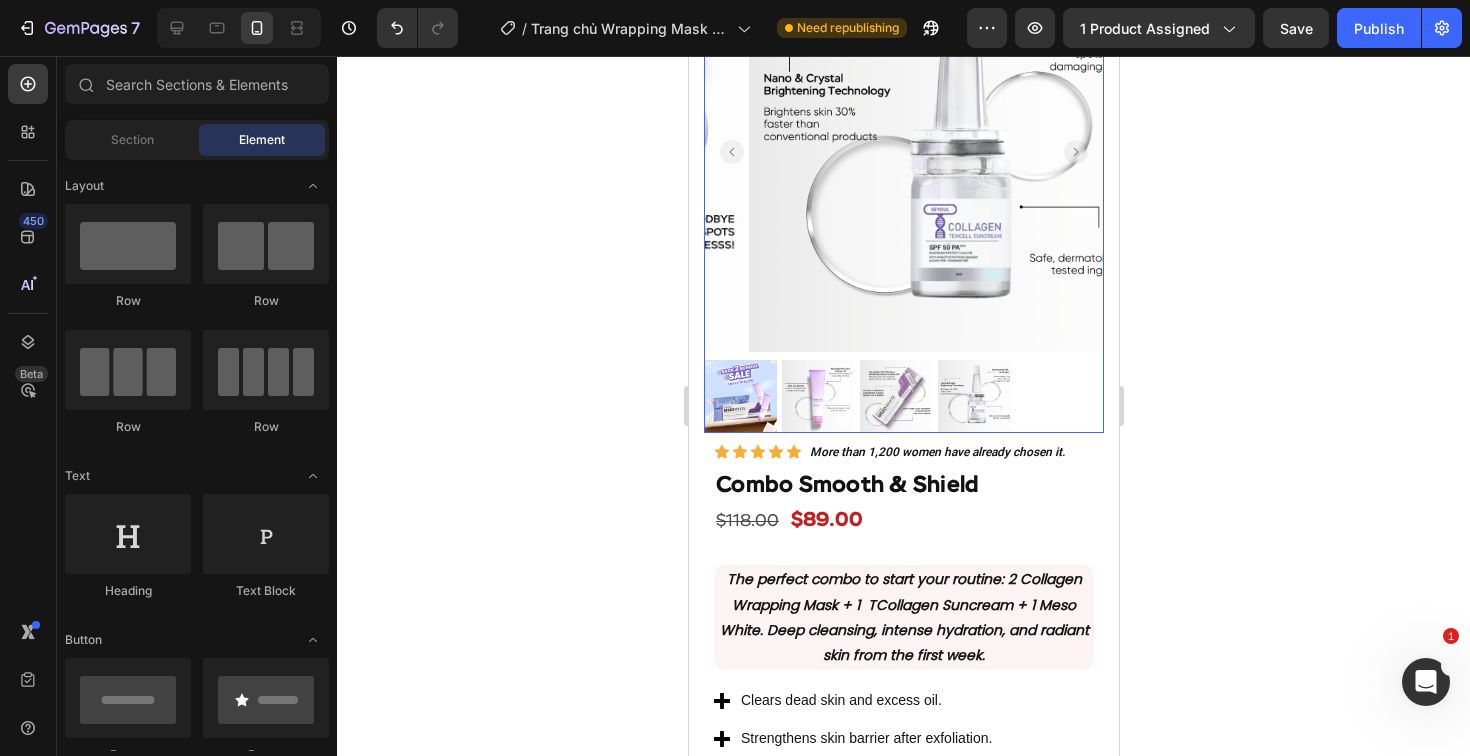 click 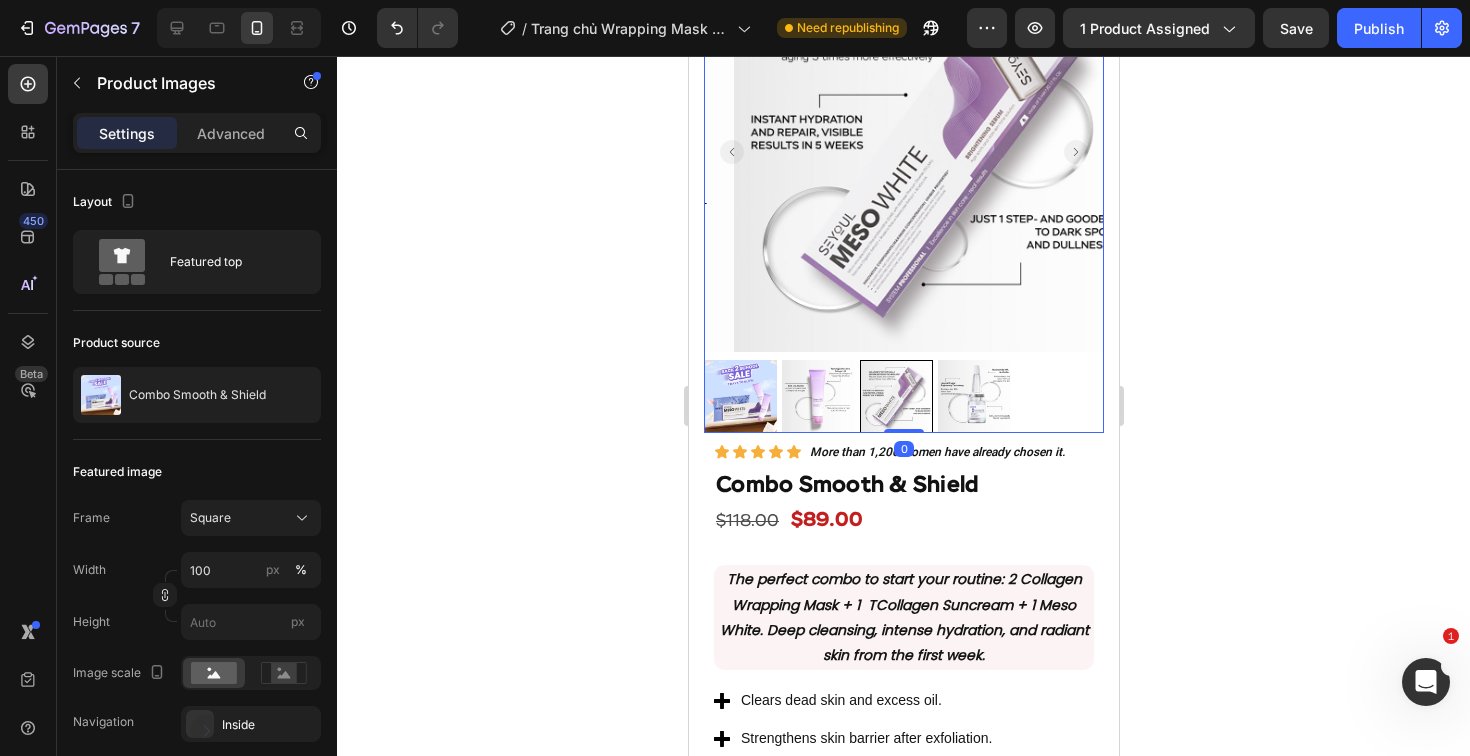 click 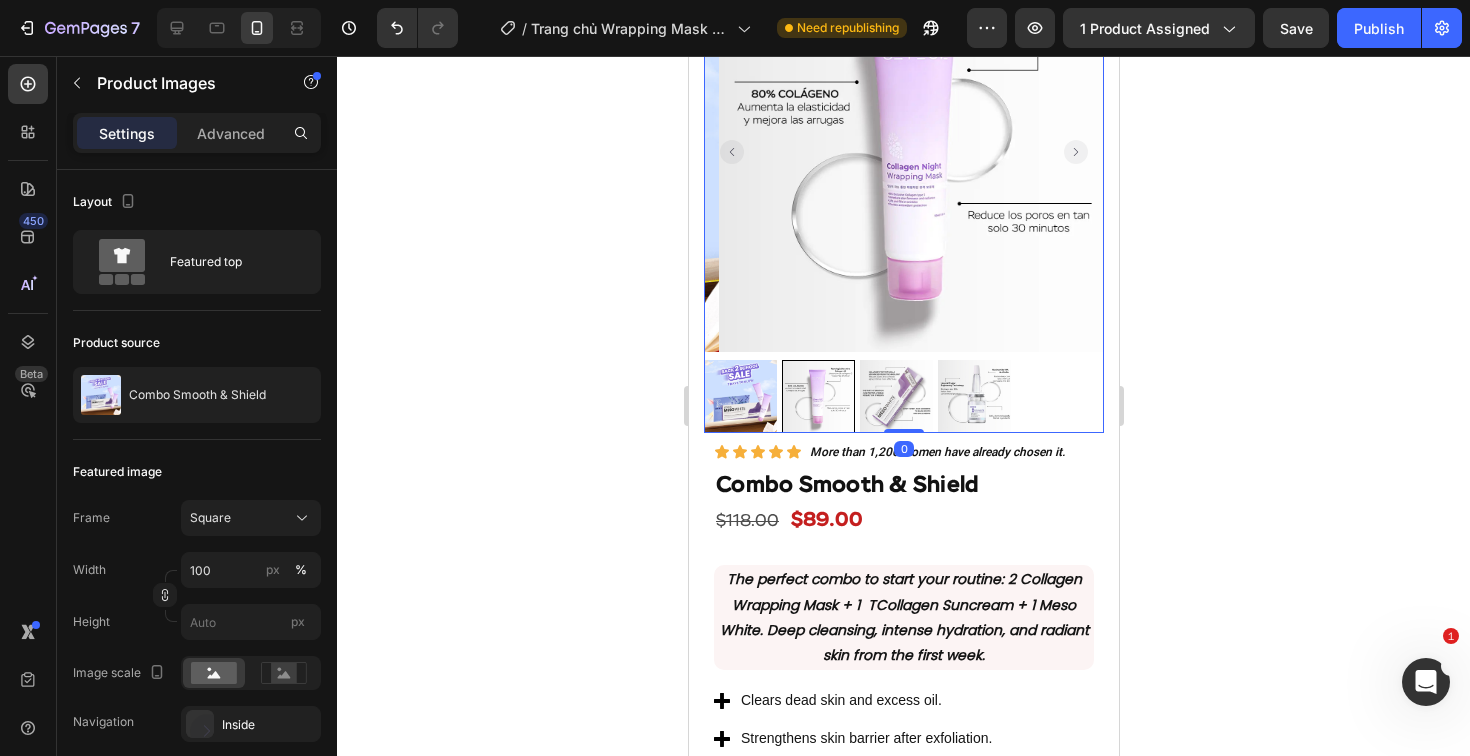 click 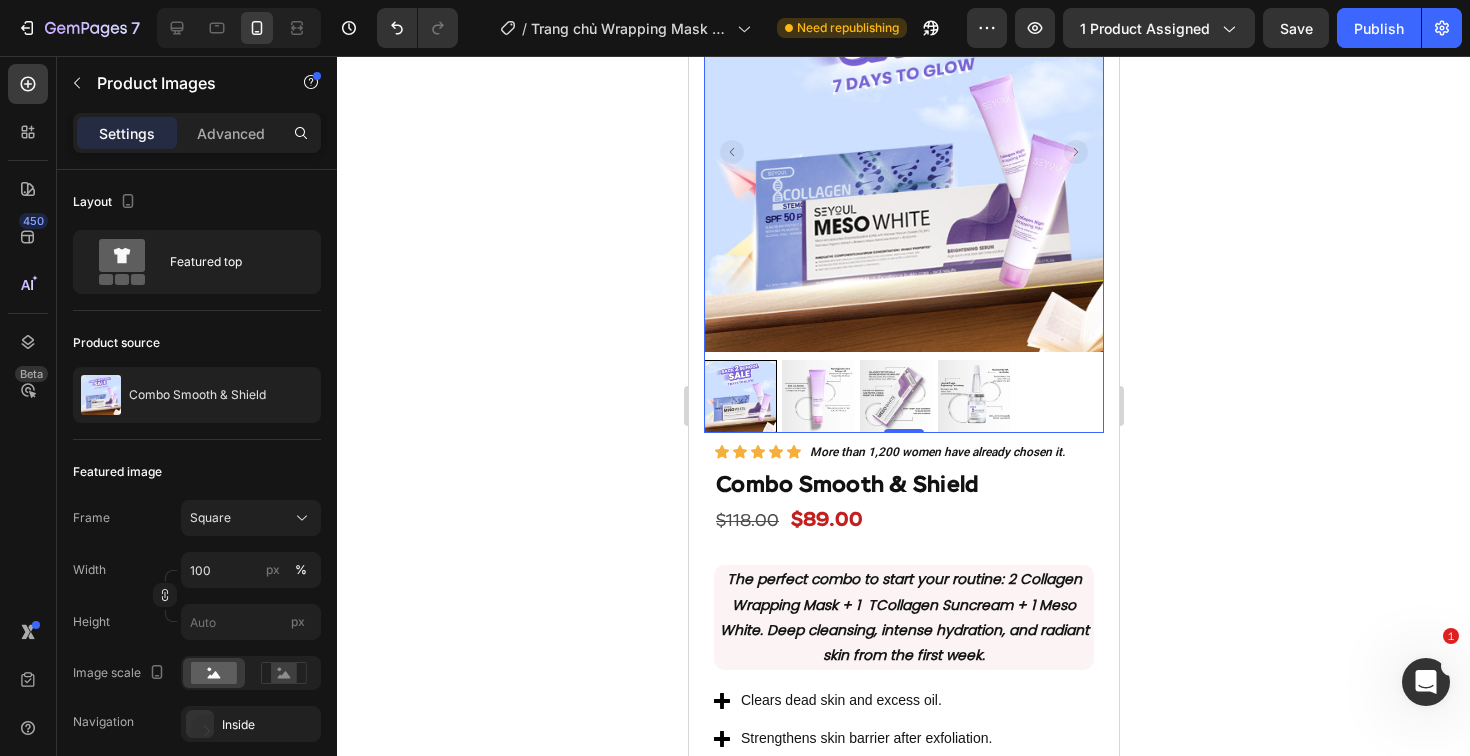 click 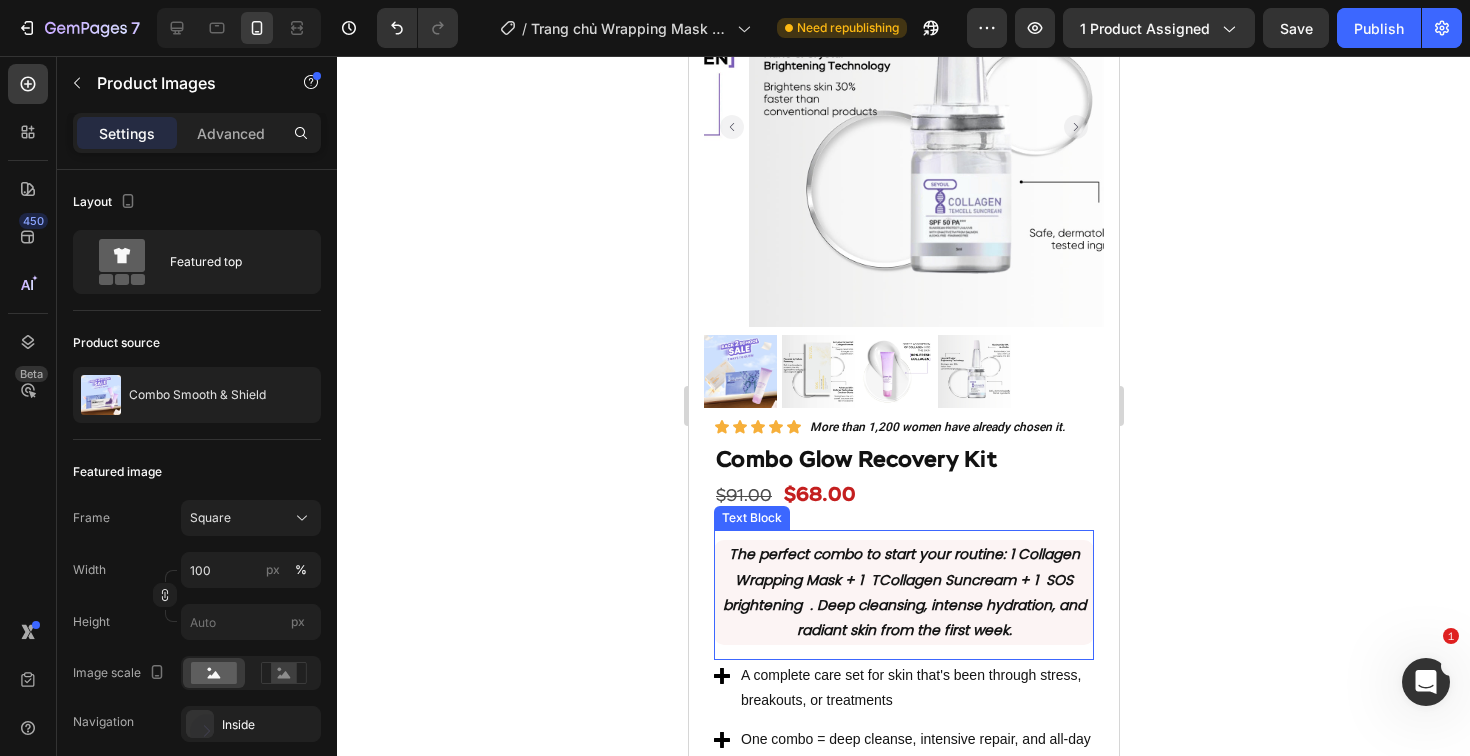 scroll, scrollTop: 1694, scrollLeft: 0, axis: vertical 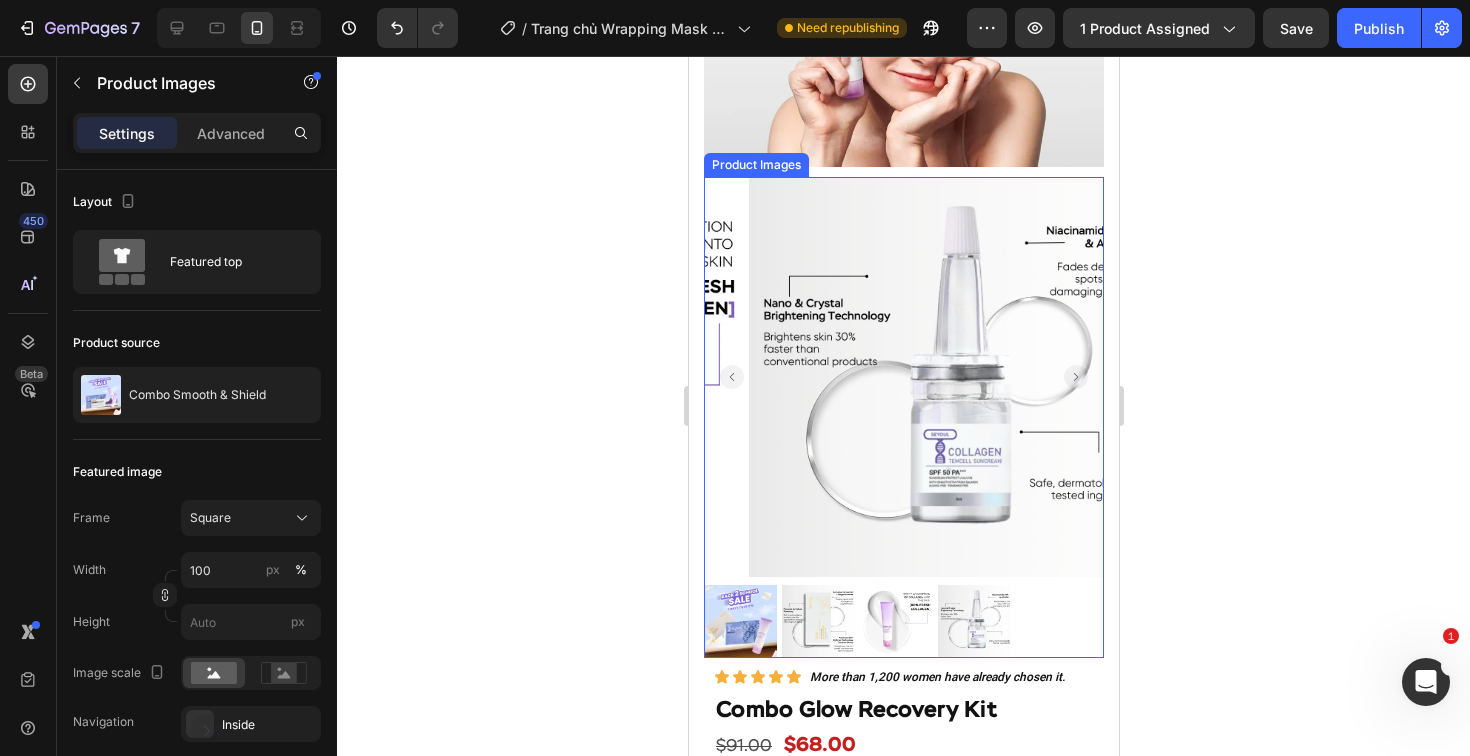 click 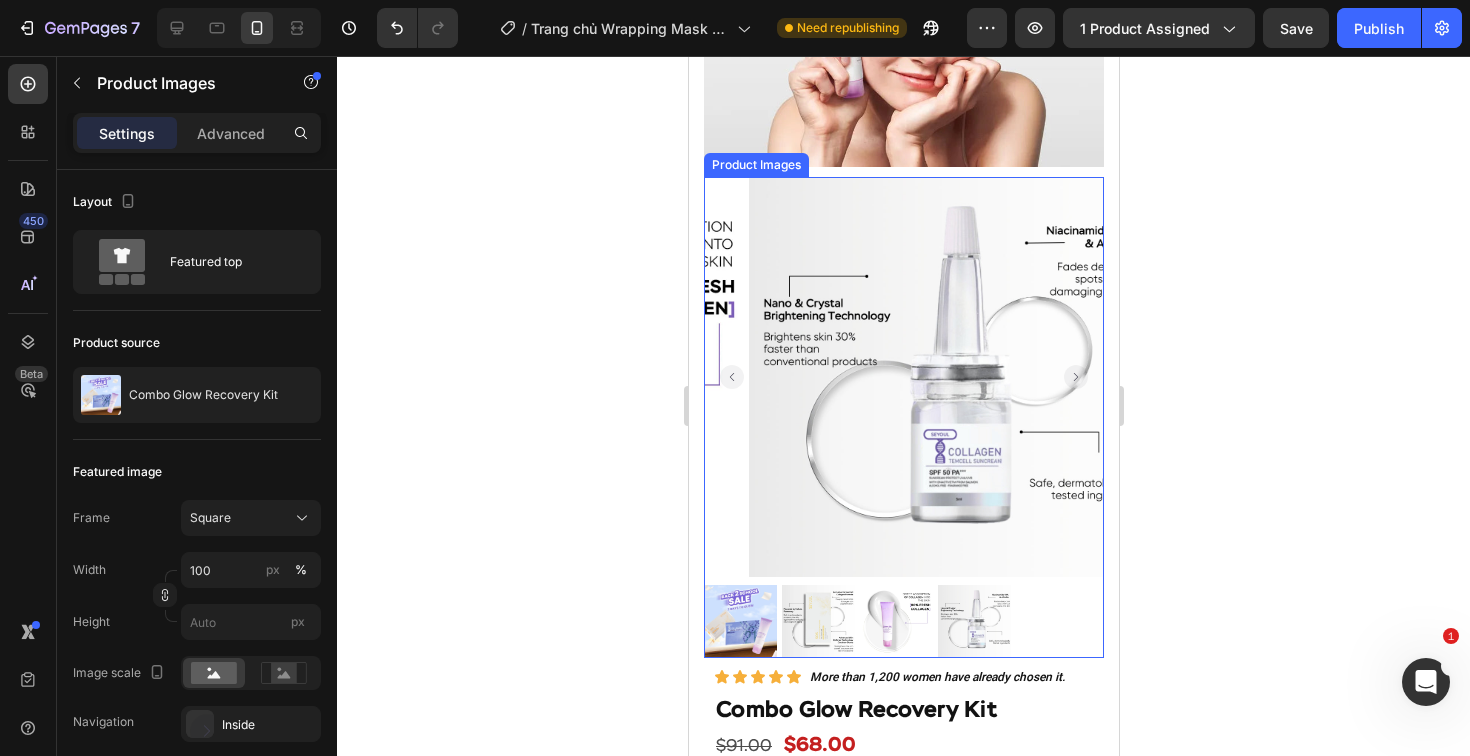 scroll, scrollTop: 881, scrollLeft: 0, axis: vertical 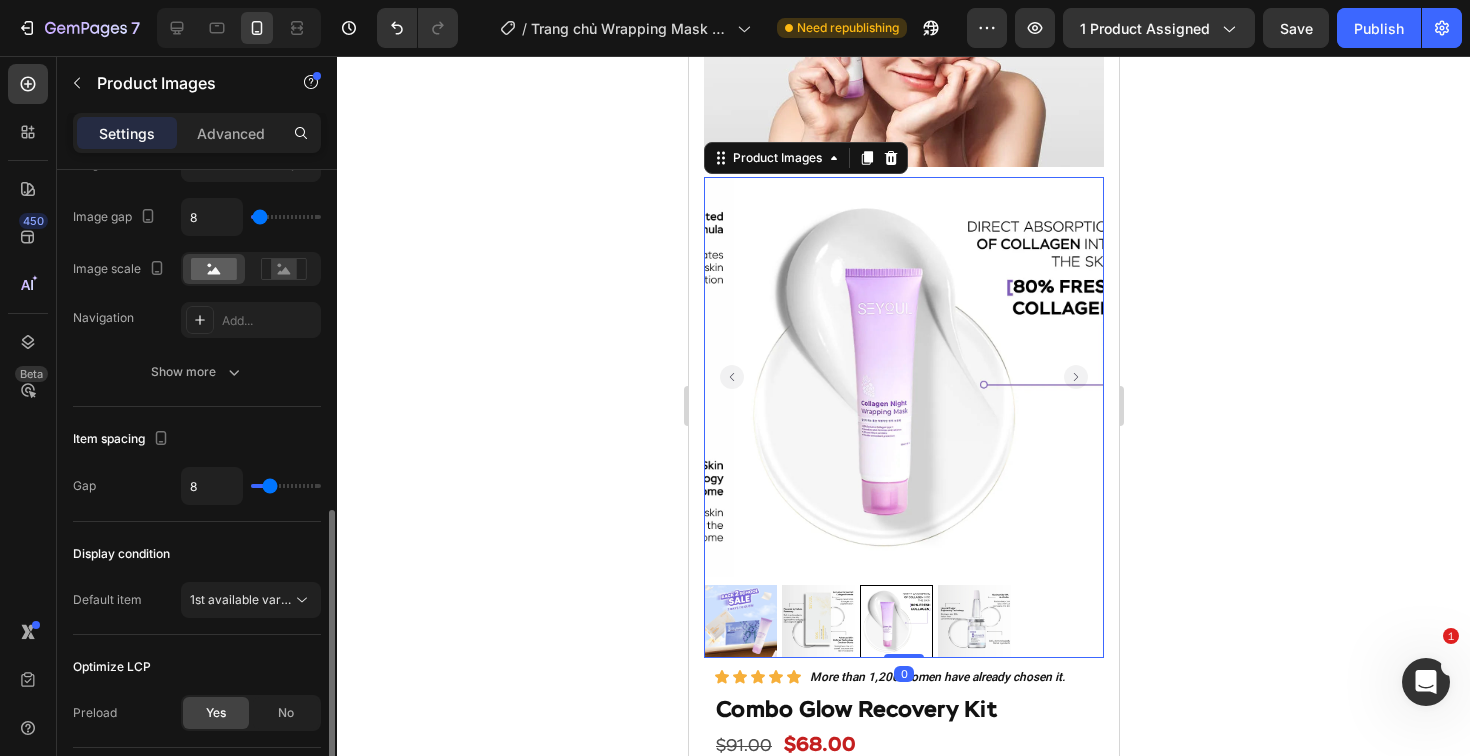 click 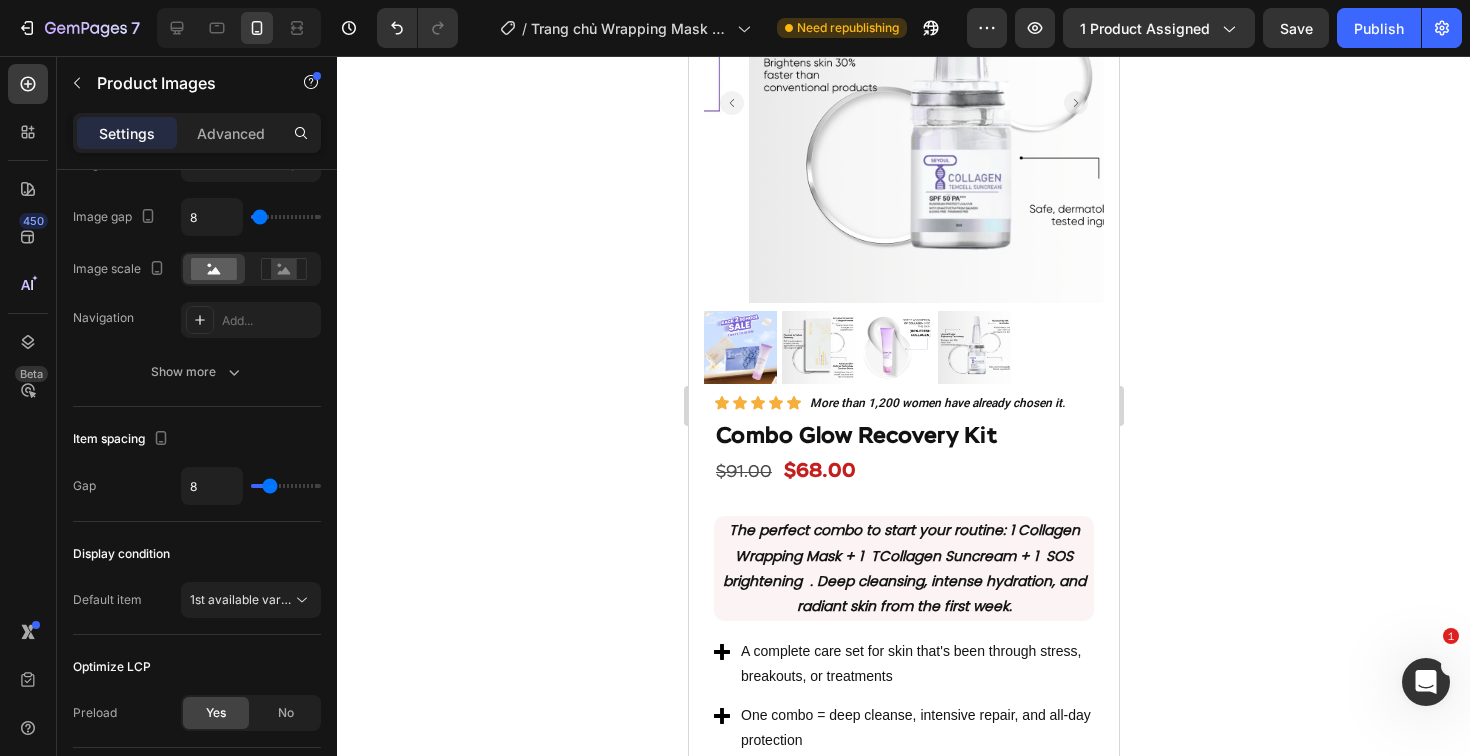 scroll, scrollTop: 1971, scrollLeft: 0, axis: vertical 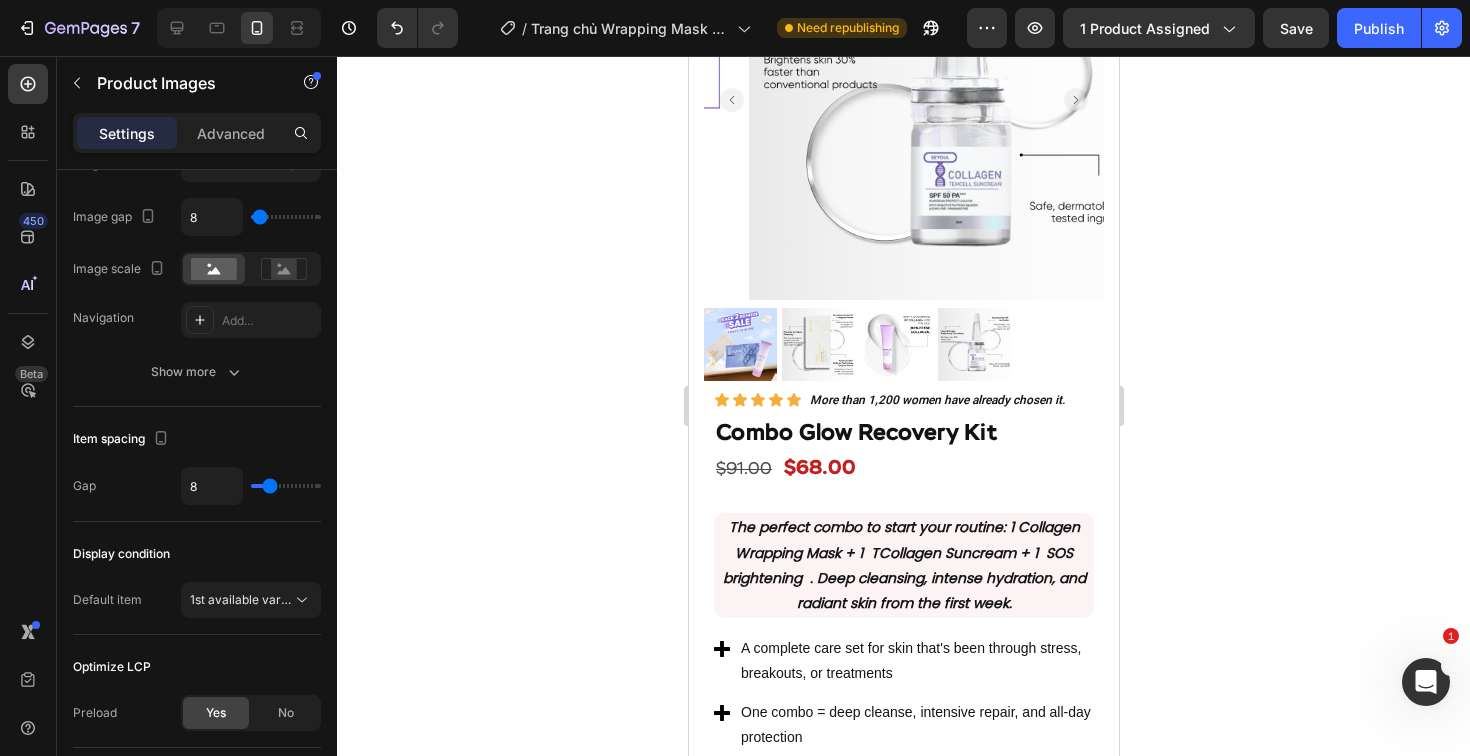 click 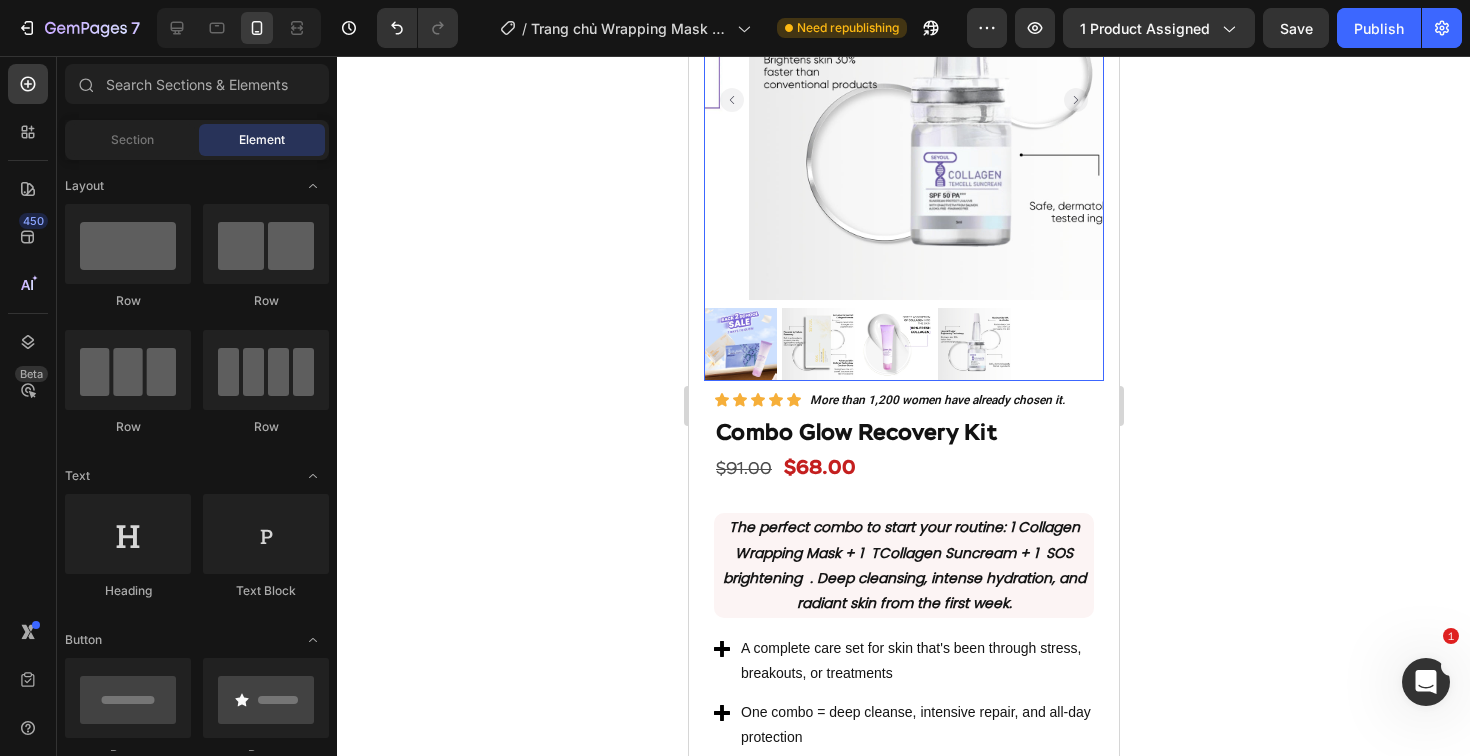 click at bounding box center [948, 100] 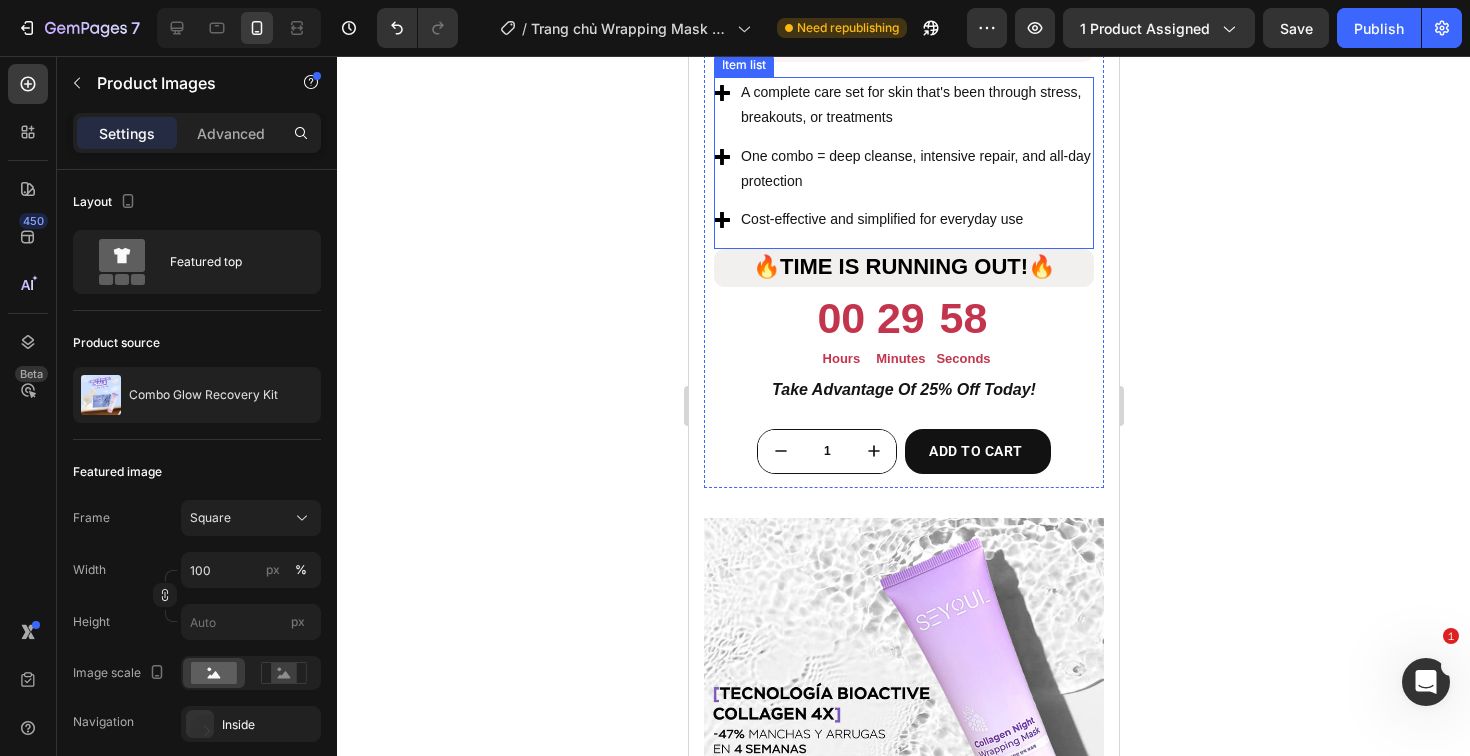 scroll, scrollTop: 2531, scrollLeft: 0, axis: vertical 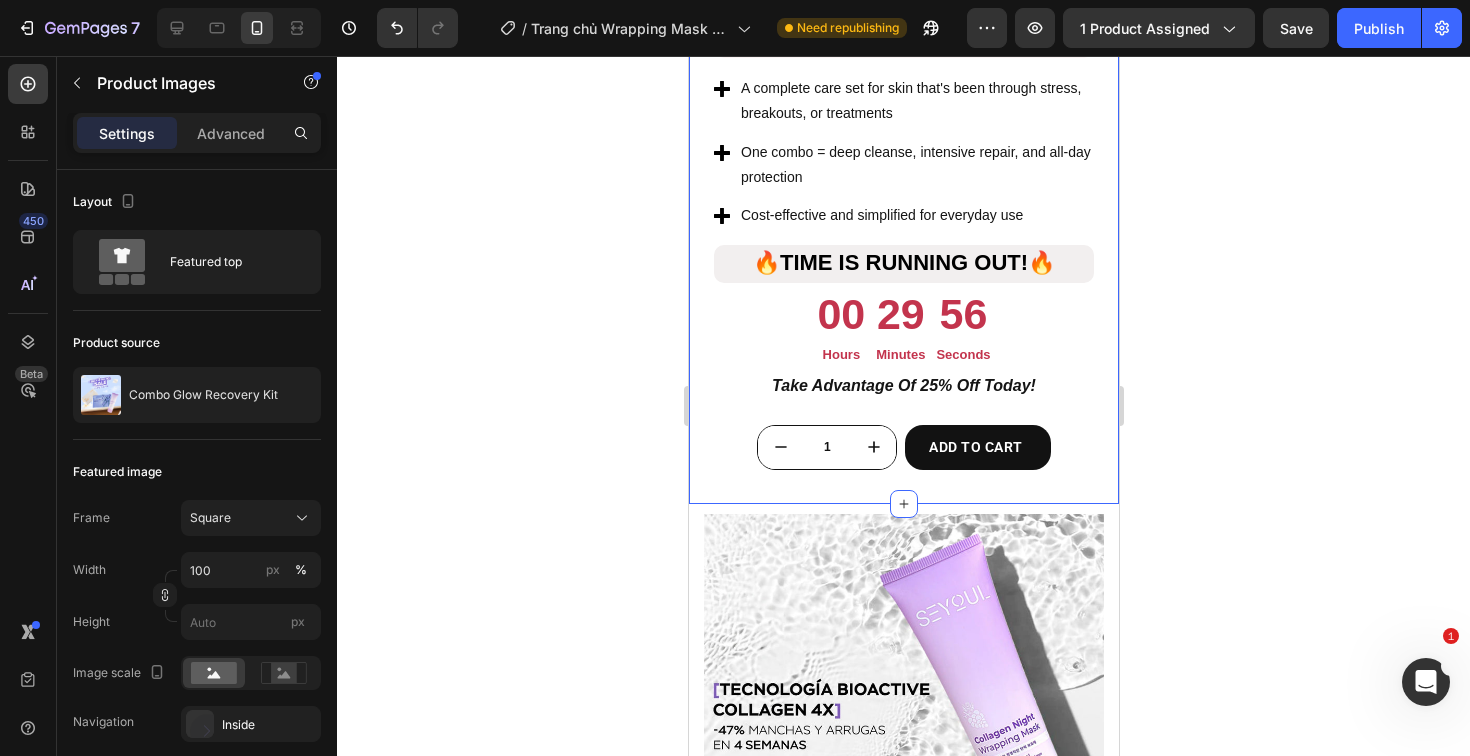 click on "Image
Product Images Row Icon Icon Icon Icon
Icon Icon List More than 1,200 women have already chosen it. Text Block Row Combo Glow Recovery Kit Product Title $91.00 Product Price Product Price $68.00 Product Price Product Price Row Exclusive offer for HOTSALE week Text block The perfect combo to start your routine : 1 Collagen Jelly Mask + 1  Advanced Youth Activating Serum  + 1 Cleansing Oil. Deep cleansing, intense hydration, and radiant skin from the first week. Text block
Deep cleansing  and gentle without drying out
Intense hydration  and  immediate soothing effect
Evens skin tone and  reduces light spots
Prevents premature aging Item list The perfect combo to start your routine : 1 Collagen Wrapping Mask + 1  TCollagen Suncream + 1  SOS brightening  . Deep cleansing, intense hydration, and radiant skin from the first week. Text Block Row
A complete care set for skin that's been through stress, breakouts, or treatments" at bounding box center [903, -333] 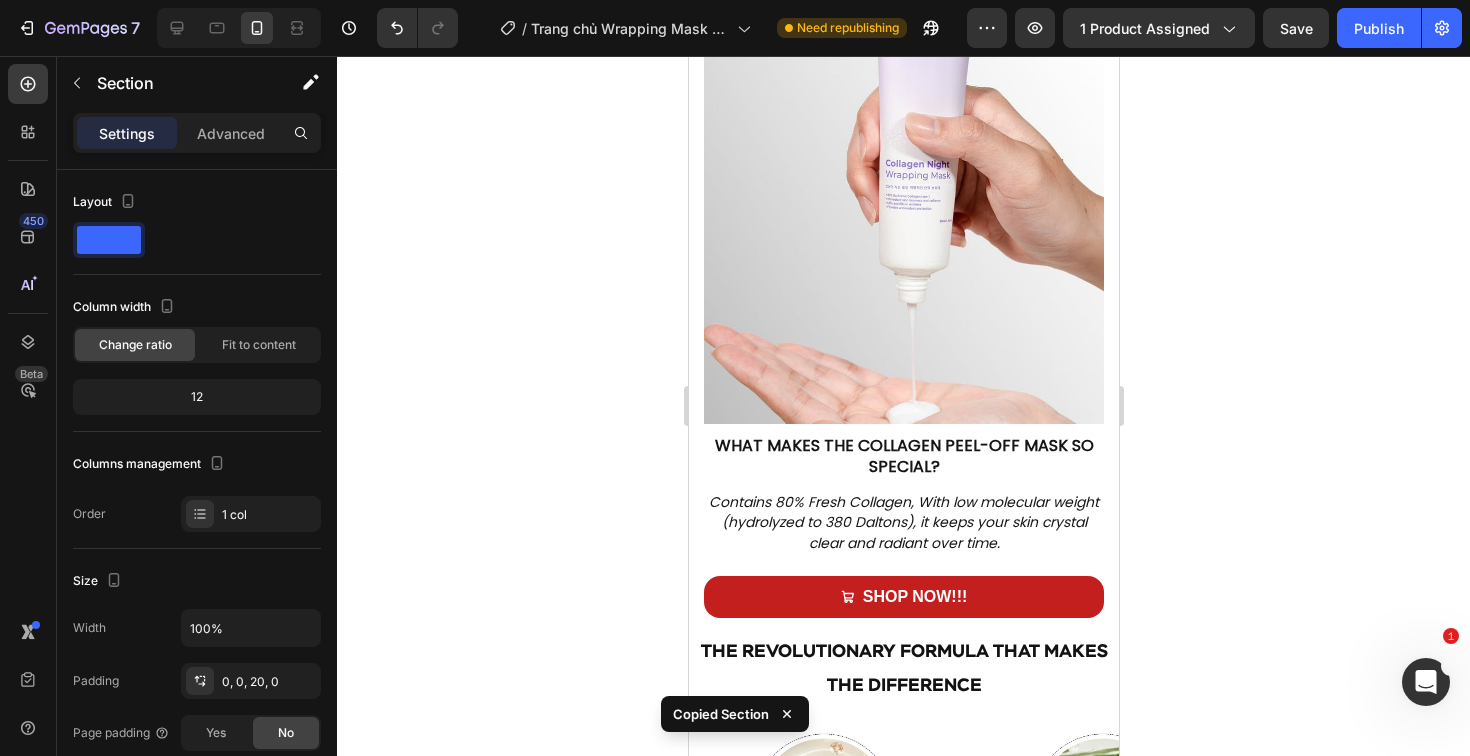 scroll, scrollTop: 3681, scrollLeft: 0, axis: vertical 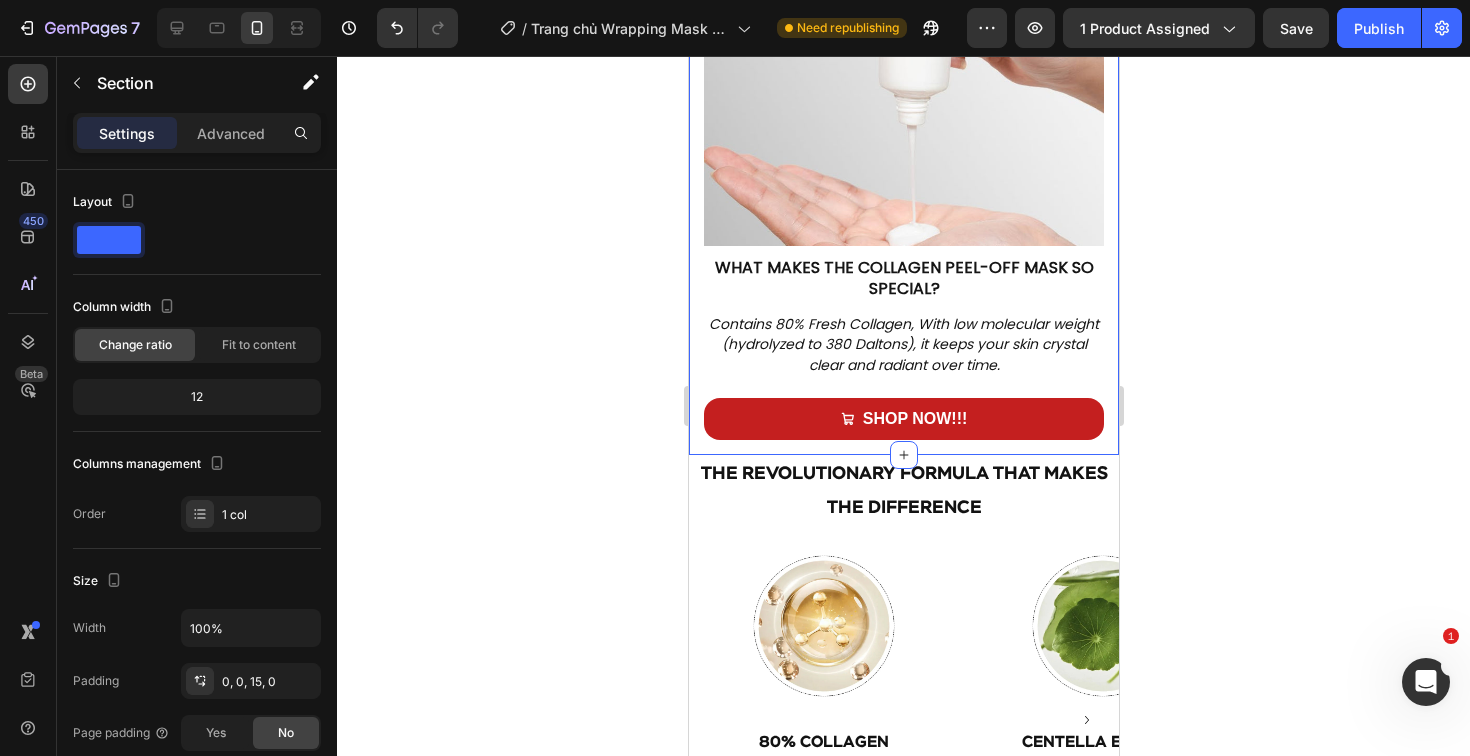 click on "Image WHAT MAKES THE COLLAGEN PEEL-OFF MASK SO SPECIAL? Text block Contains 80% Fresh Collagen, With low molecular weight (hydrolyzed to 380 Daltons), it keeps your skin crystal clear and radiant over time. Text block
SHOP NOW!!! Button Row Image Row Section 4   Create Theme Section AI Content Write with GemAI What would you like to describe here? Tone and Voice Persuasive Product Combo Bright Guard Show more Generate" at bounding box center [903, 145] 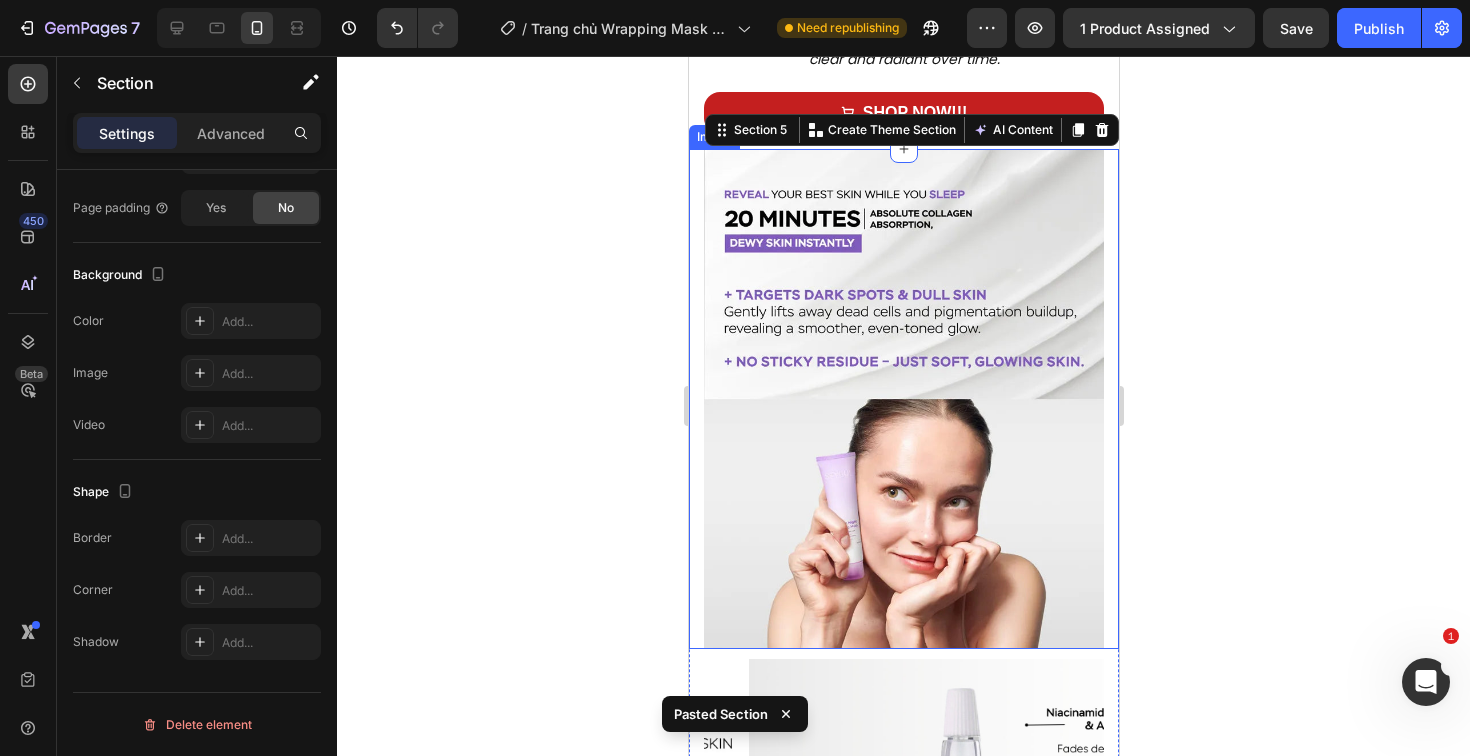 scroll, scrollTop: 3997, scrollLeft: 0, axis: vertical 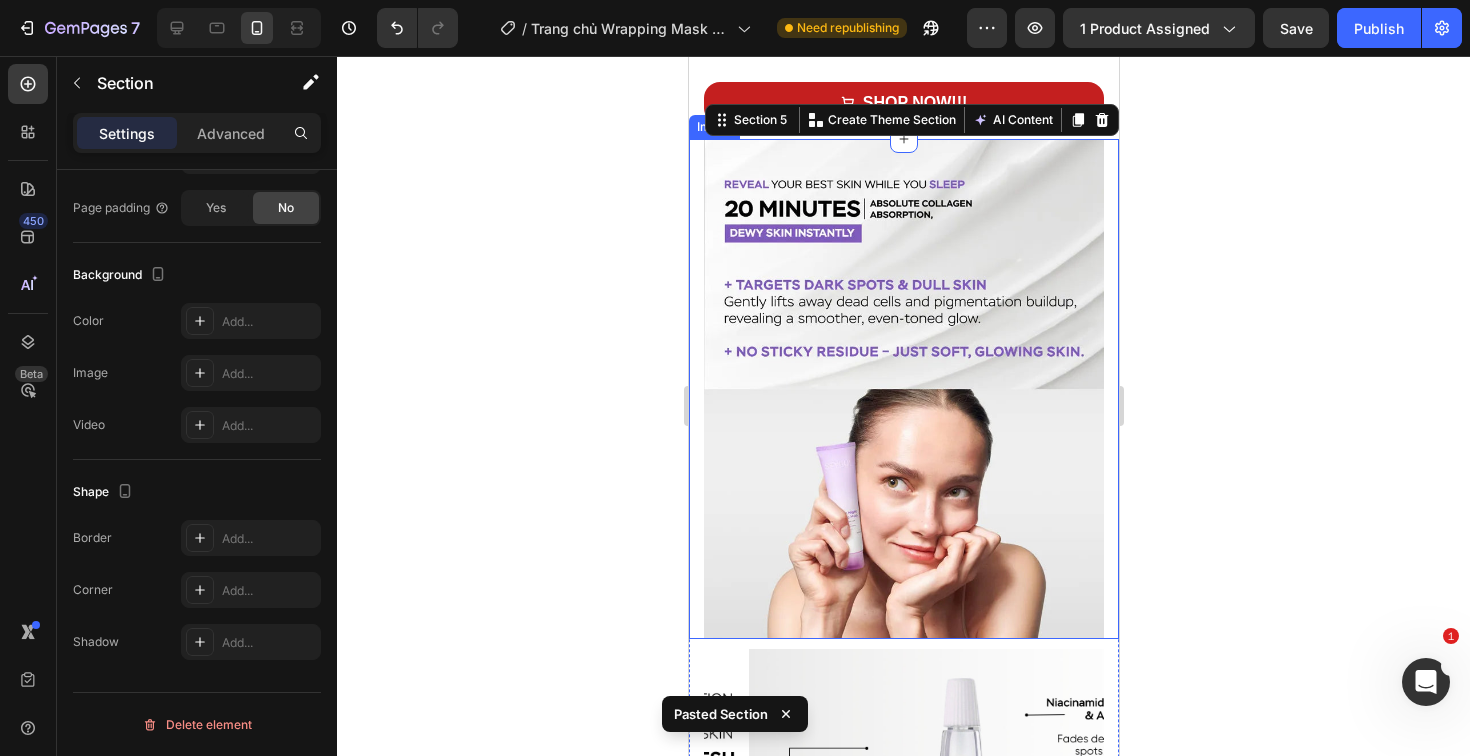 click on "Image" at bounding box center [903, 389] 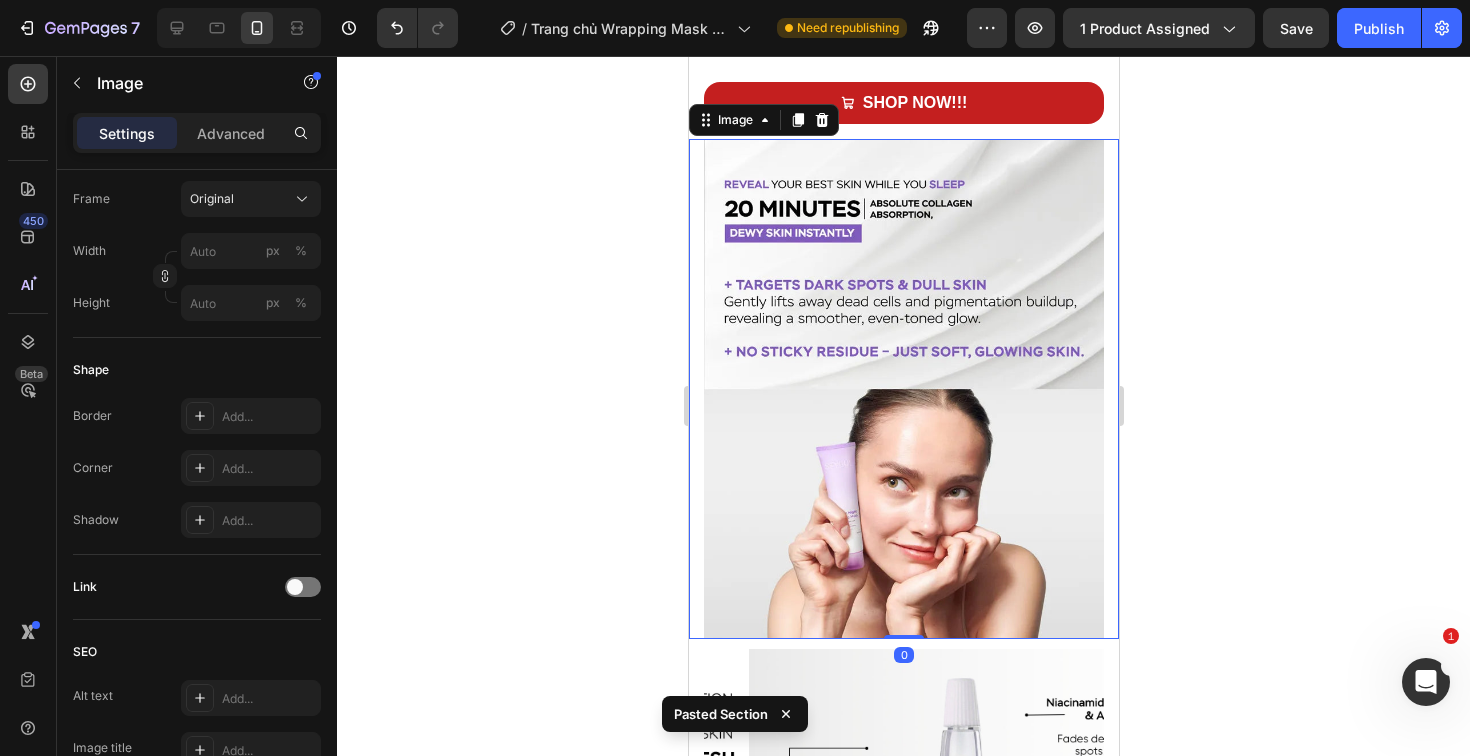 scroll, scrollTop: 0, scrollLeft: 0, axis: both 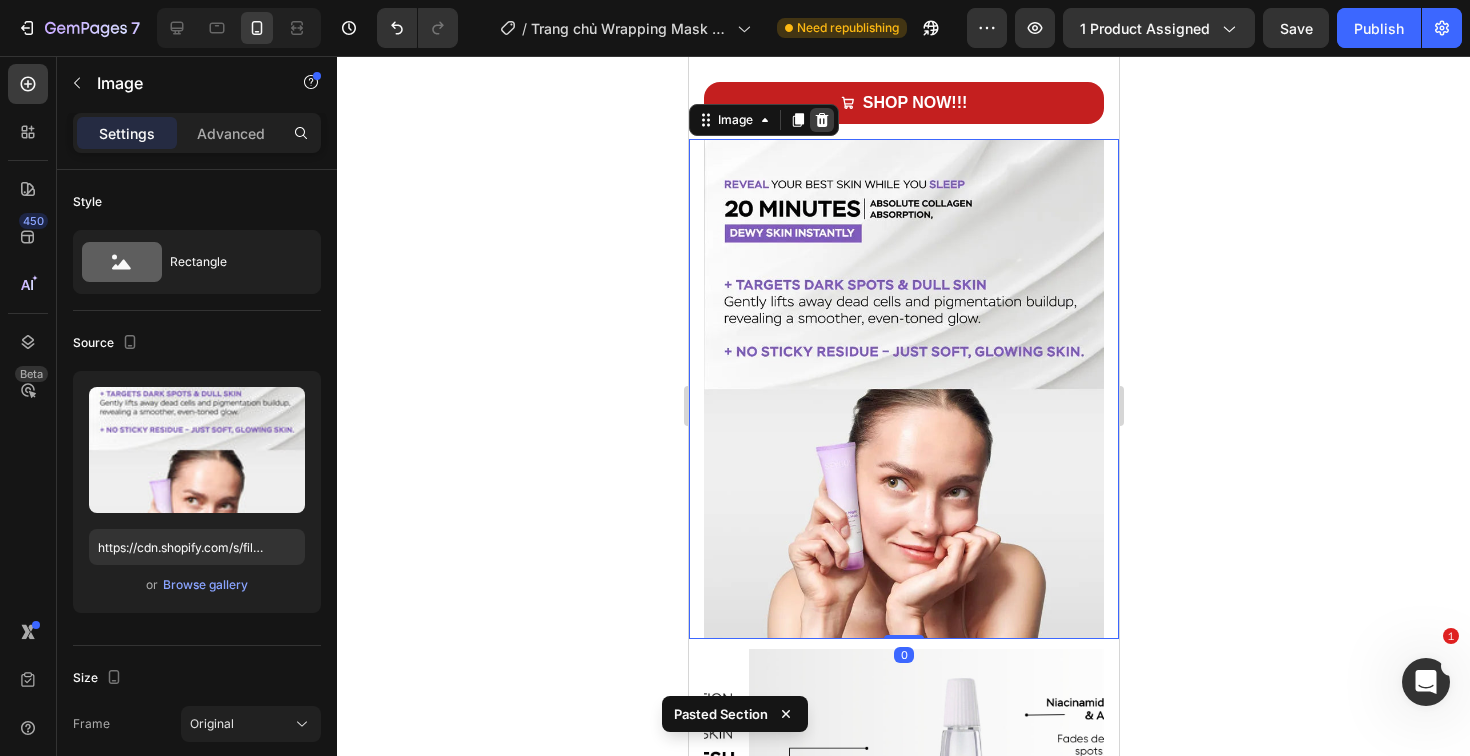 click 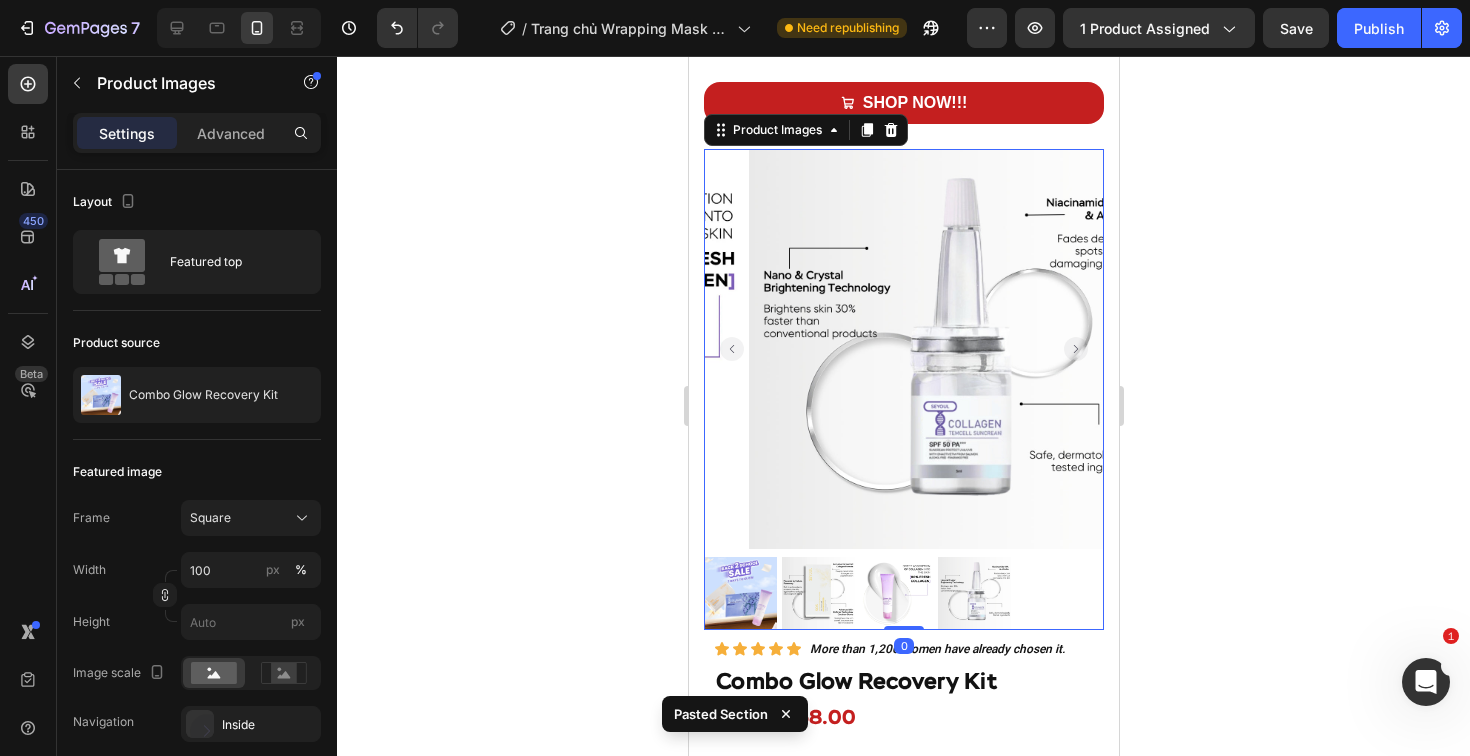 click at bounding box center [948, 349] 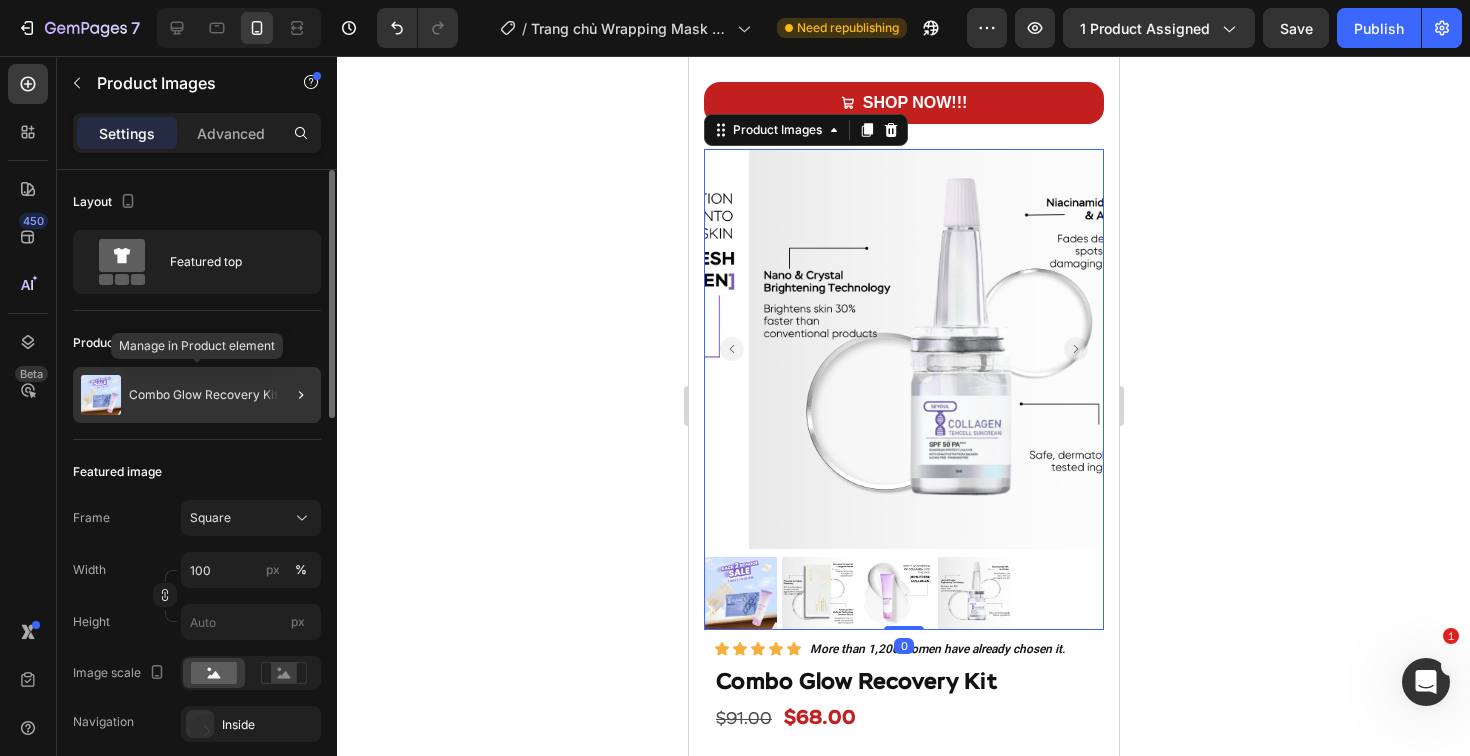 click on "Combo Glow Recovery Kit" at bounding box center [203, 395] 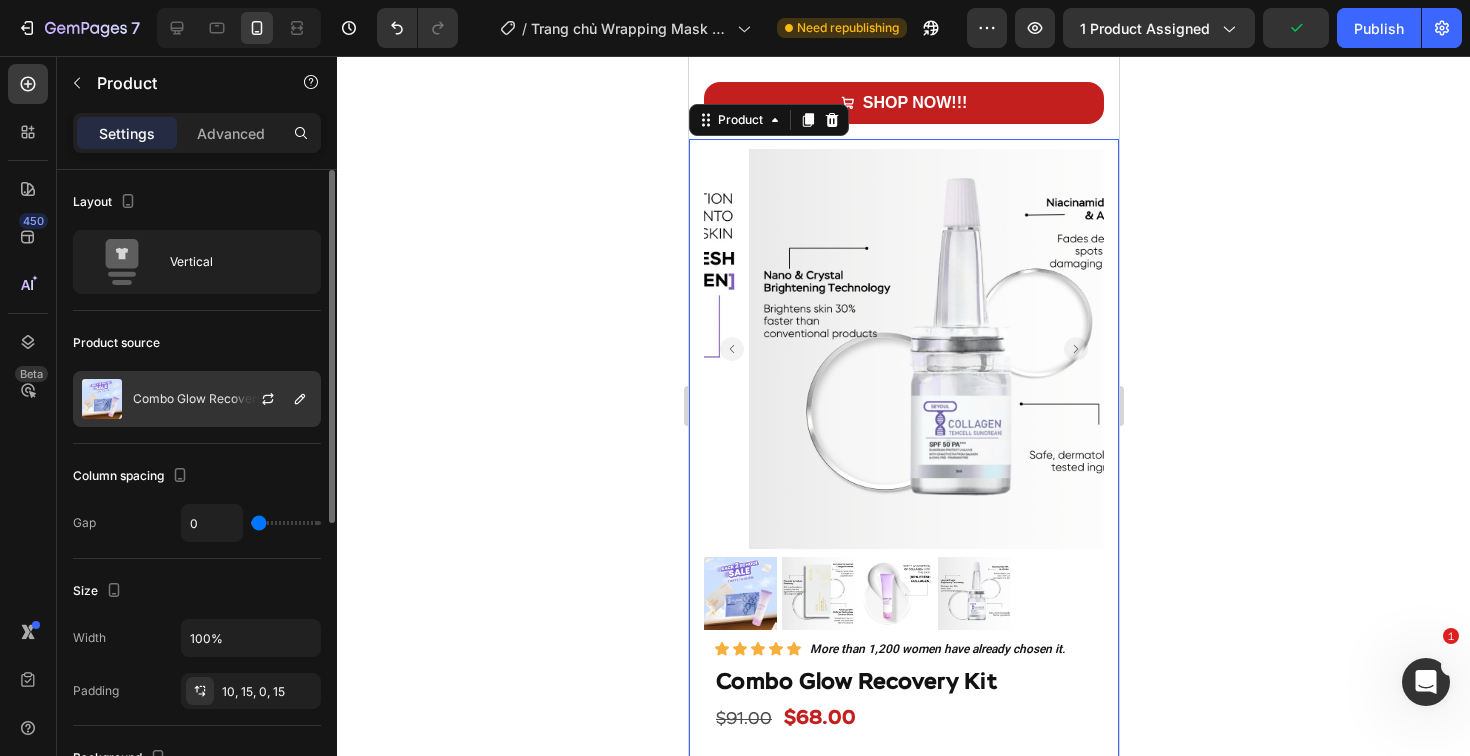 click on "Combo Glow Recovery Kit" 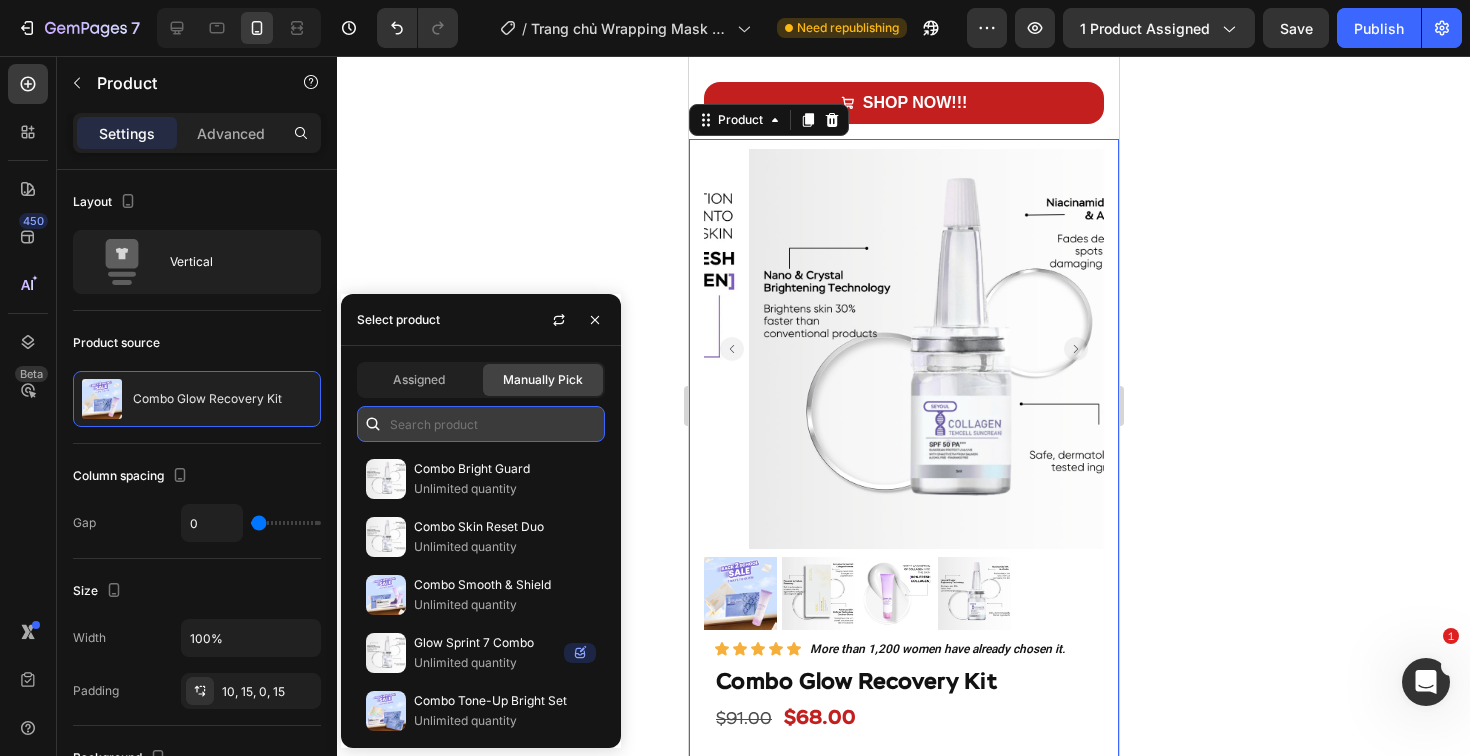 click at bounding box center [481, 424] 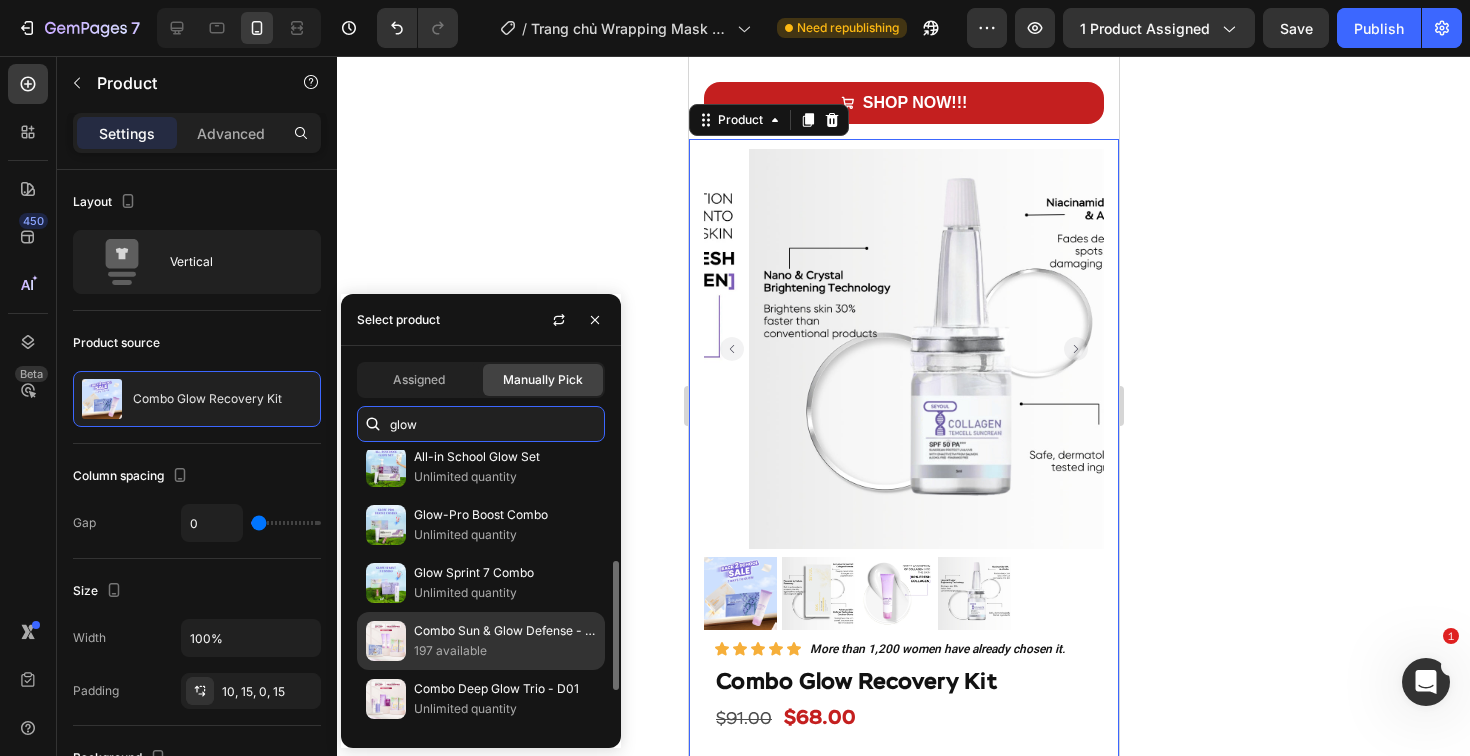 scroll, scrollTop: 248, scrollLeft: 0, axis: vertical 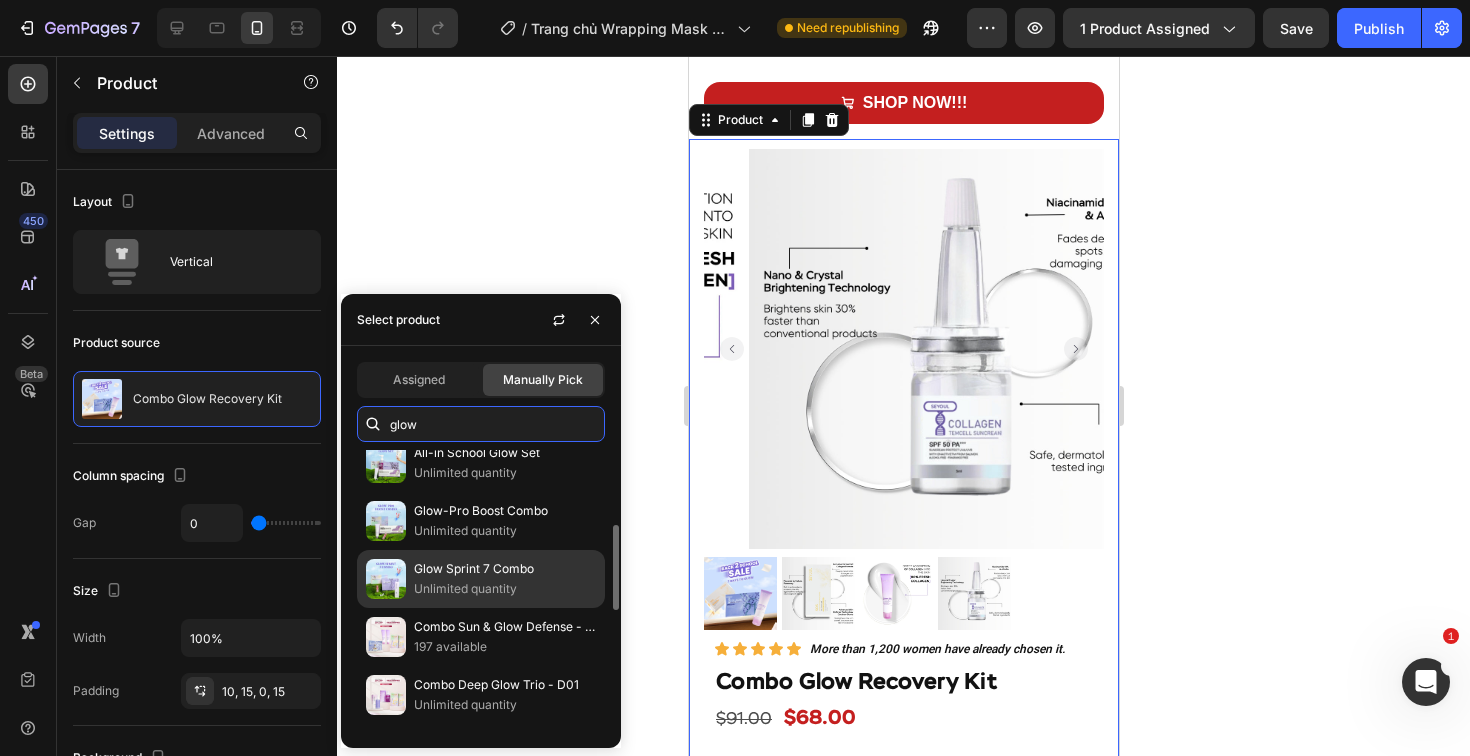 type on "glow" 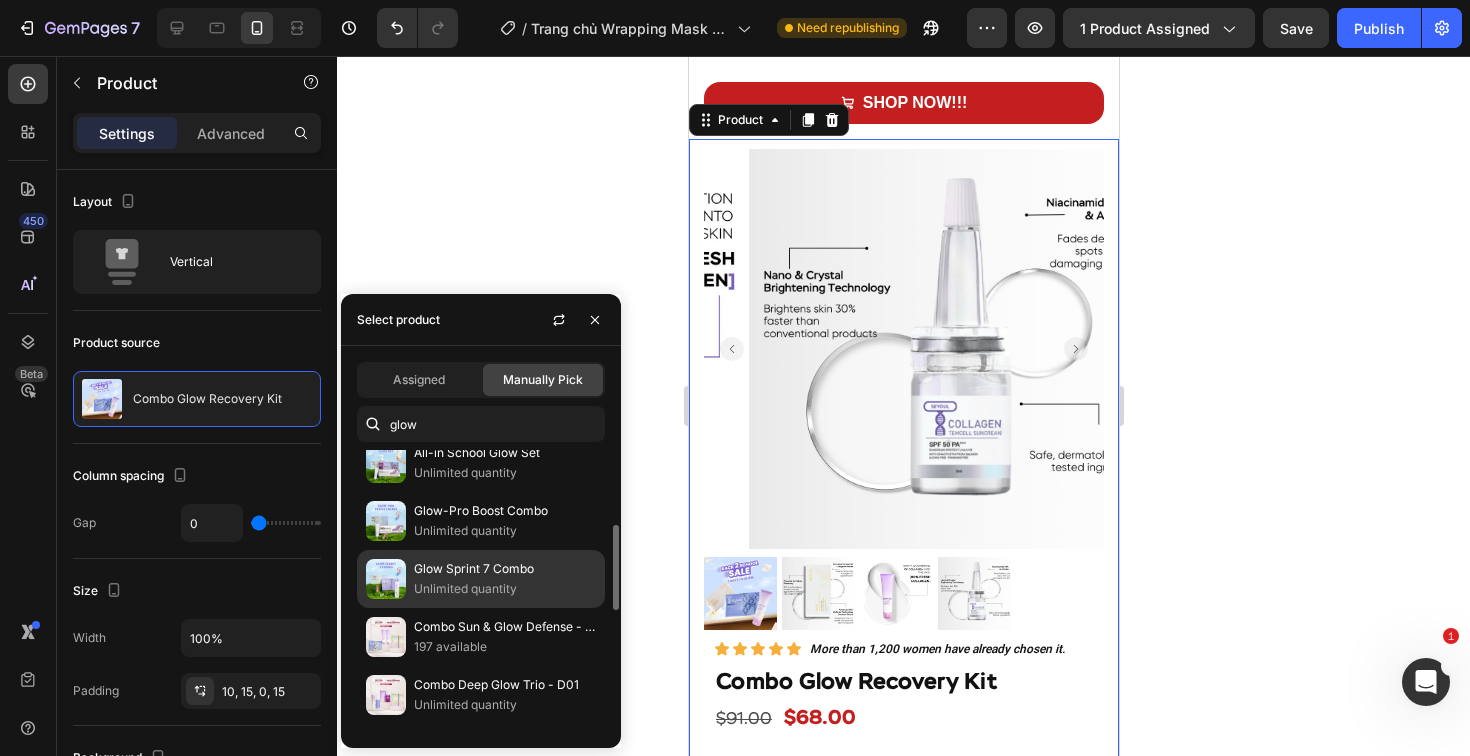 click on "Unlimited quantity" at bounding box center (505, 589) 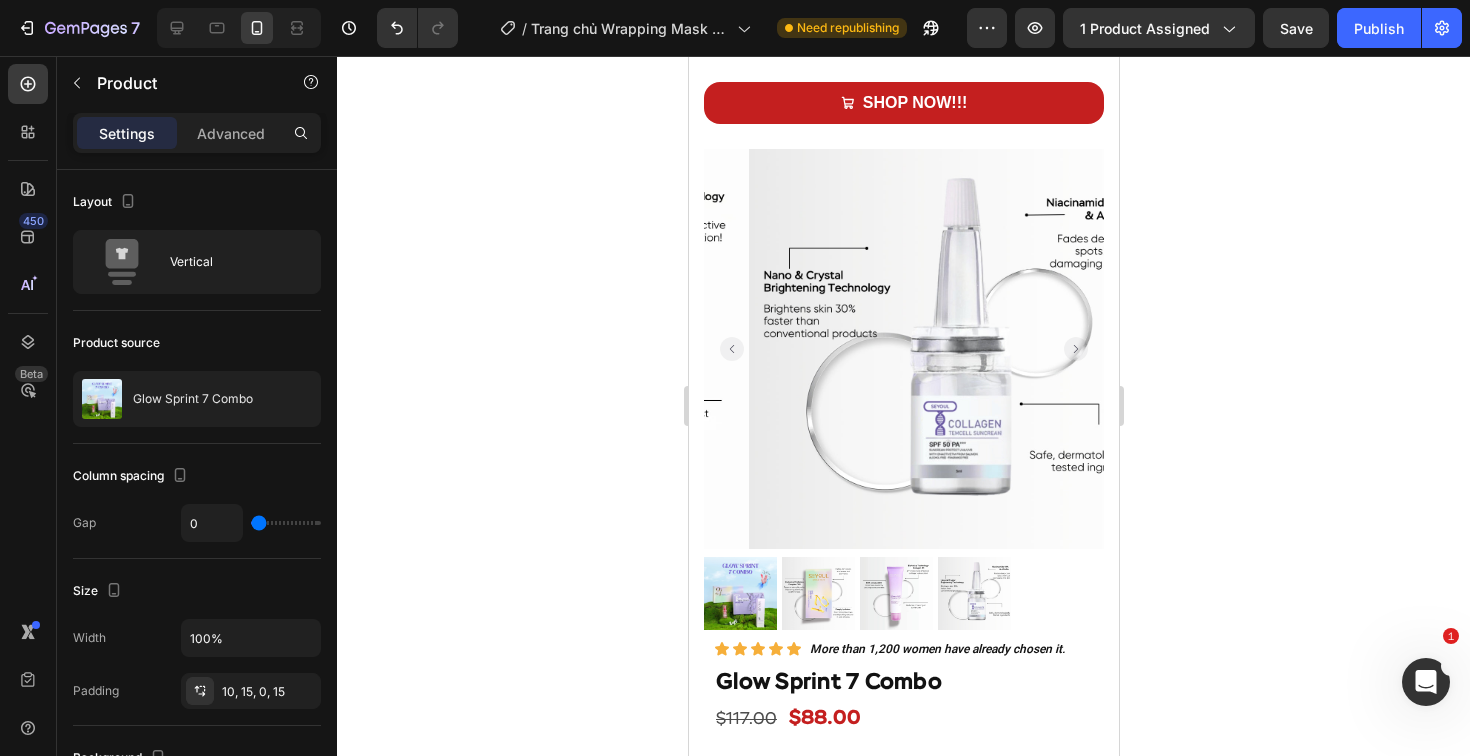 click 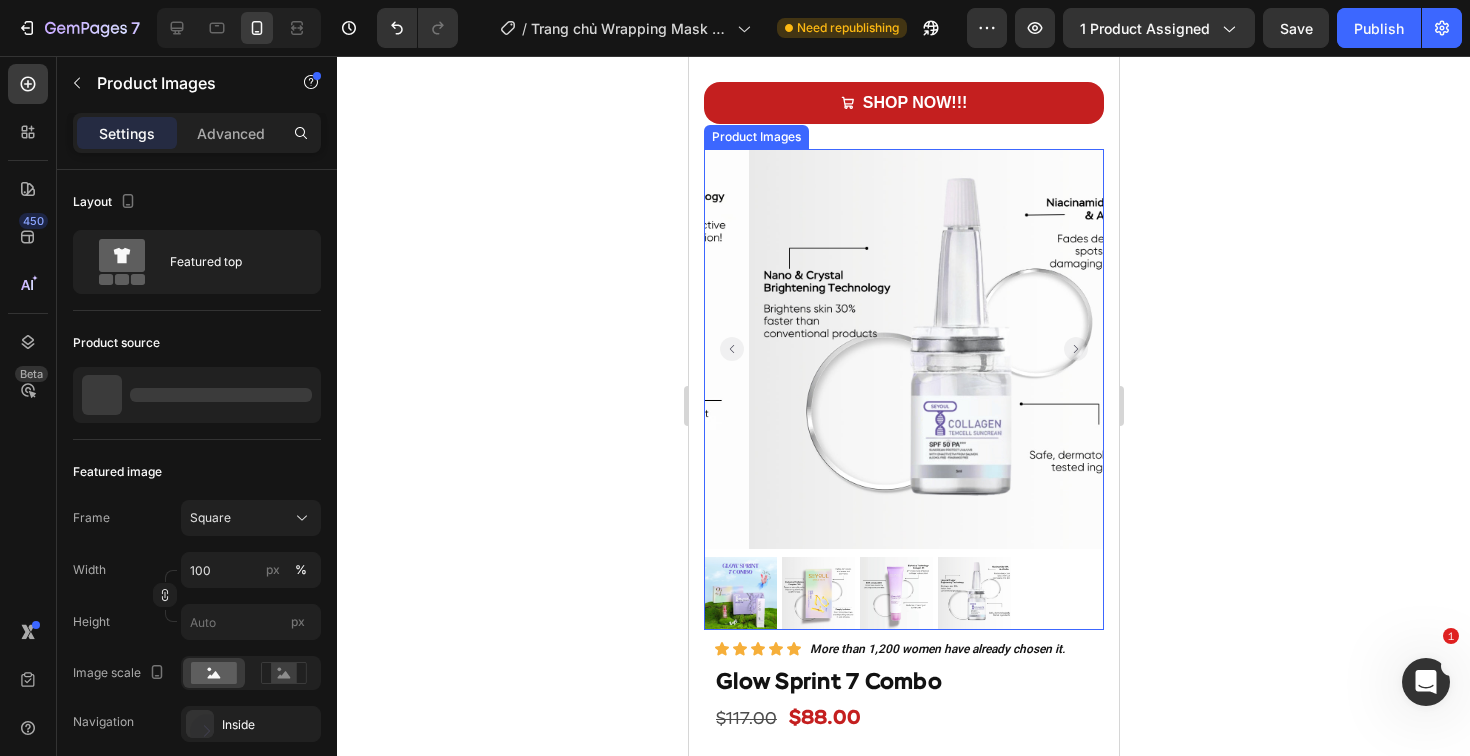 click 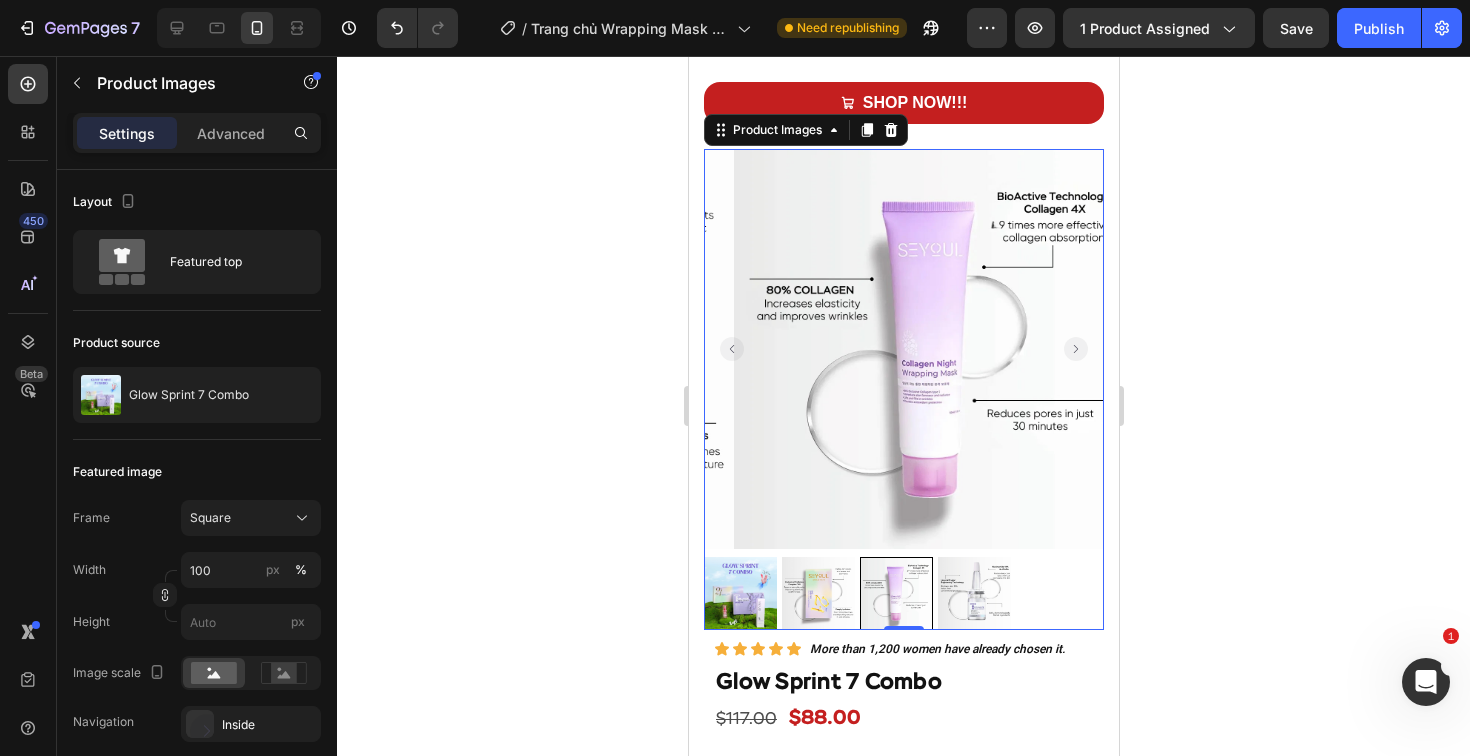 click at bounding box center (739, 593) 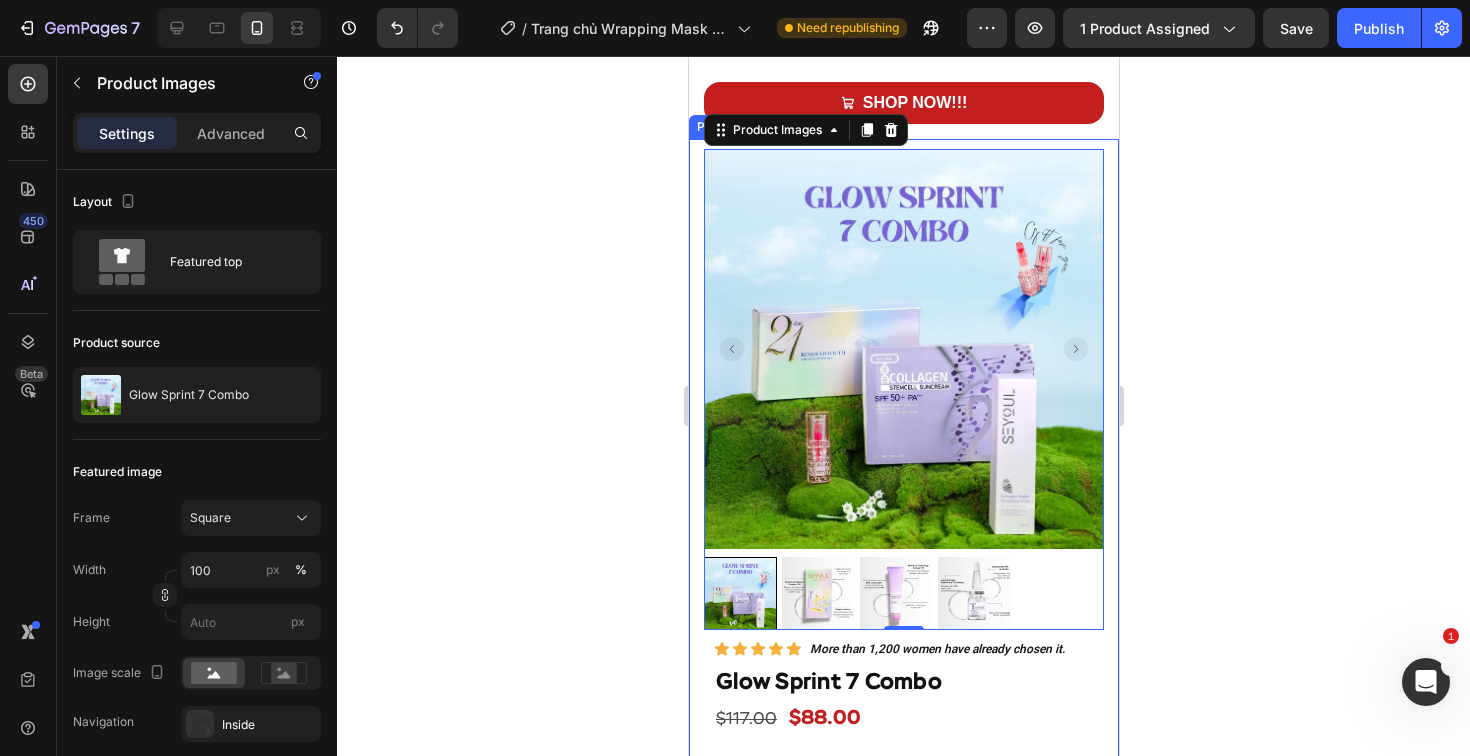 click 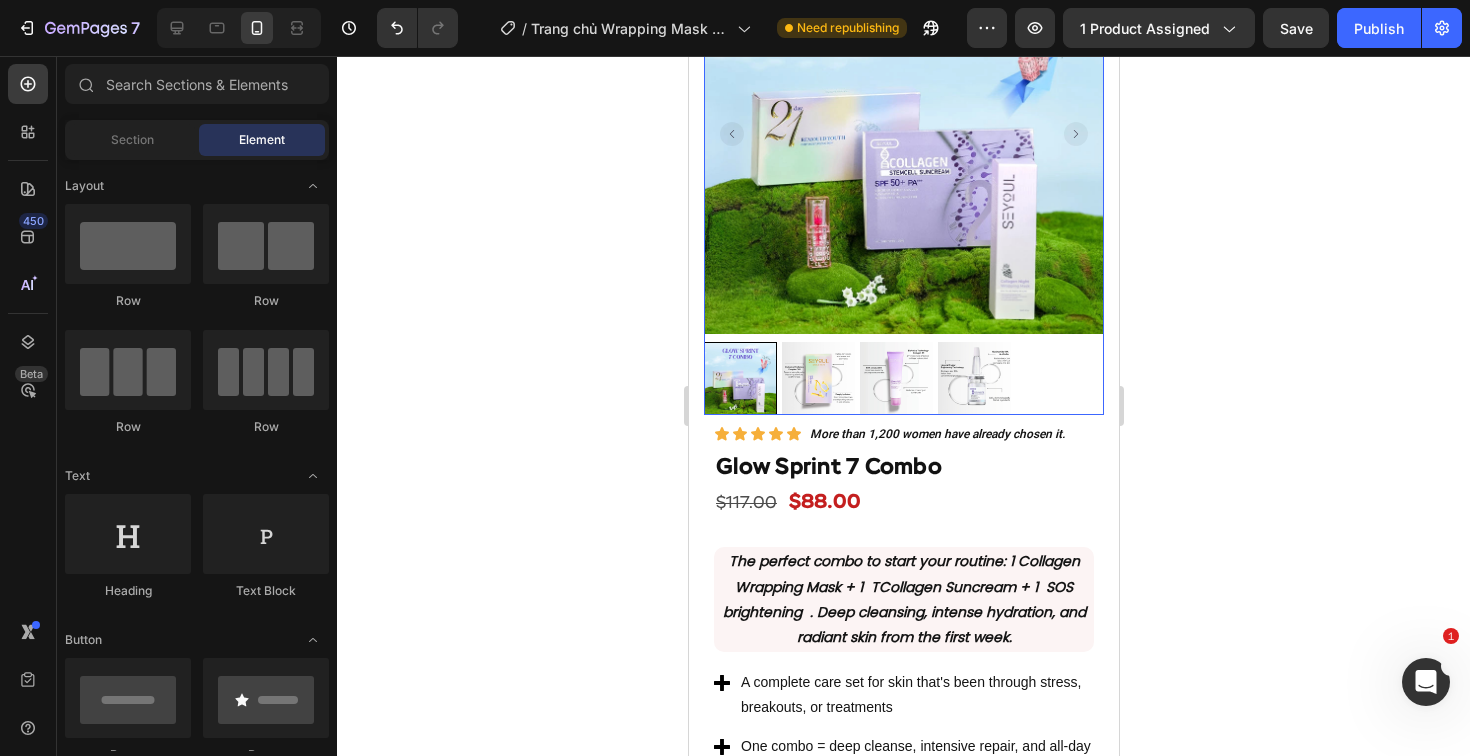 scroll, scrollTop: 4244, scrollLeft: 0, axis: vertical 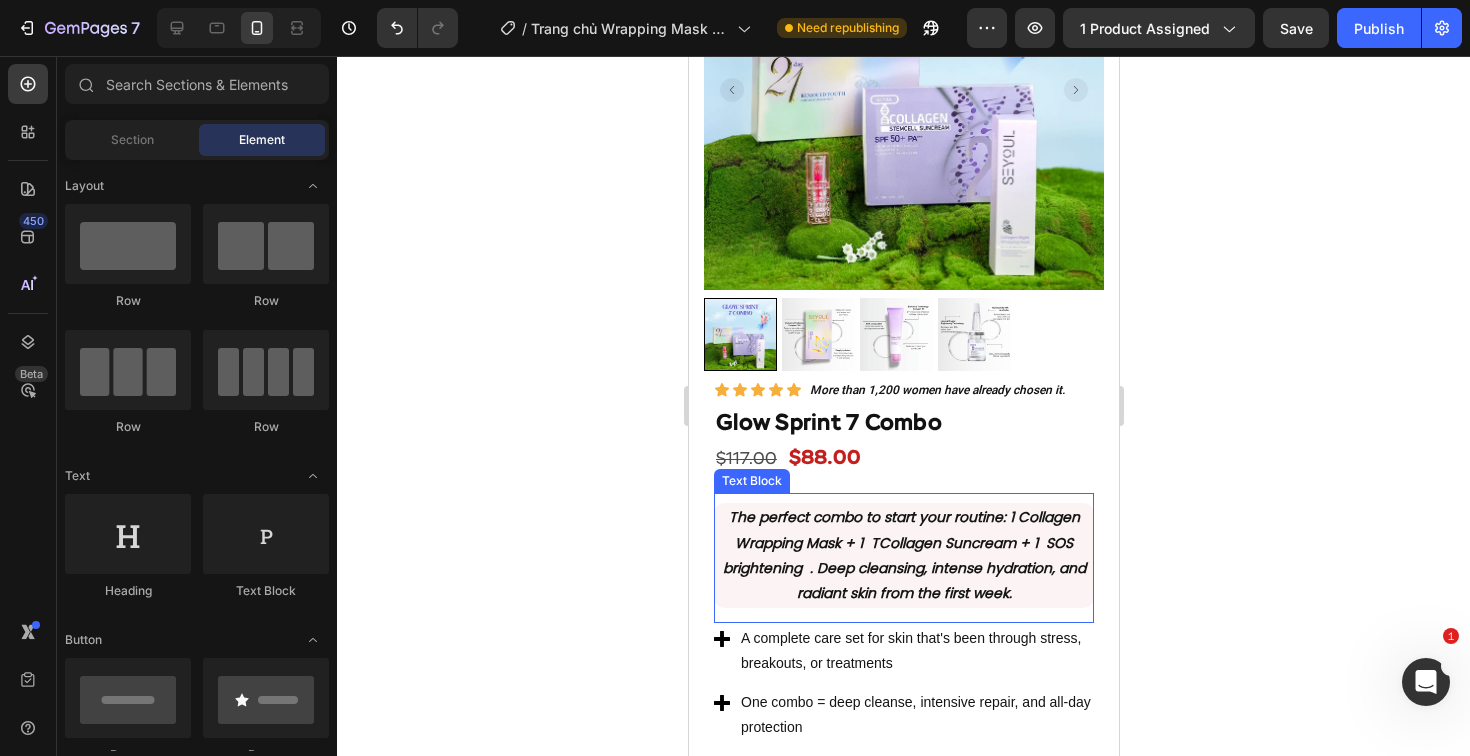 click on "The perfect combo to start your routine : 1 Collagen Wrapping Mask + 1  TCollagen Suncream + 1  SOS brightening  . Deep cleansing, intense hydration, and radiant skin from the first week." at bounding box center (903, 555) 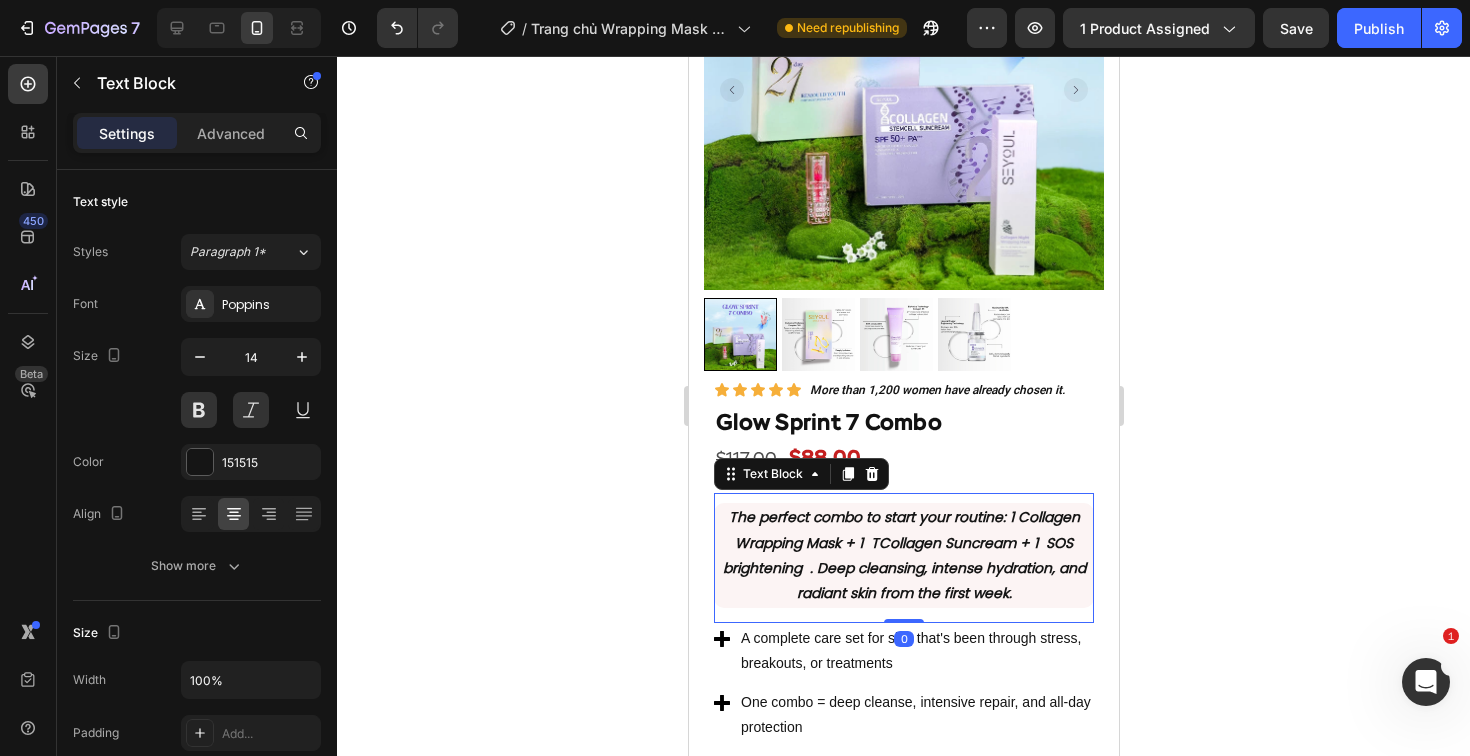click on "The perfect combo to start your routine : 1 Collagen Wrapping Mask + 1  TCollagen Suncream + 1  SOS brightening  . Deep cleansing, intense hydration, and radiant skin from the first week." at bounding box center [903, 555] 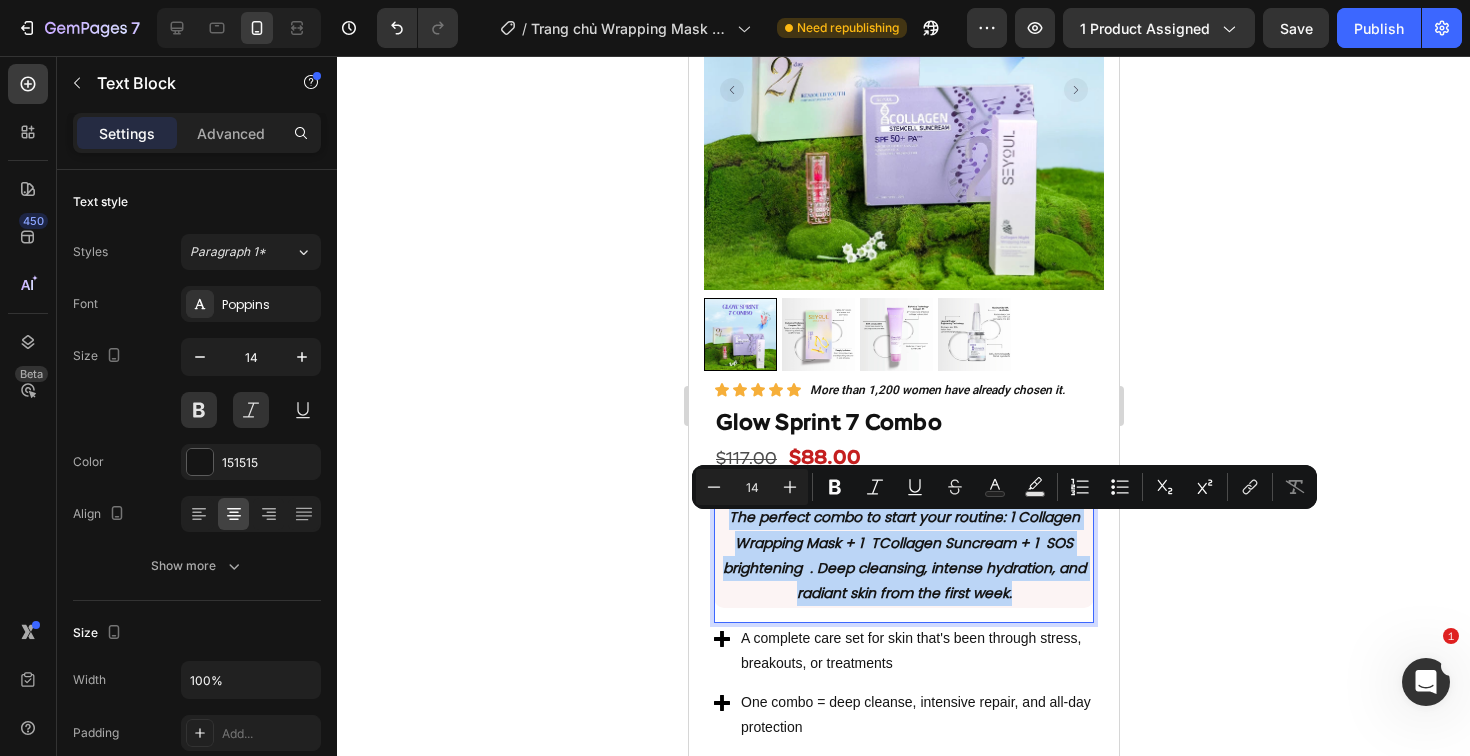 click on "The perfect combo to start your routine : 1 Collagen Wrapping Mask + 1  TCollagen Suncream + 1  SOS brightening  . Deep cleansing, intense hydration, and radiant skin from the first week." at bounding box center [903, 555] 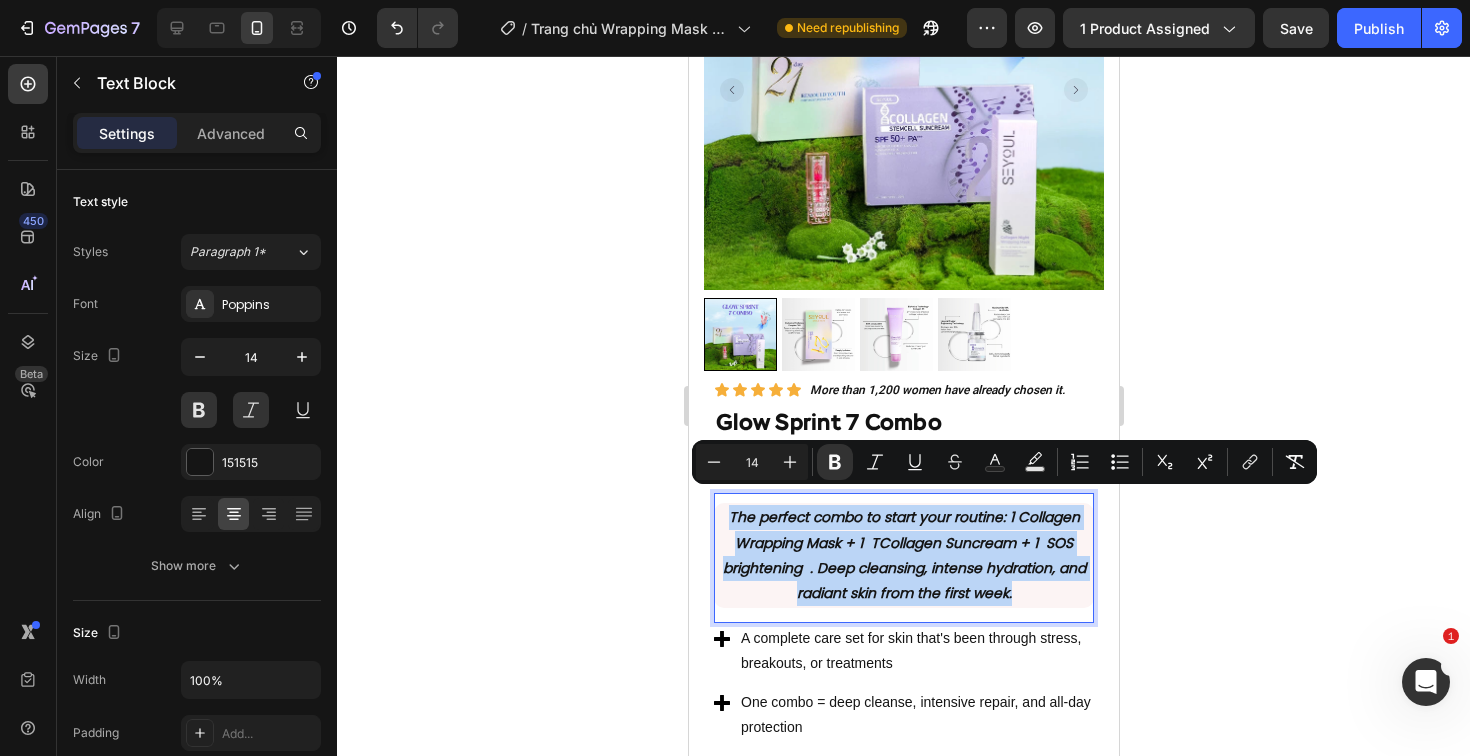 click on "The perfect combo to start your routine : 1 Collagen Wrapping Mask + 1  TCollagen Suncream + 1  SOS brightening  . Deep cleansing, intense hydration, and radiant skin from the first week." at bounding box center (903, 555) 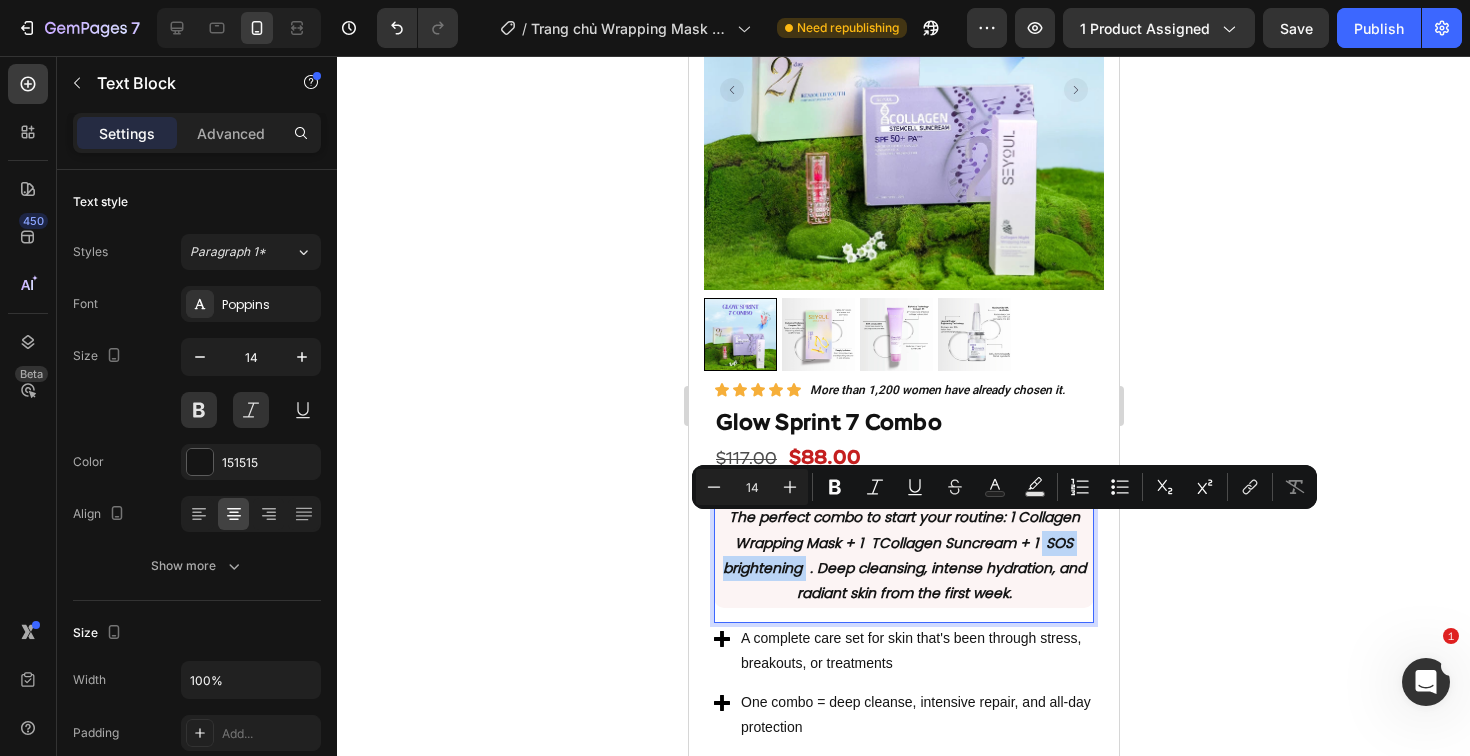 drag, startPoint x: 1035, startPoint y: 524, endPoint x: 813, endPoint y: 551, distance: 223.63586 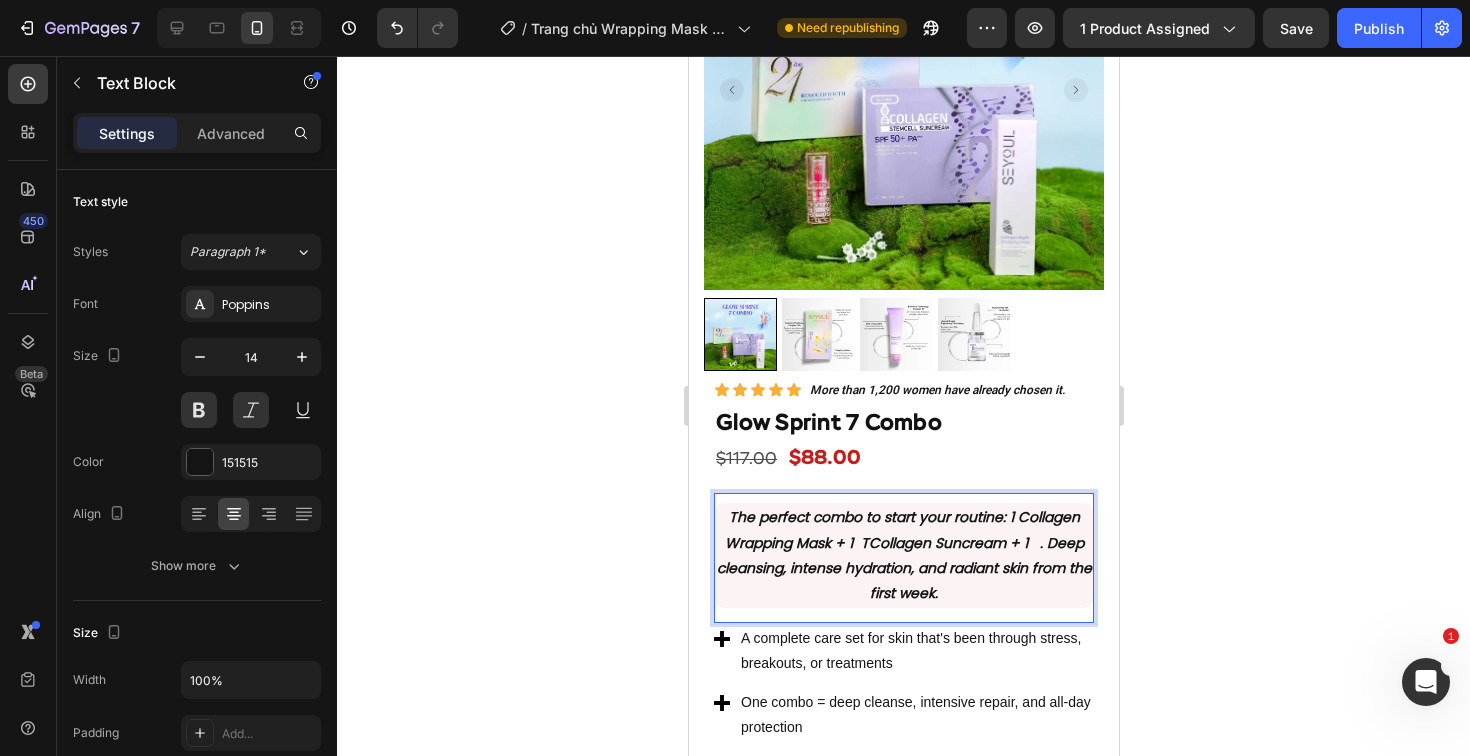 type 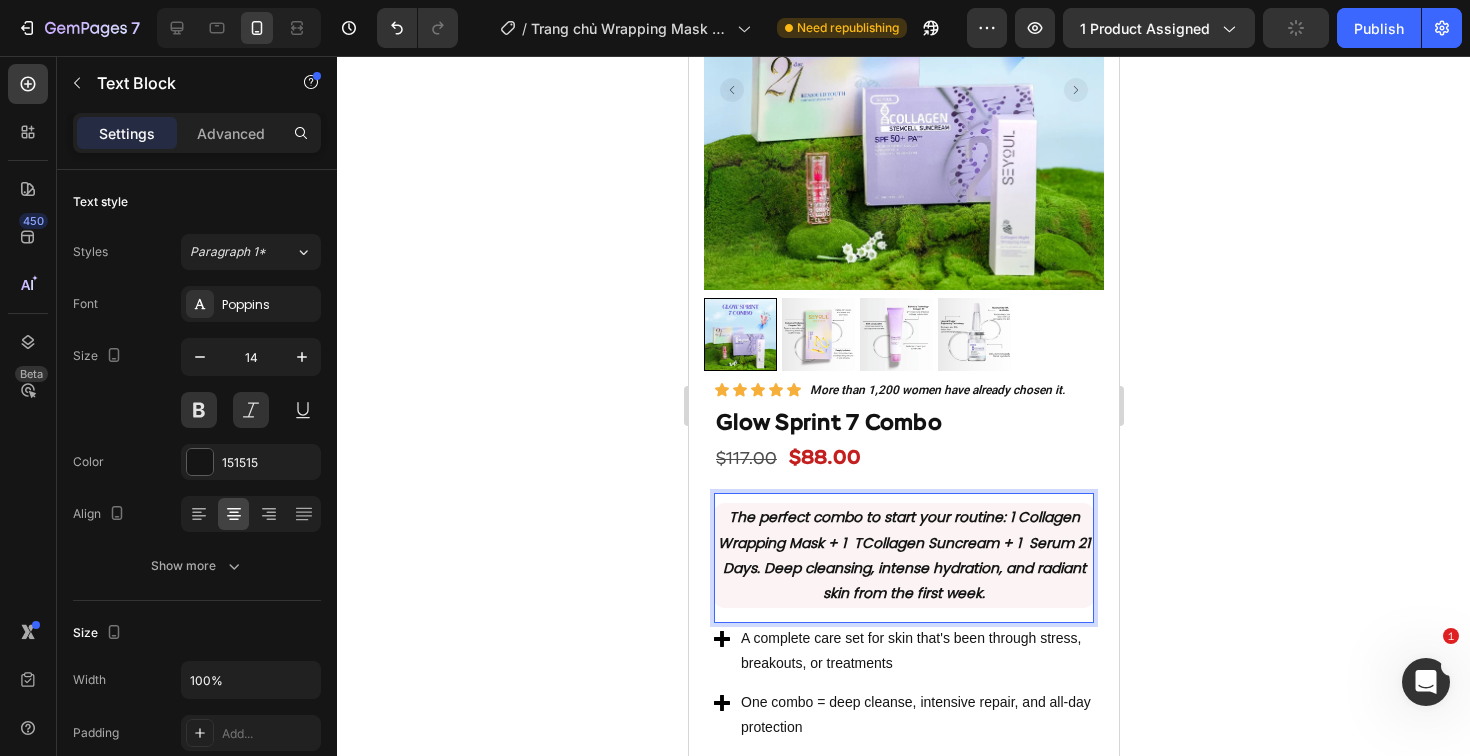click 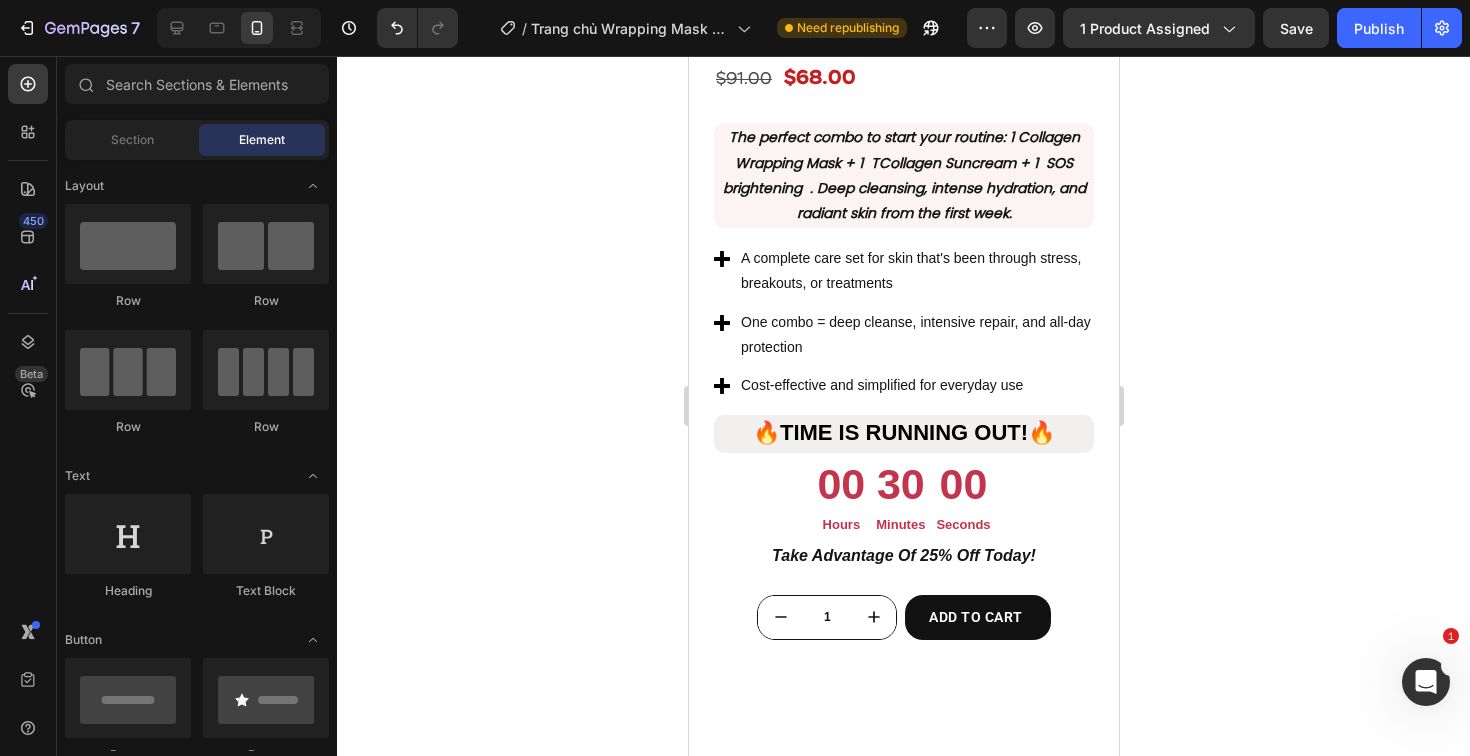scroll, scrollTop: 2228, scrollLeft: 0, axis: vertical 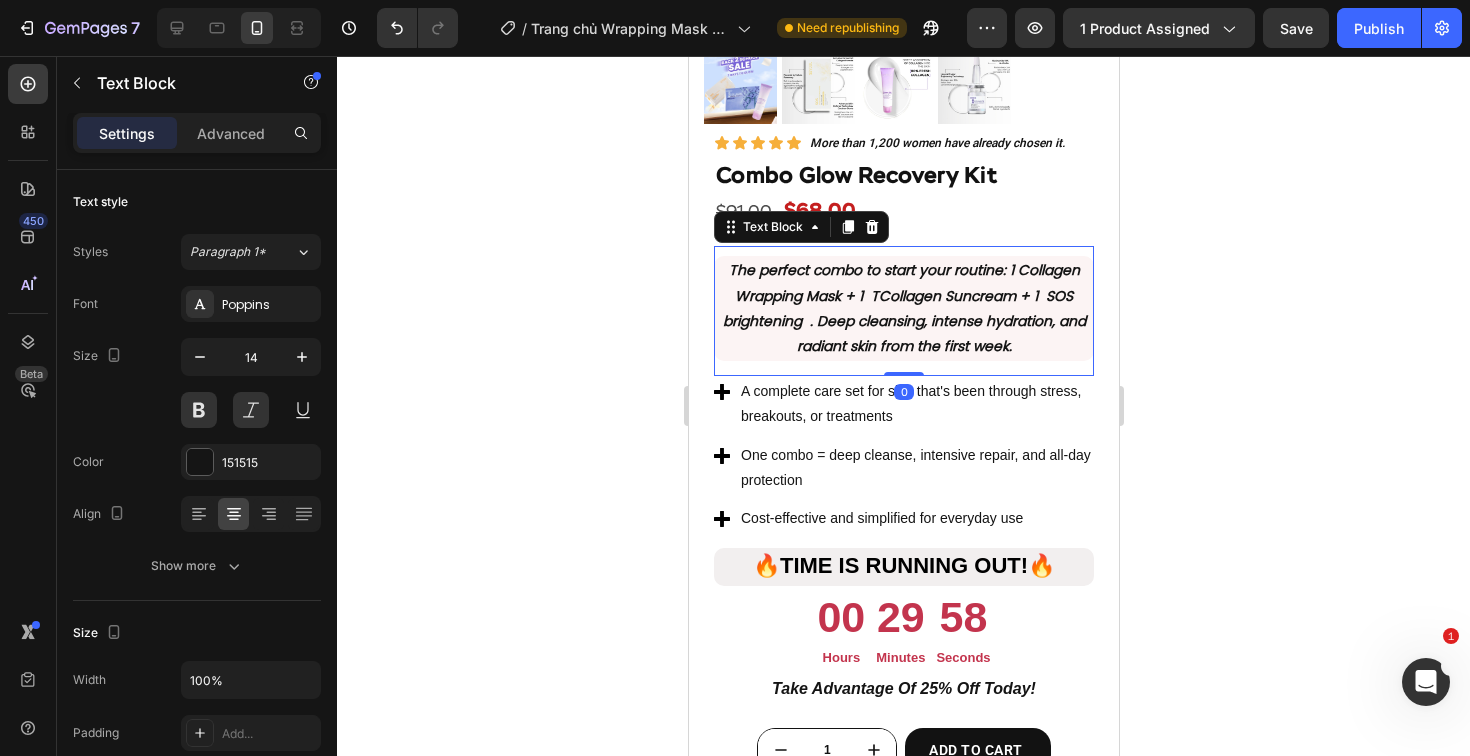 click on "The perfect combo to start your routine : 1 Collagen Wrapping Mask + 1  TCollagen Suncream + 1  SOS brightening  . Deep cleansing, intense hydration, and radiant skin from the first week." at bounding box center [903, 308] 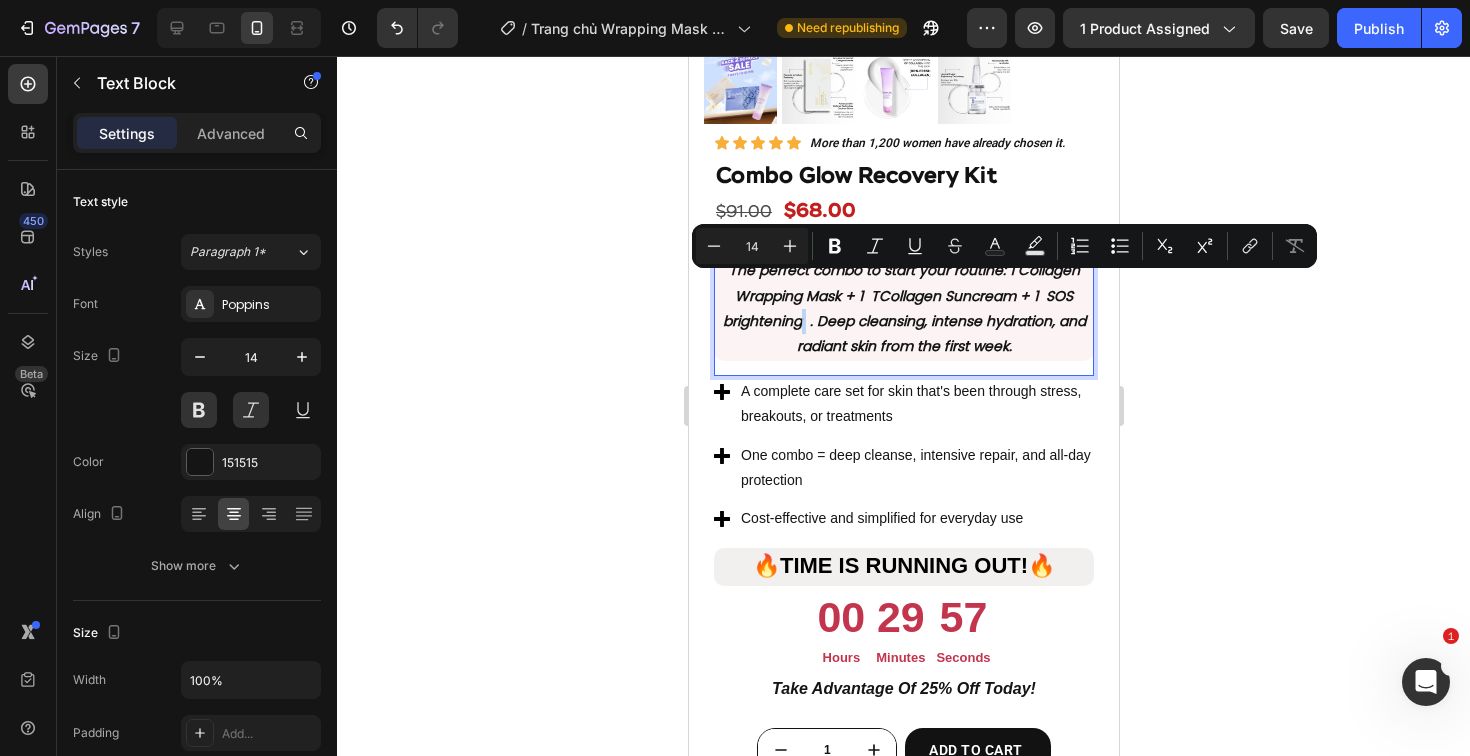 click on "The perfect combo to start your routine : 1 Collagen Wrapping Mask + 1  TCollagen Suncream + 1  SOS brightening  . Deep cleansing, intense hydration, and radiant skin from the first week." at bounding box center (903, 308) 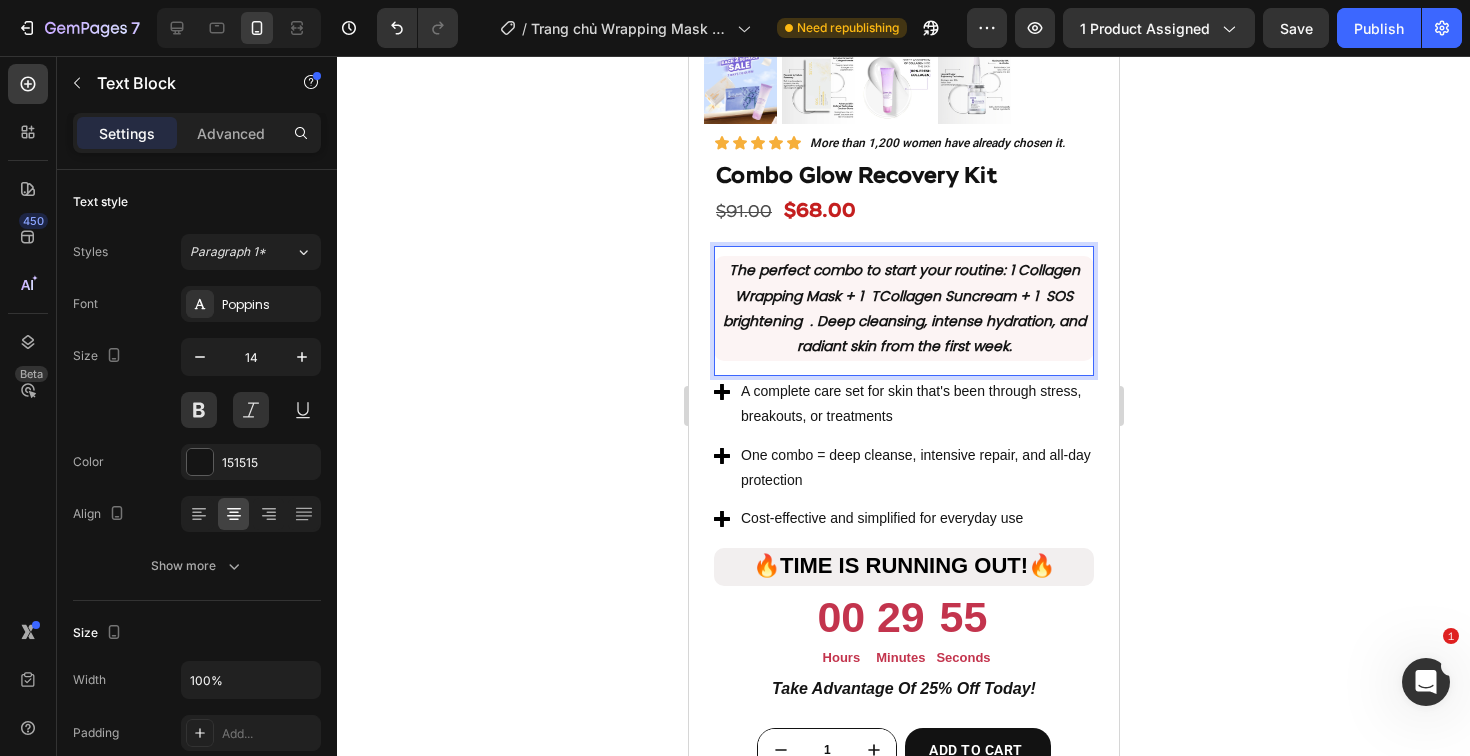 type 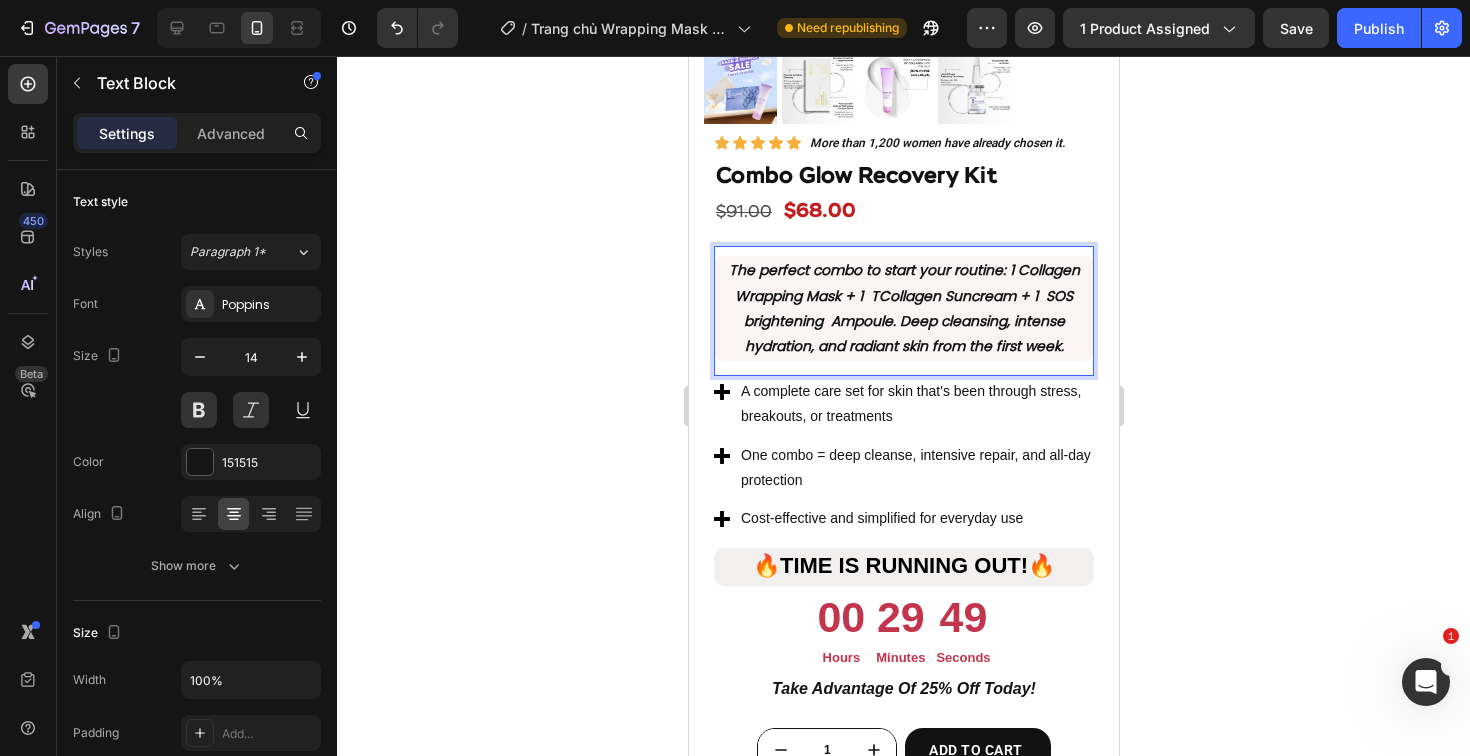 click 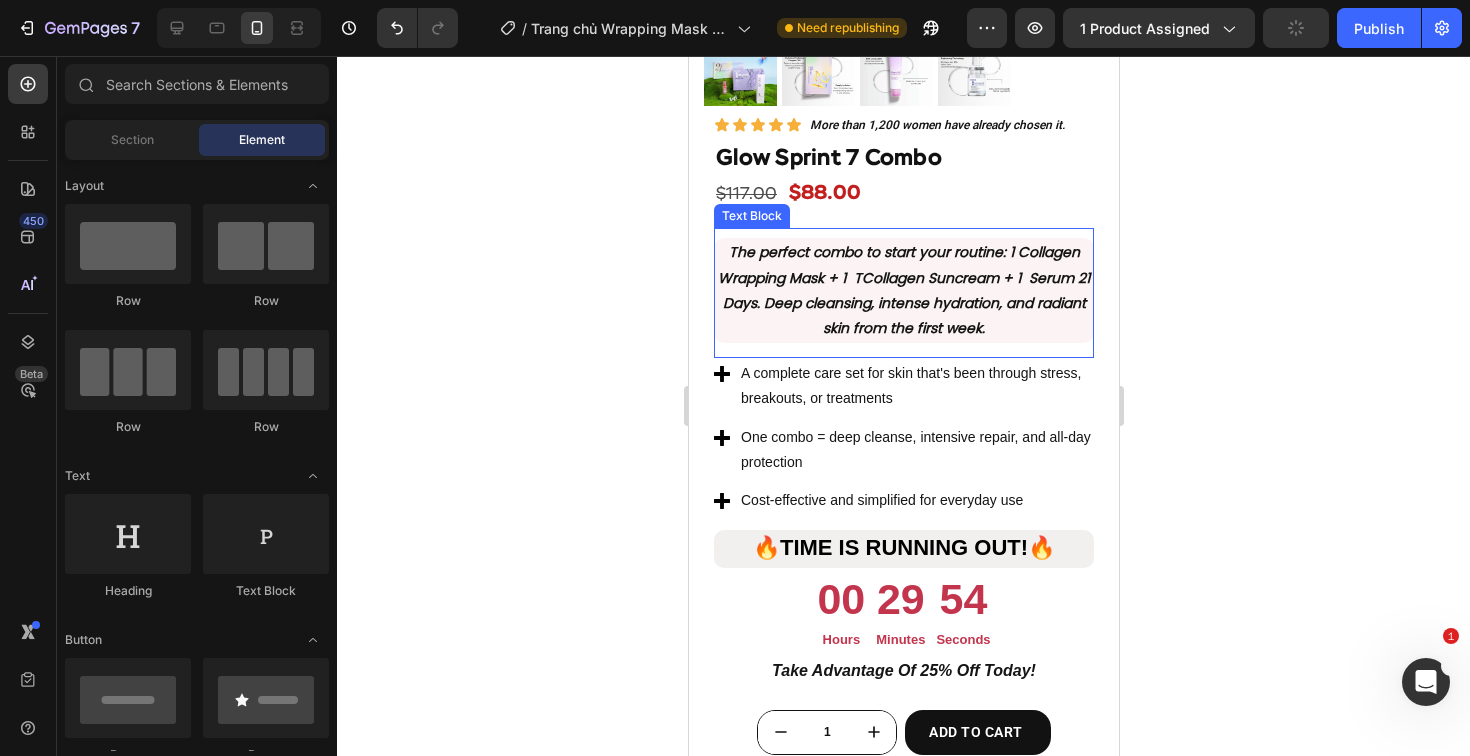 scroll, scrollTop: 4509, scrollLeft: 0, axis: vertical 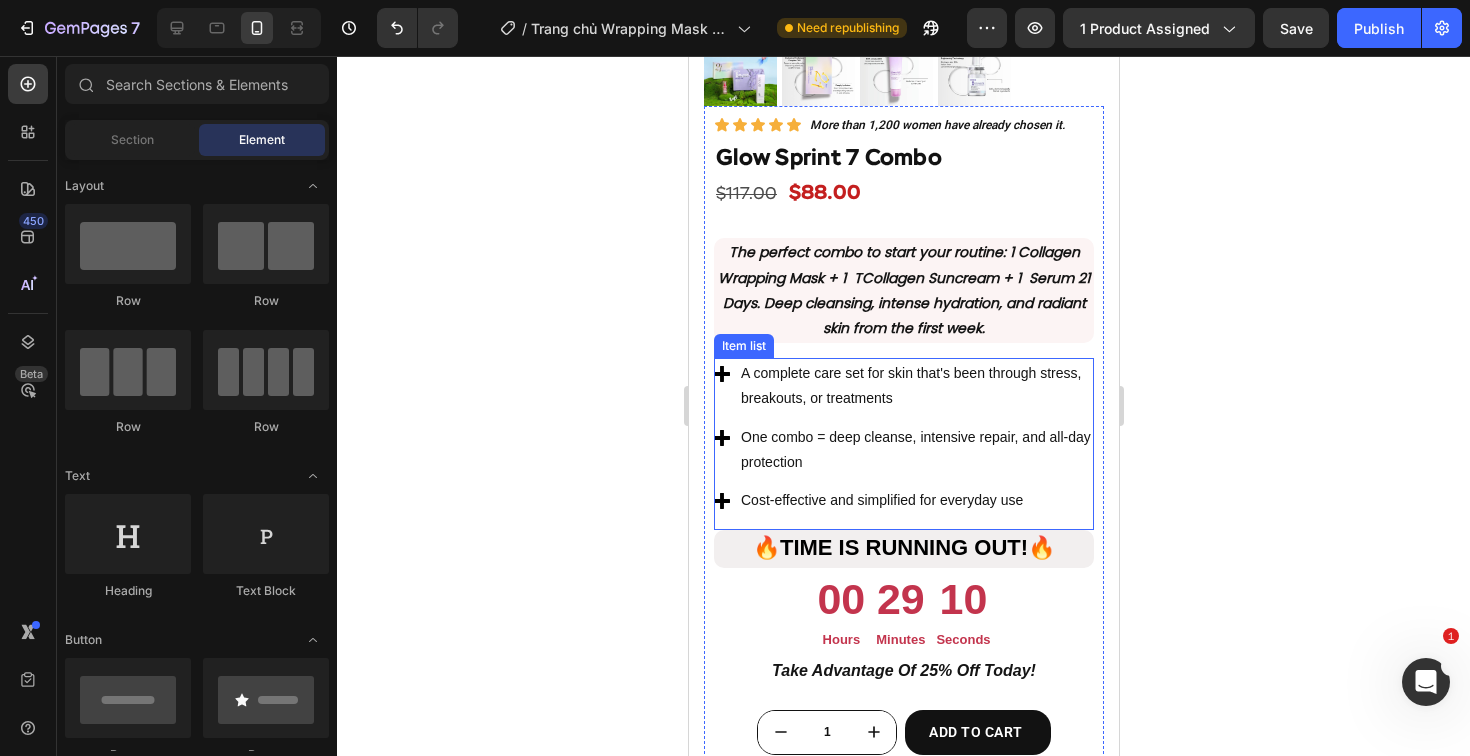 click on "A complete care set for skin that's been through stress, breakouts, or treatments
One combo = deep cleanse, intensive repair, and all-day protection
Cost-effective and simplified for everyday use" at bounding box center [903, 444] 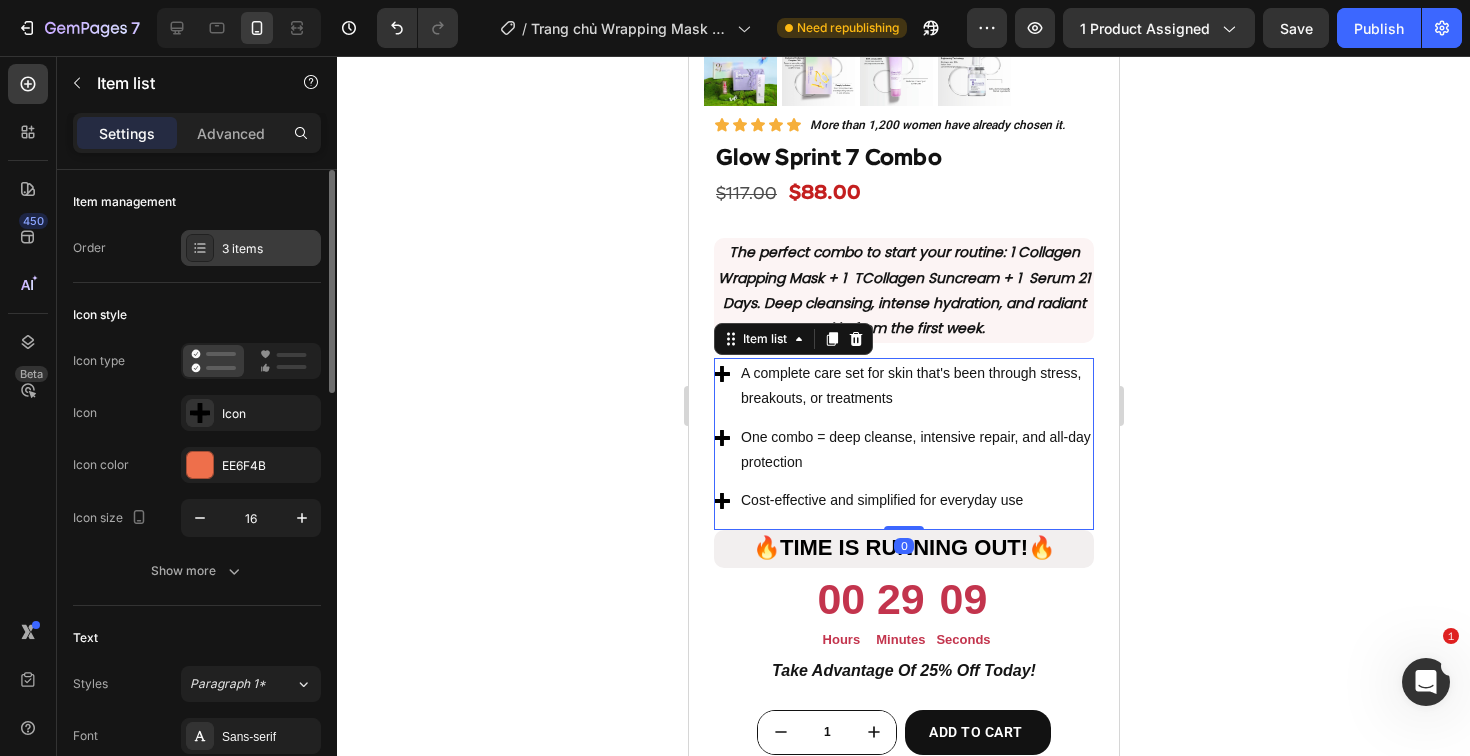 click on "3 items" at bounding box center [269, 249] 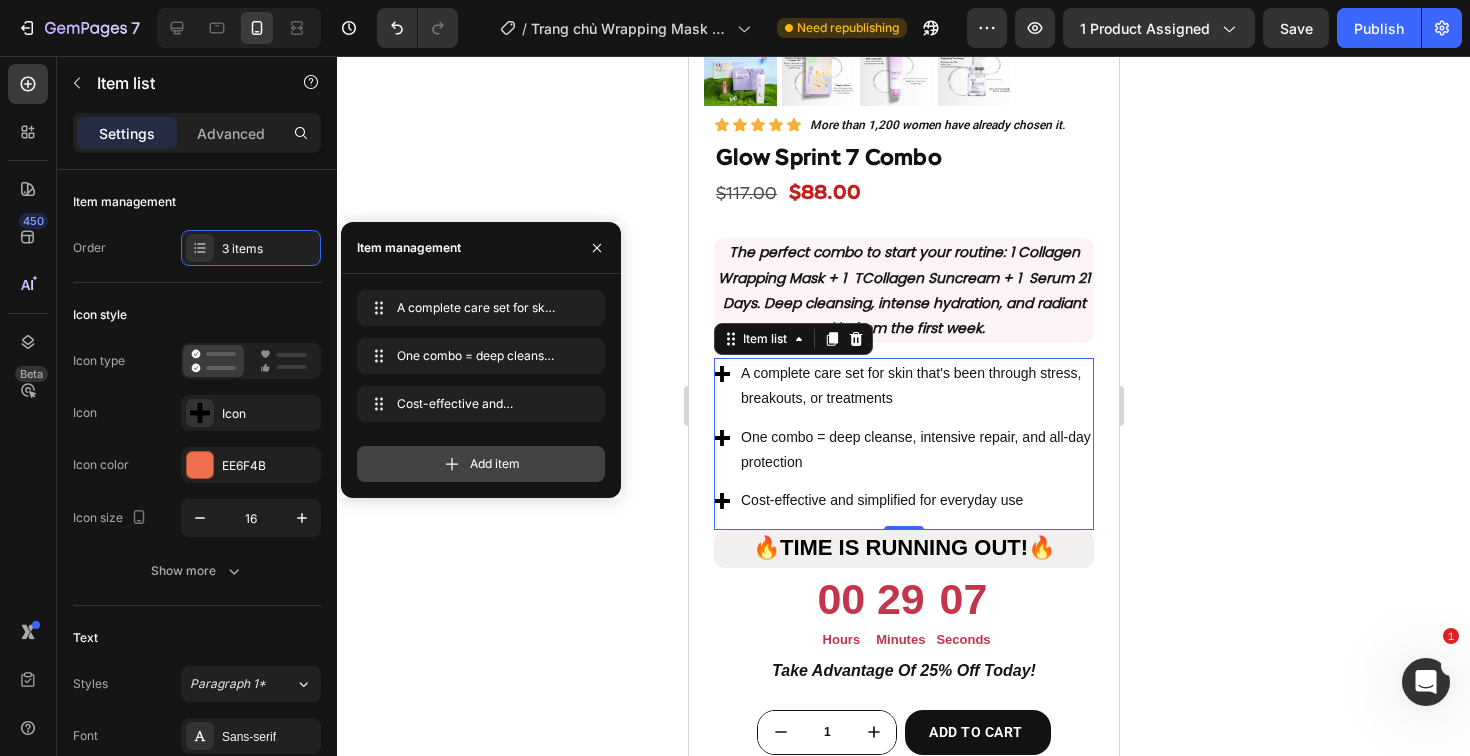 click on "Add item" at bounding box center [481, 464] 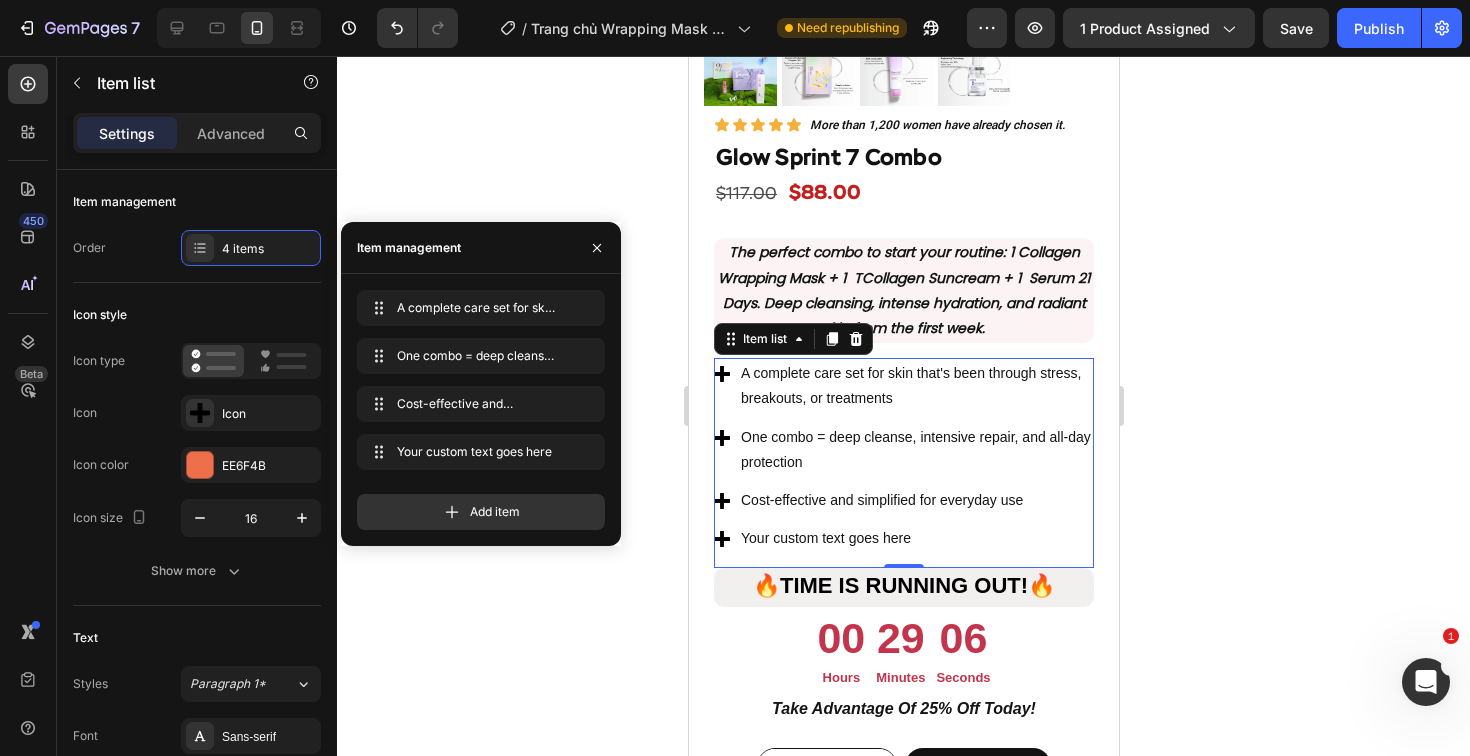 click on "Your custom text goes here" at bounding box center [915, 538] 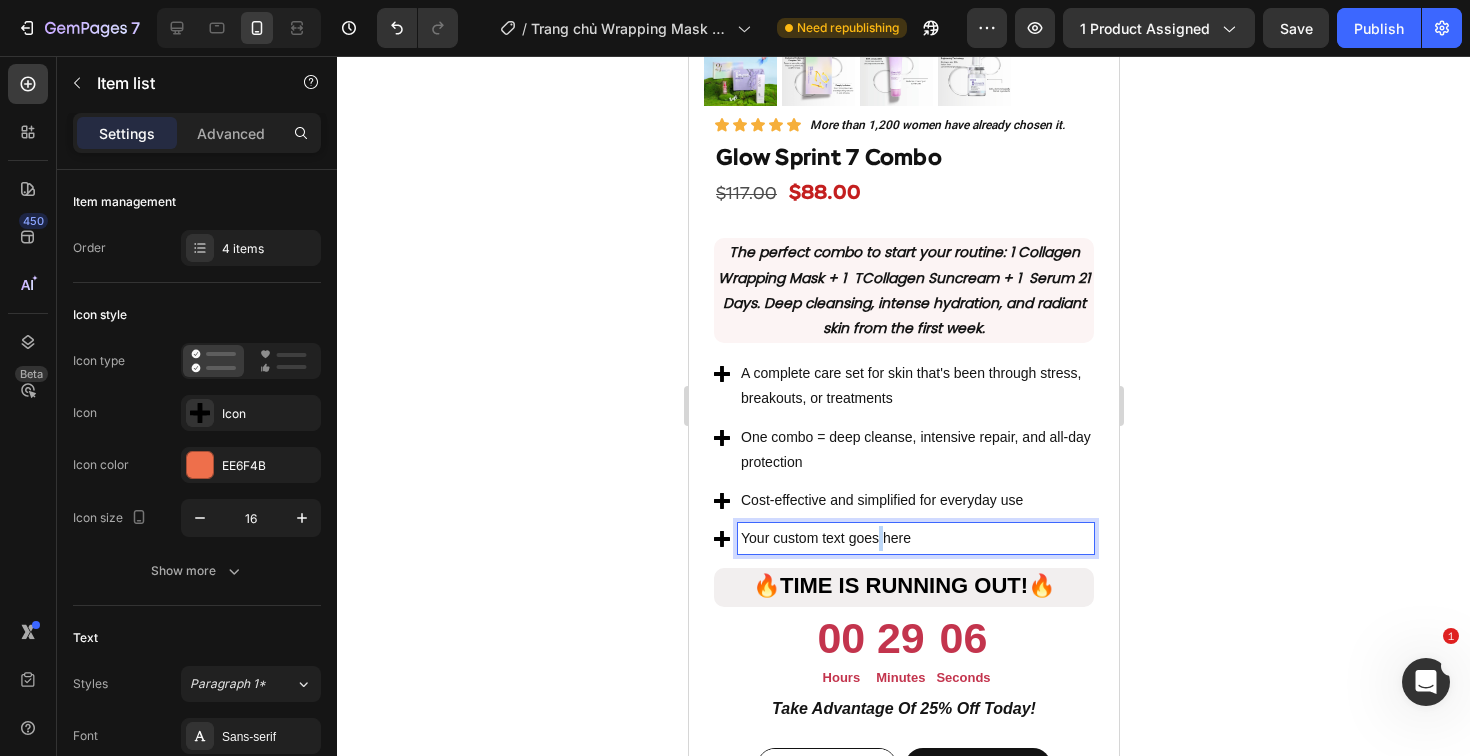 click on "Your custom text goes here" at bounding box center (915, 538) 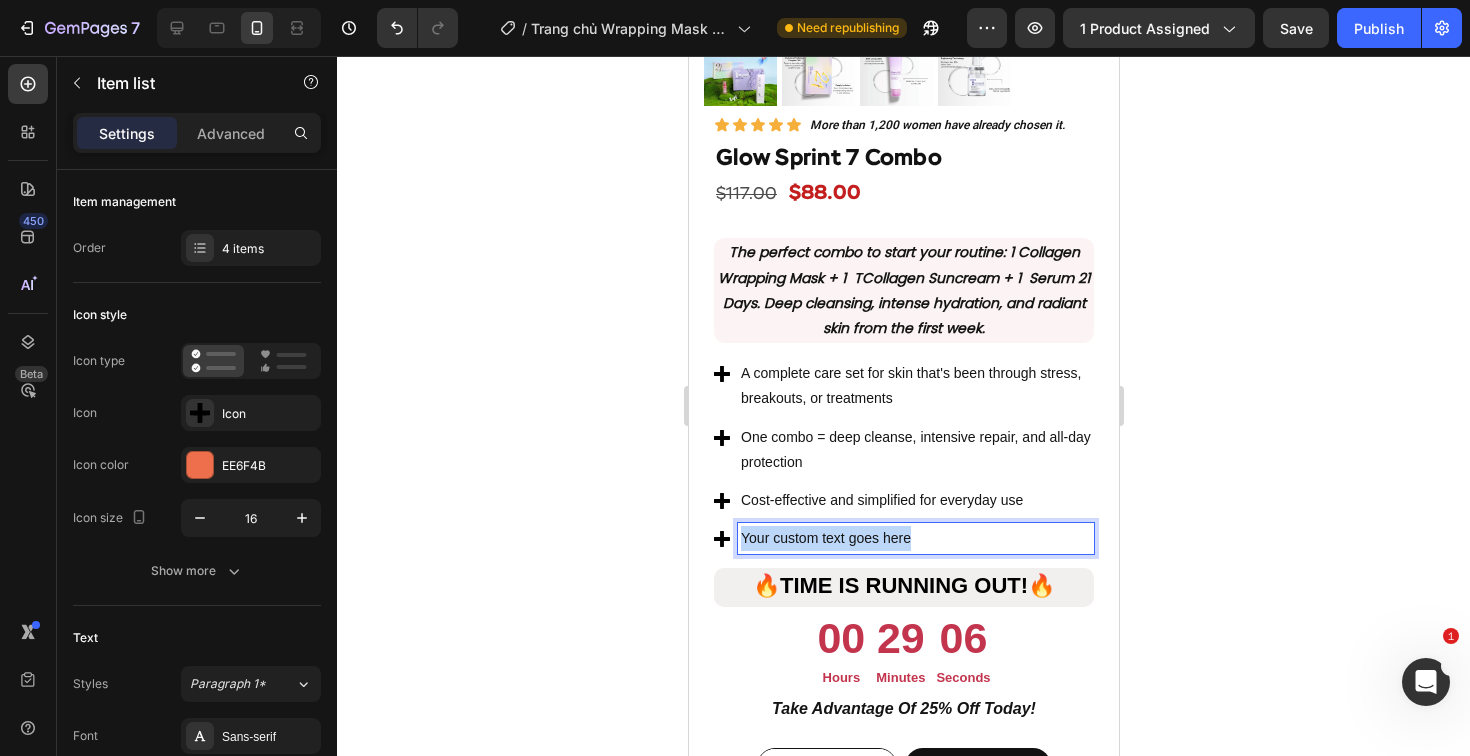 click on "Your custom text goes here" at bounding box center (915, 538) 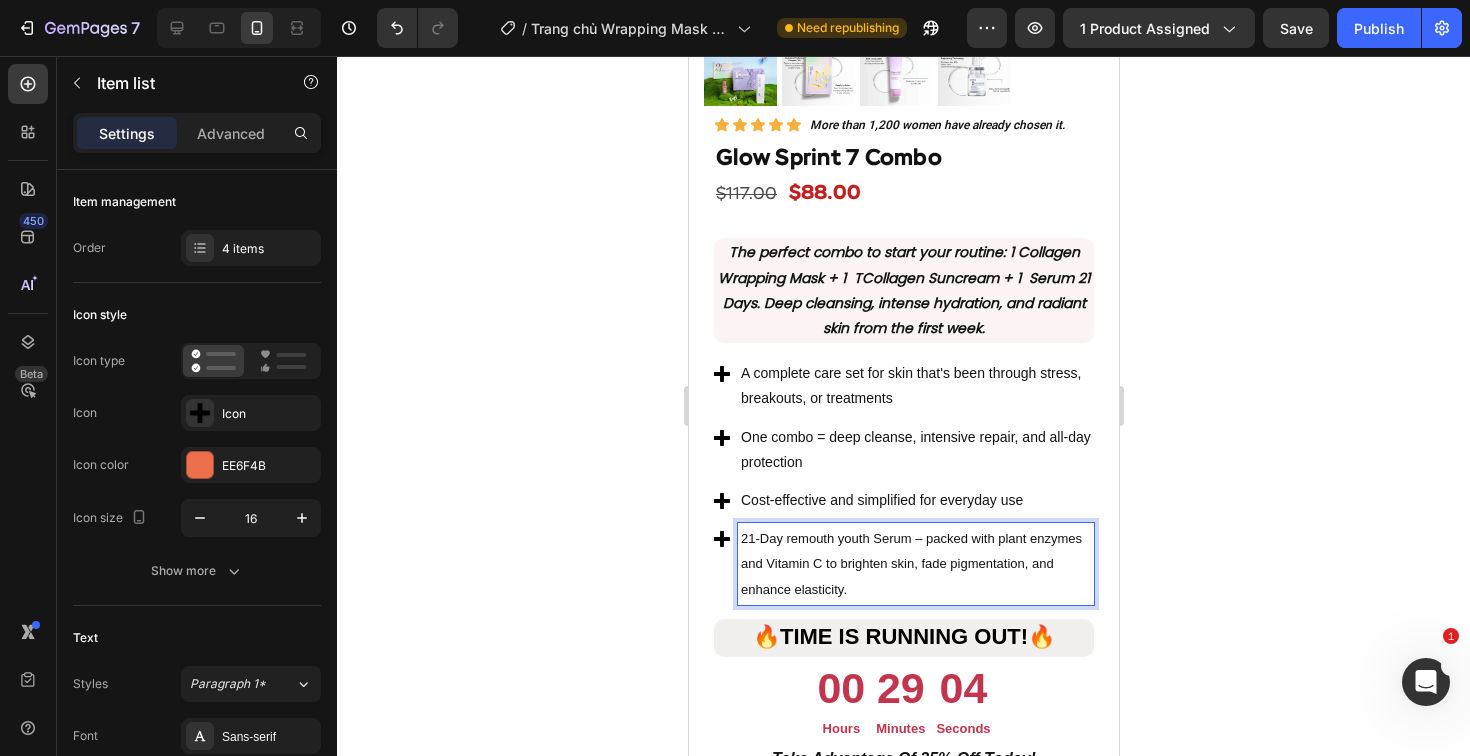 click 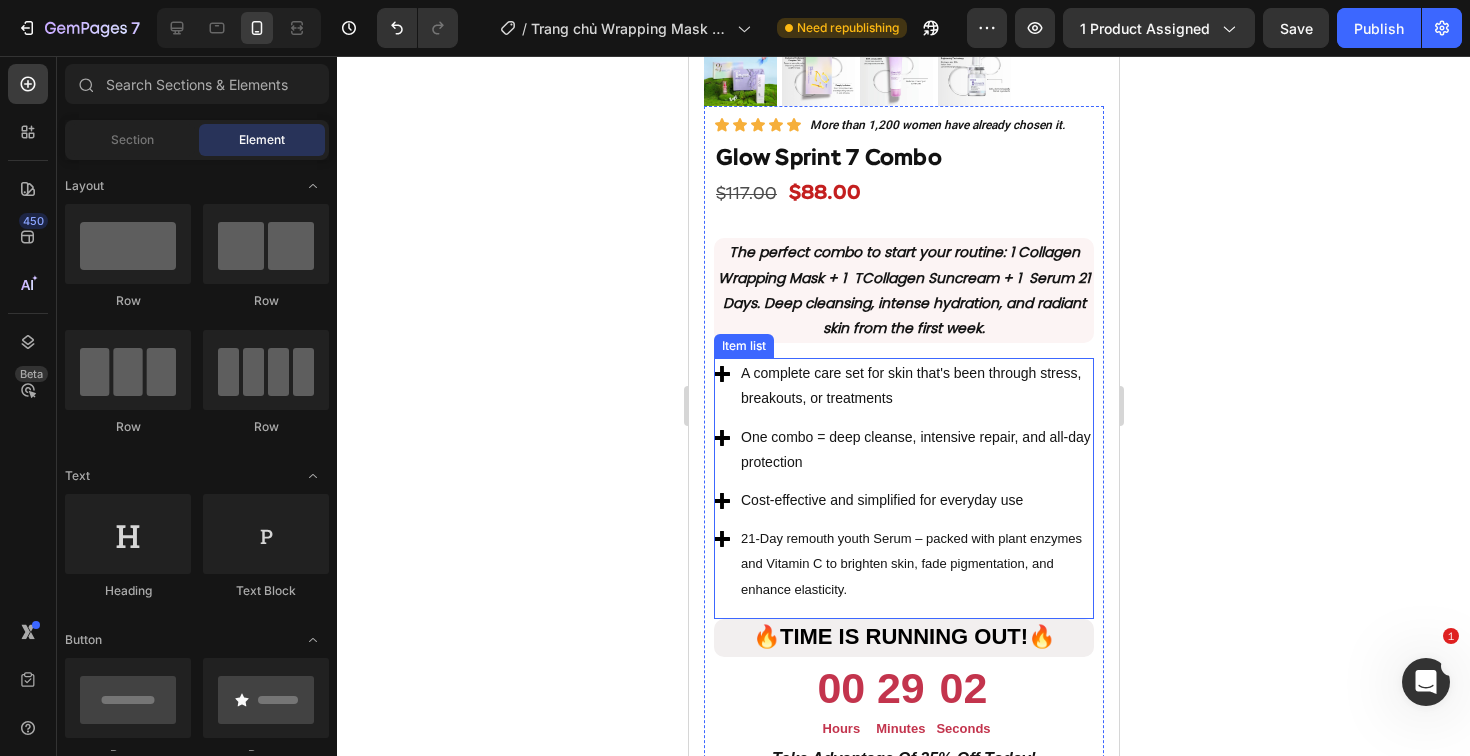 click on "Cost-effective and simplified for everyday use" at bounding box center (915, 500) 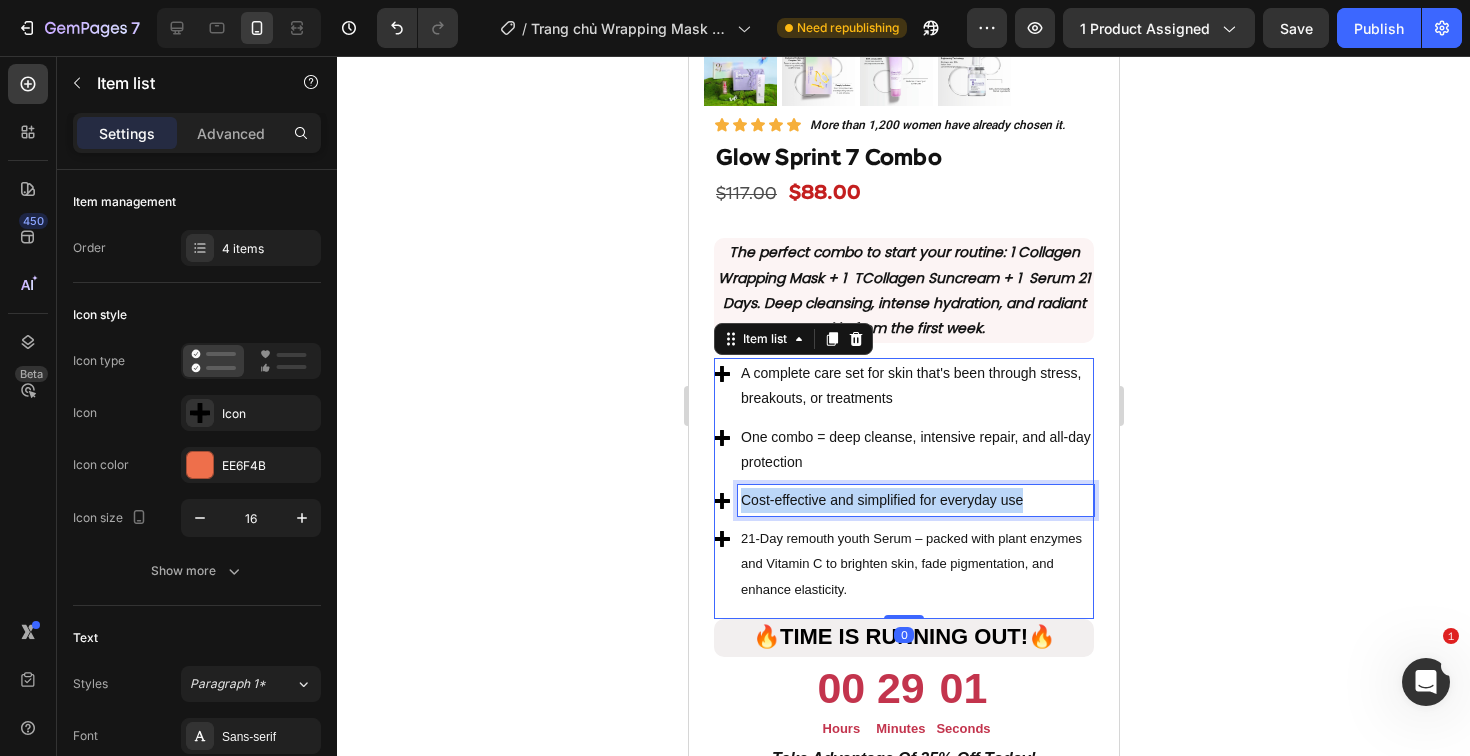 click on "Cost-effective and simplified for everyday use" at bounding box center [915, 500] 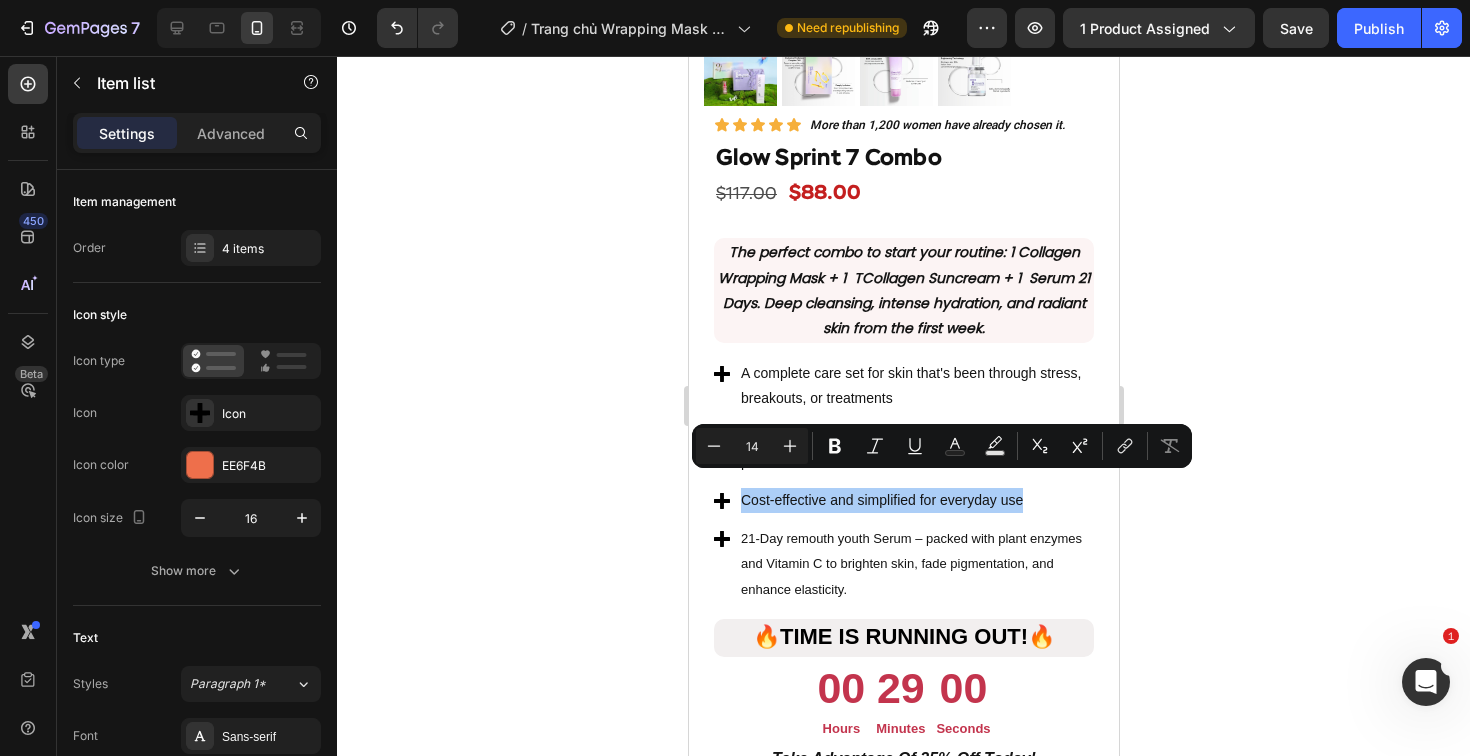 click 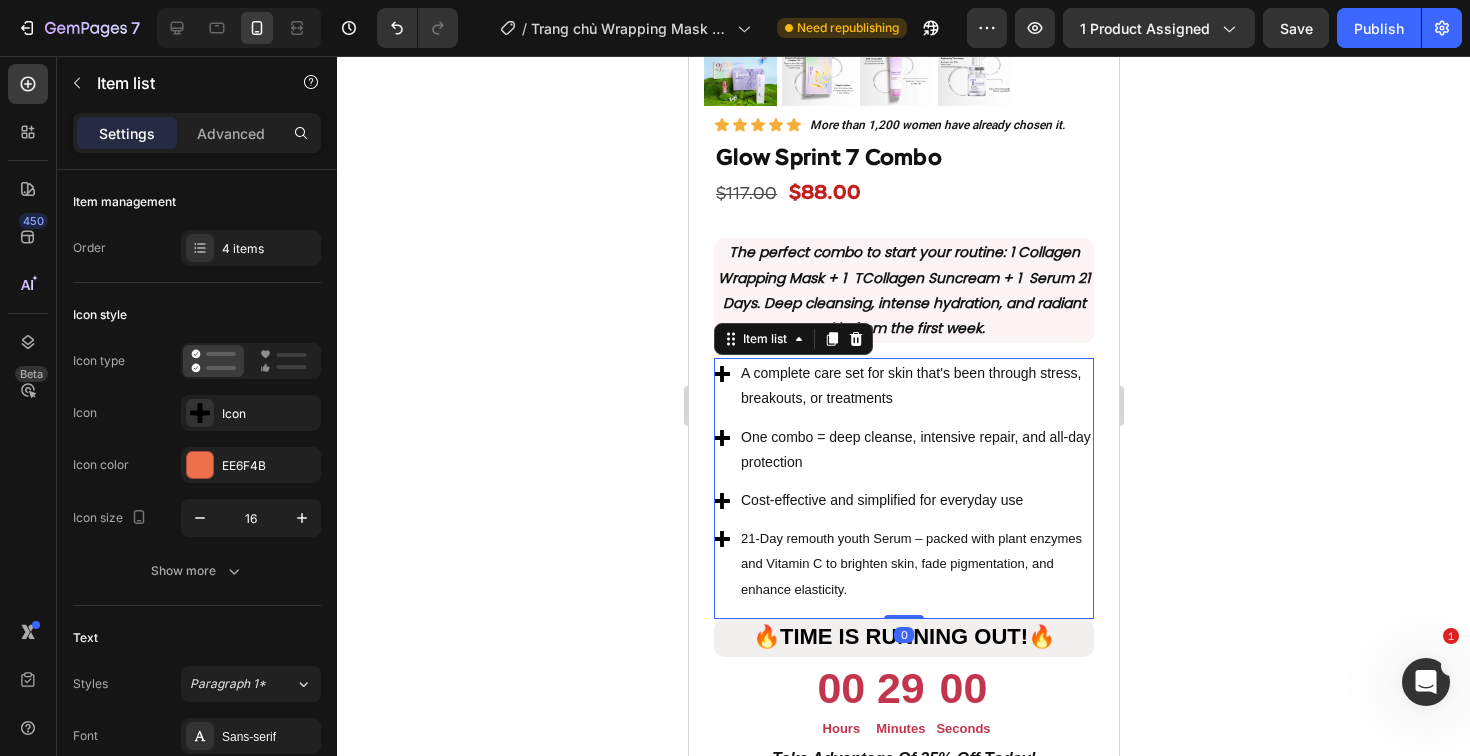click on "21-Day remouth youth Serum – packed with plant enzymes and Vitamin C to brighten skin, fade pigmentation, and enhance elasticity." at bounding box center (910, 563) 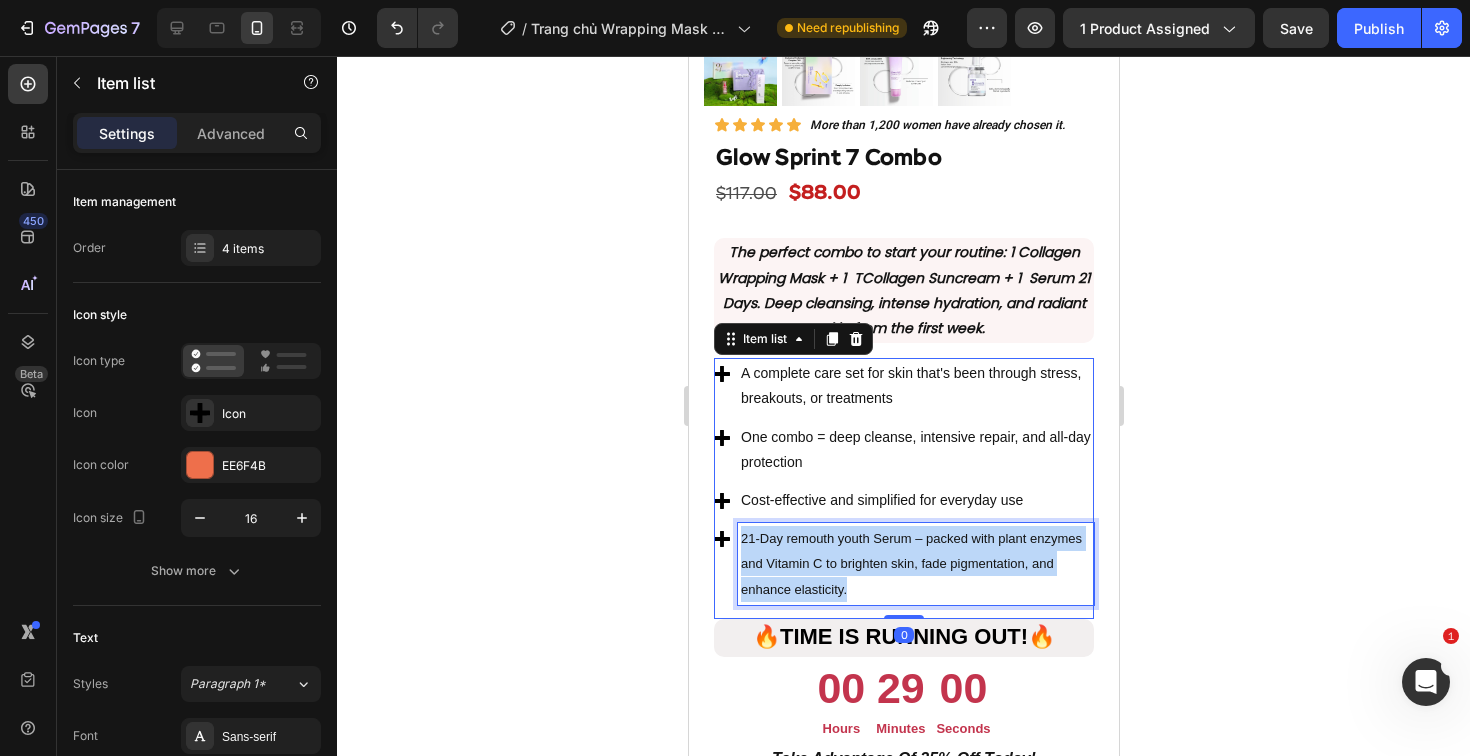 click on "21-Day remouth youth Serum – packed with plant enzymes and Vitamin C to brighten skin, fade pigmentation, and enhance elasticity." at bounding box center [910, 563] 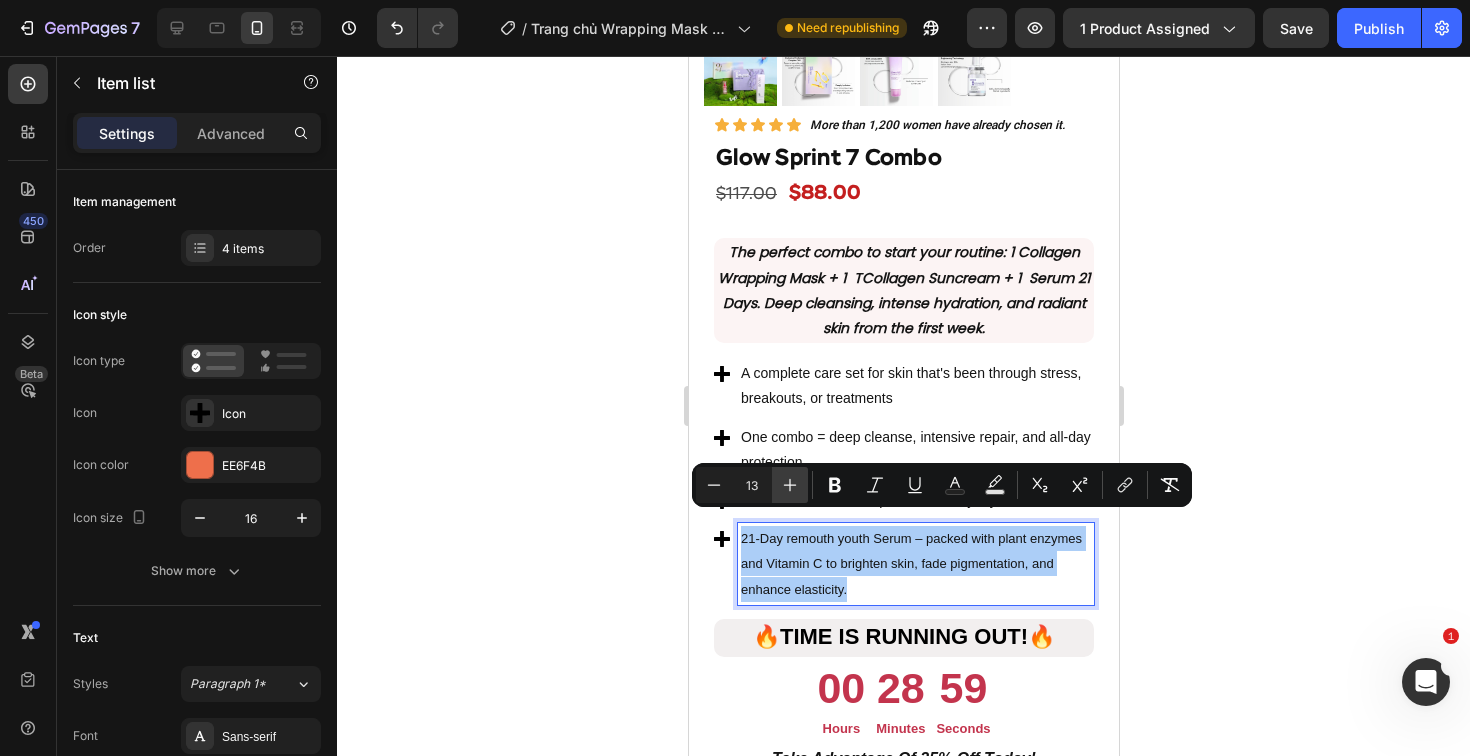 click 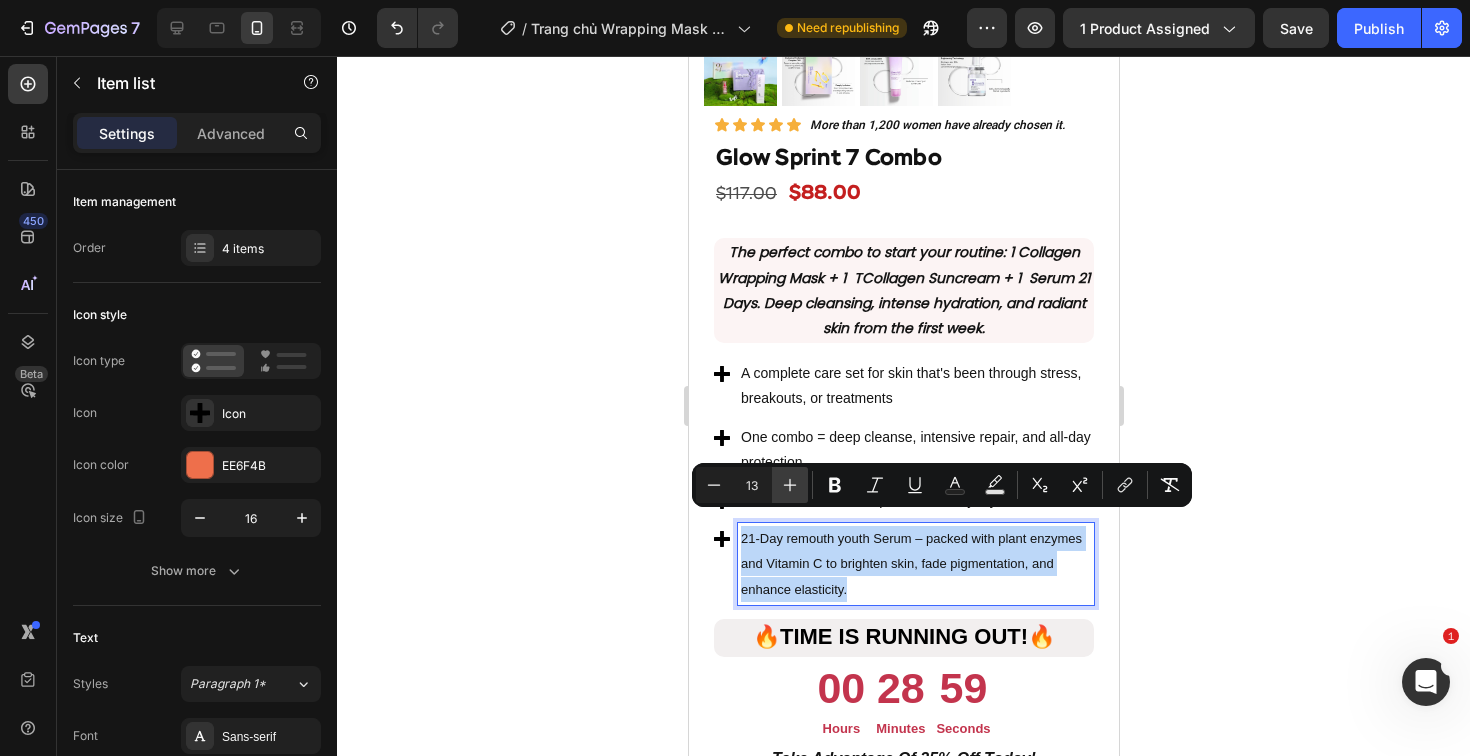 type on "14" 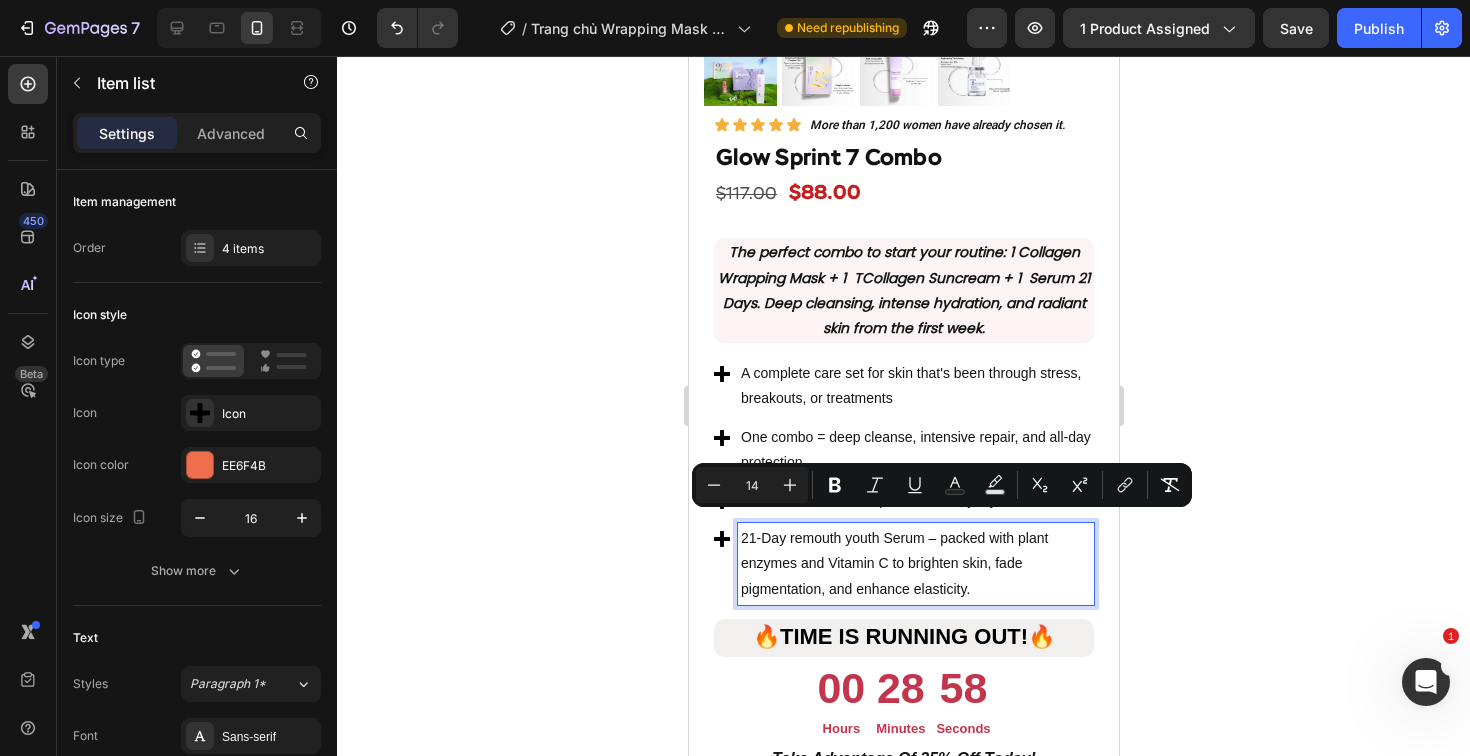 click 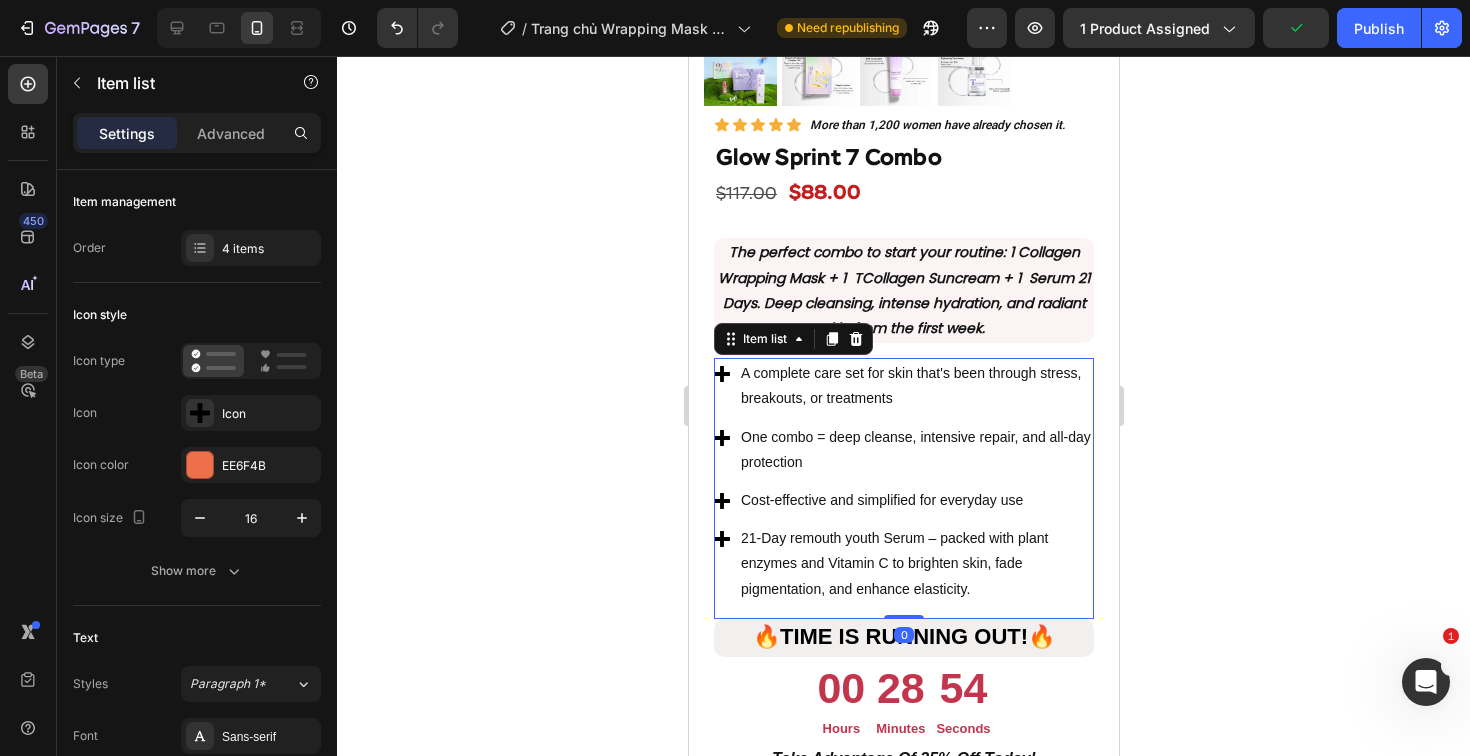 click on "21-Day remouth youth Serum – packed with plant enzymes and Vitamin C to brighten skin, fade pigmentation, and enhance elasticity." at bounding box center (893, 563) 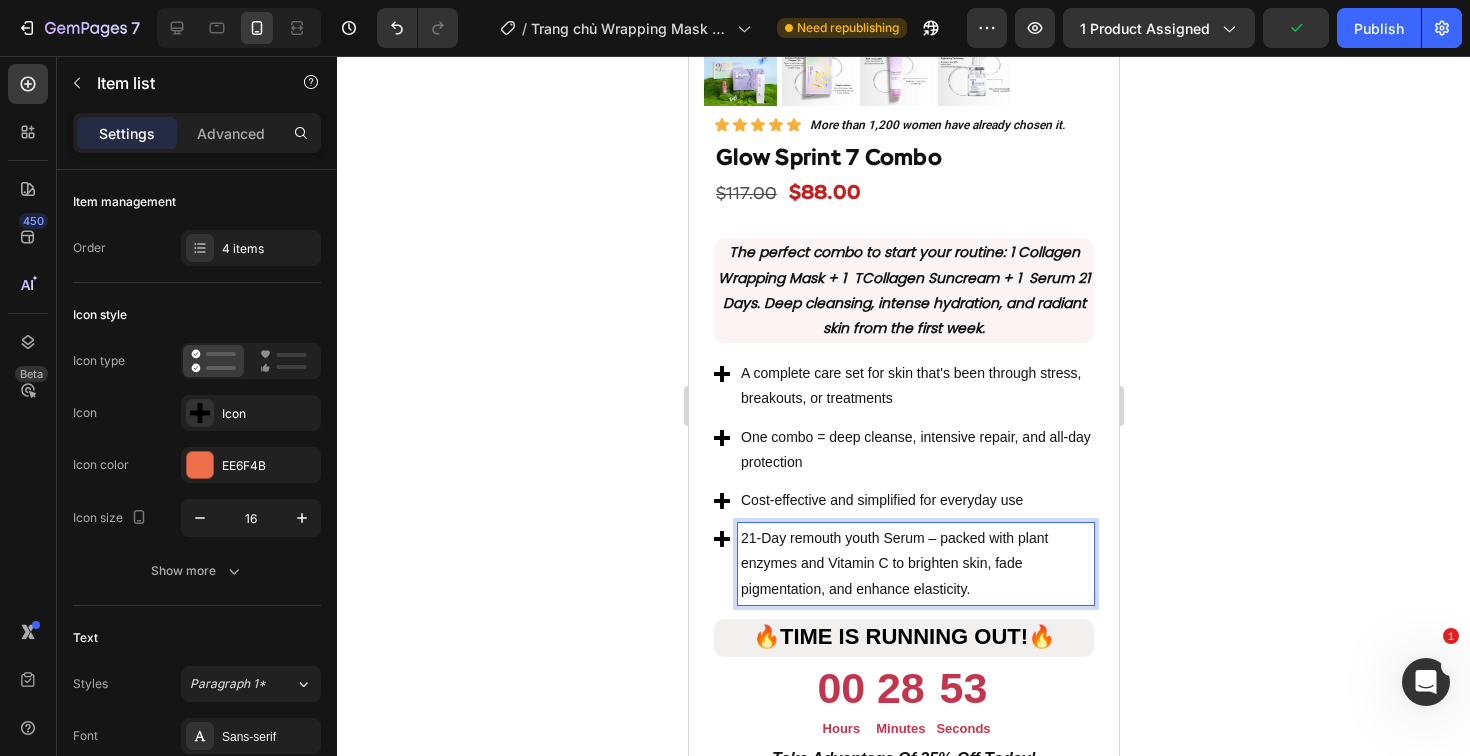 click on "21-Day remouth youth Serum – packed with plant enzymes and Vitamin C to brighten skin, fade pigmentation, and enhance elasticity." at bounding box center (893, 563) 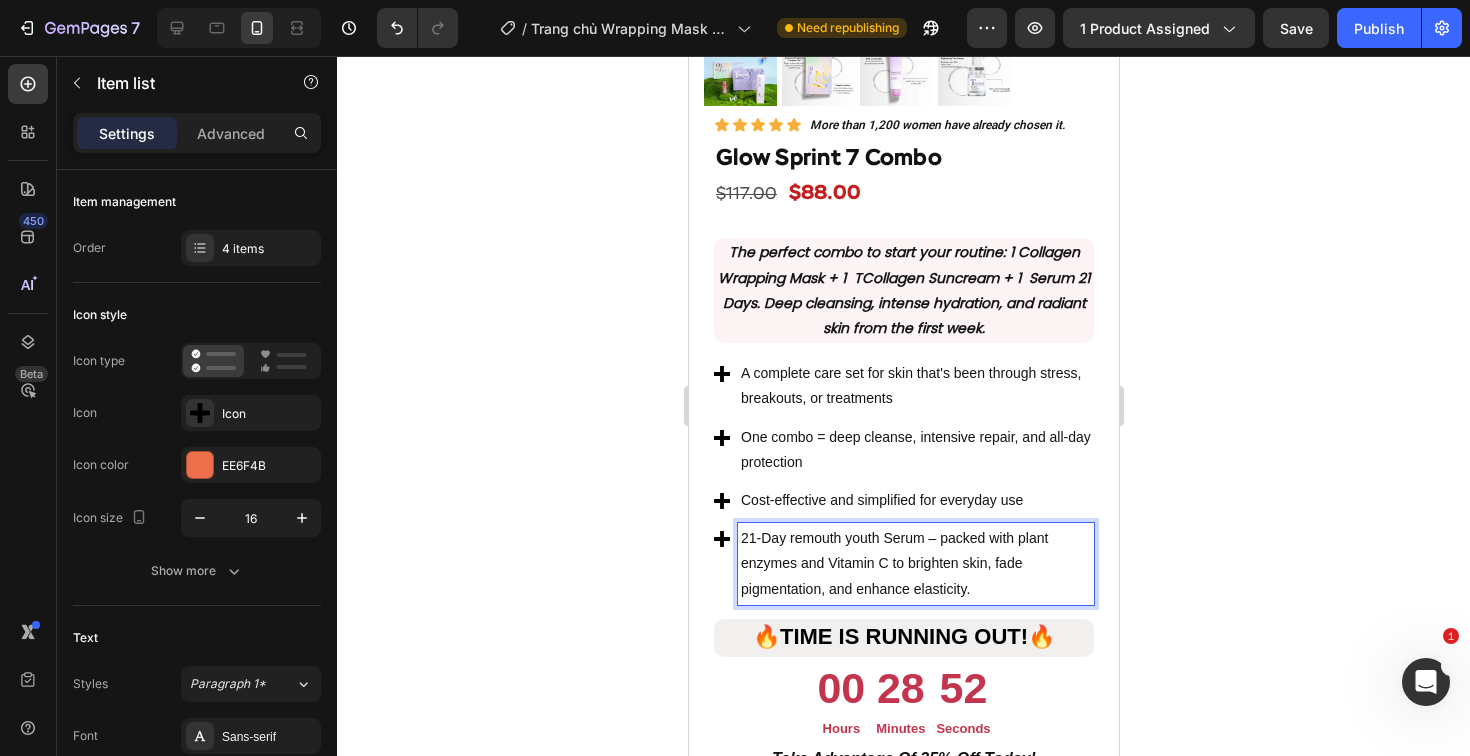 click on "21-Day remouth youth Serum – packed with plant enzymes and Vitamin C to brighten skin, fade pigmentation, and enhance elasticity." at bounding box center [893, 563] 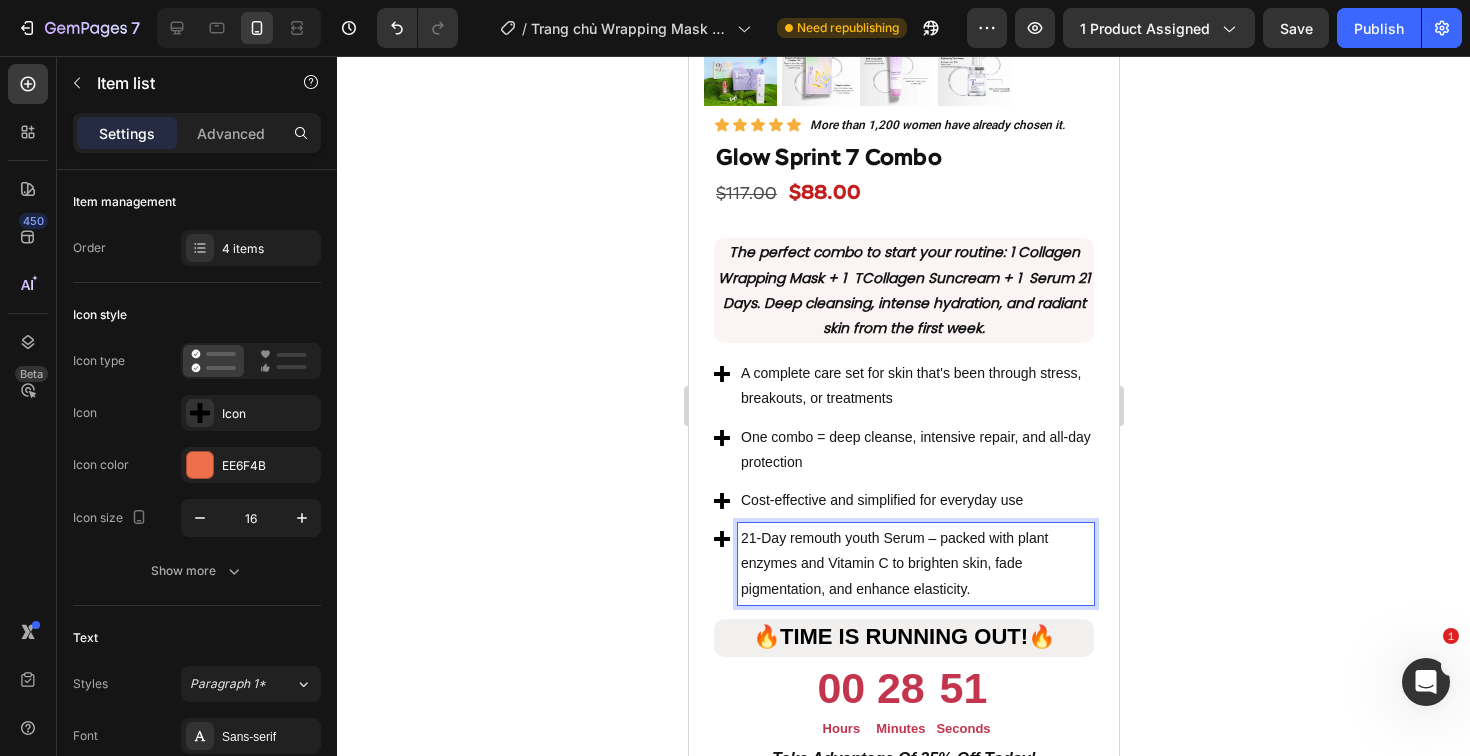 type 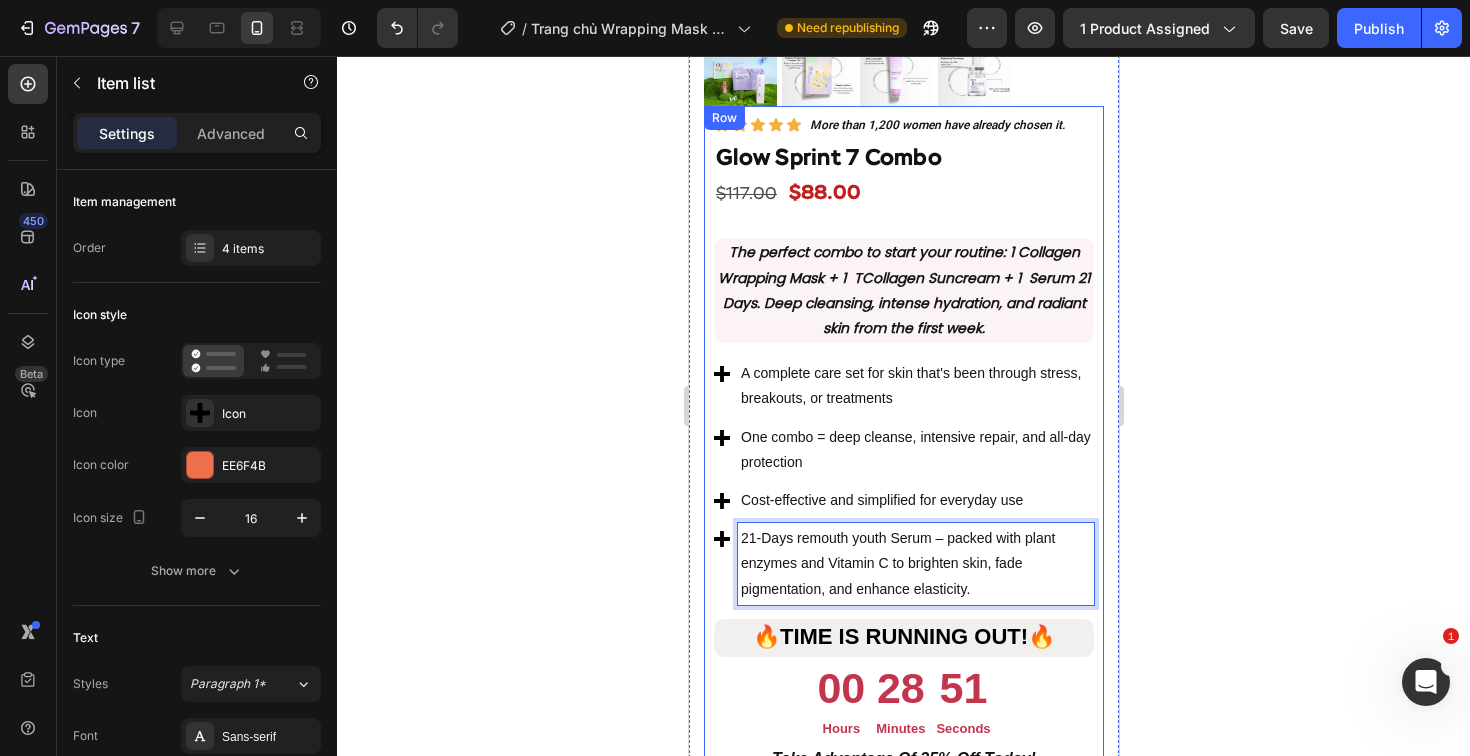 click 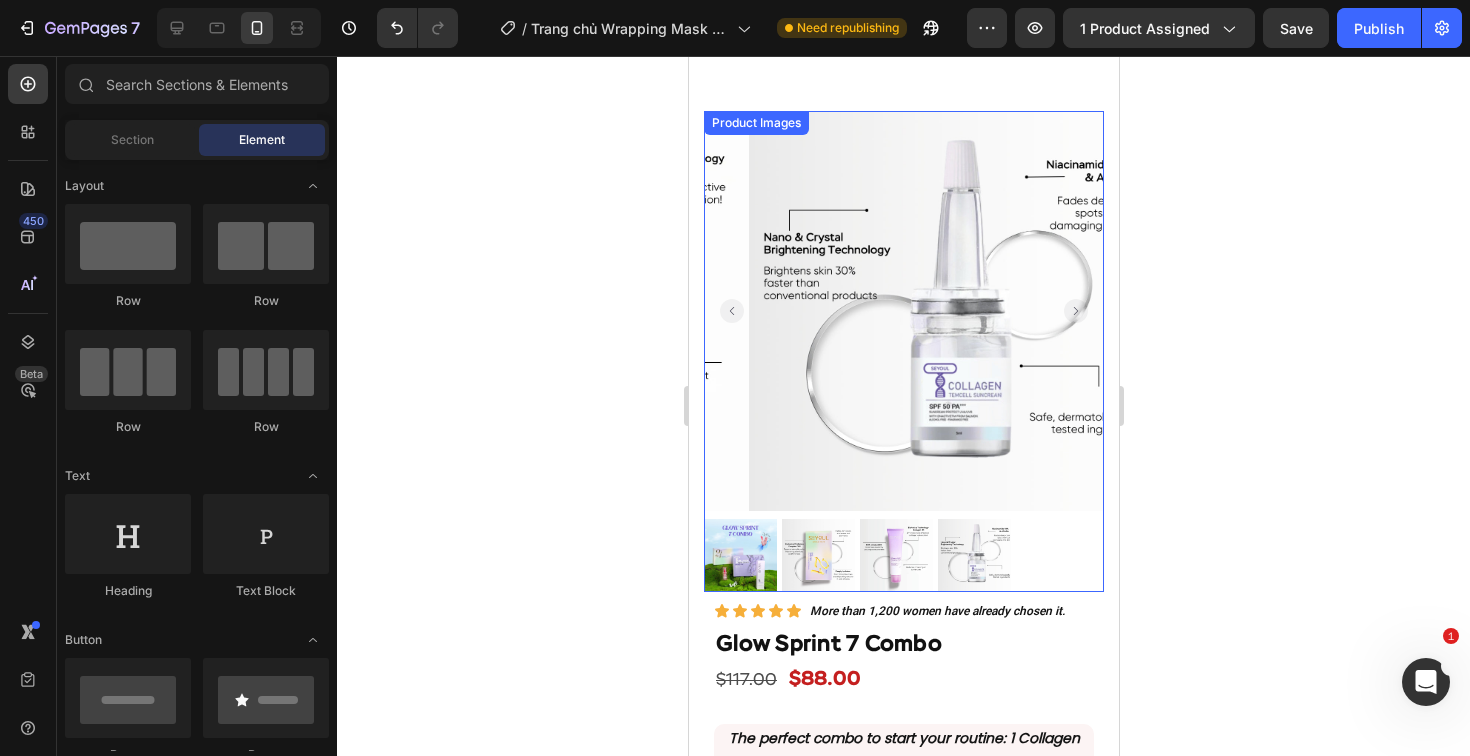 scroll, scrollTop: 3899, scrollLeft: 0, axis: vertical 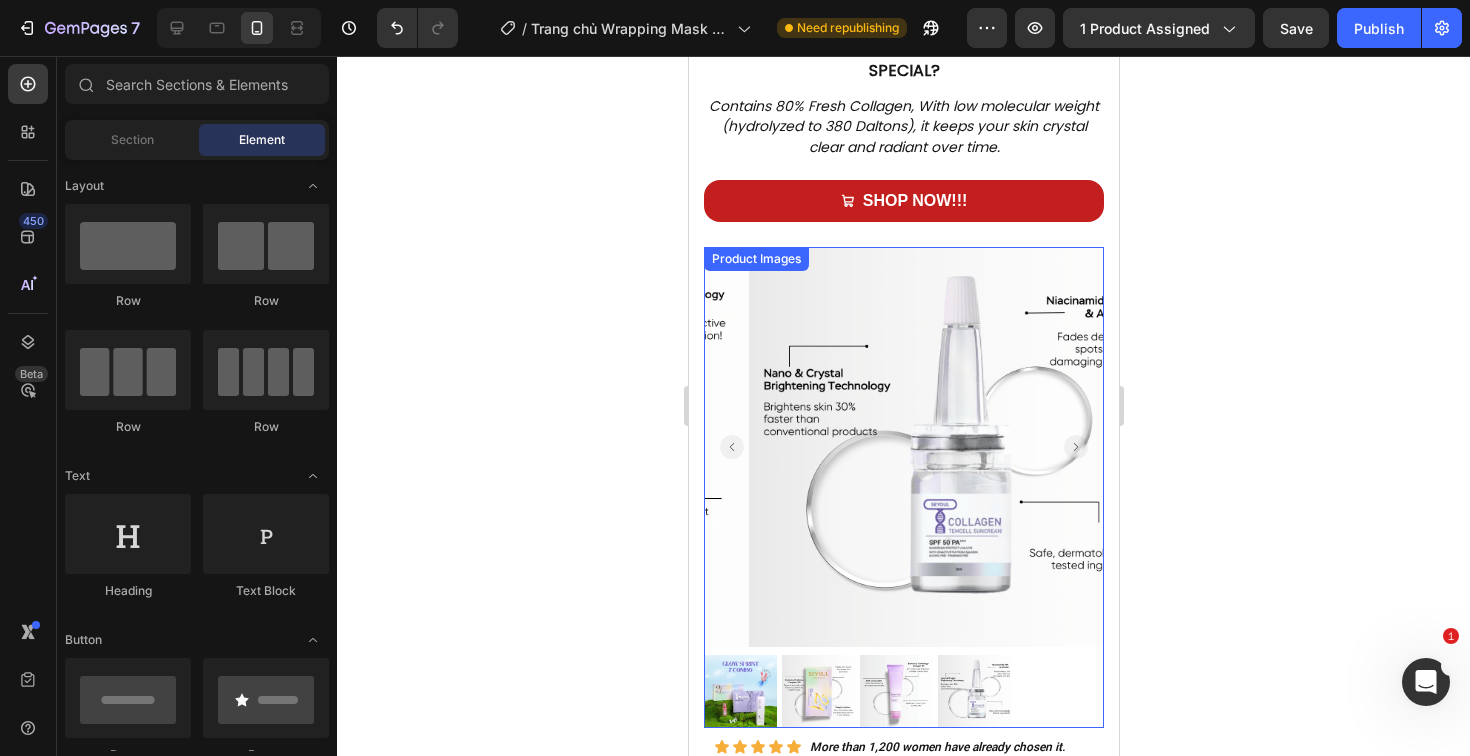 click 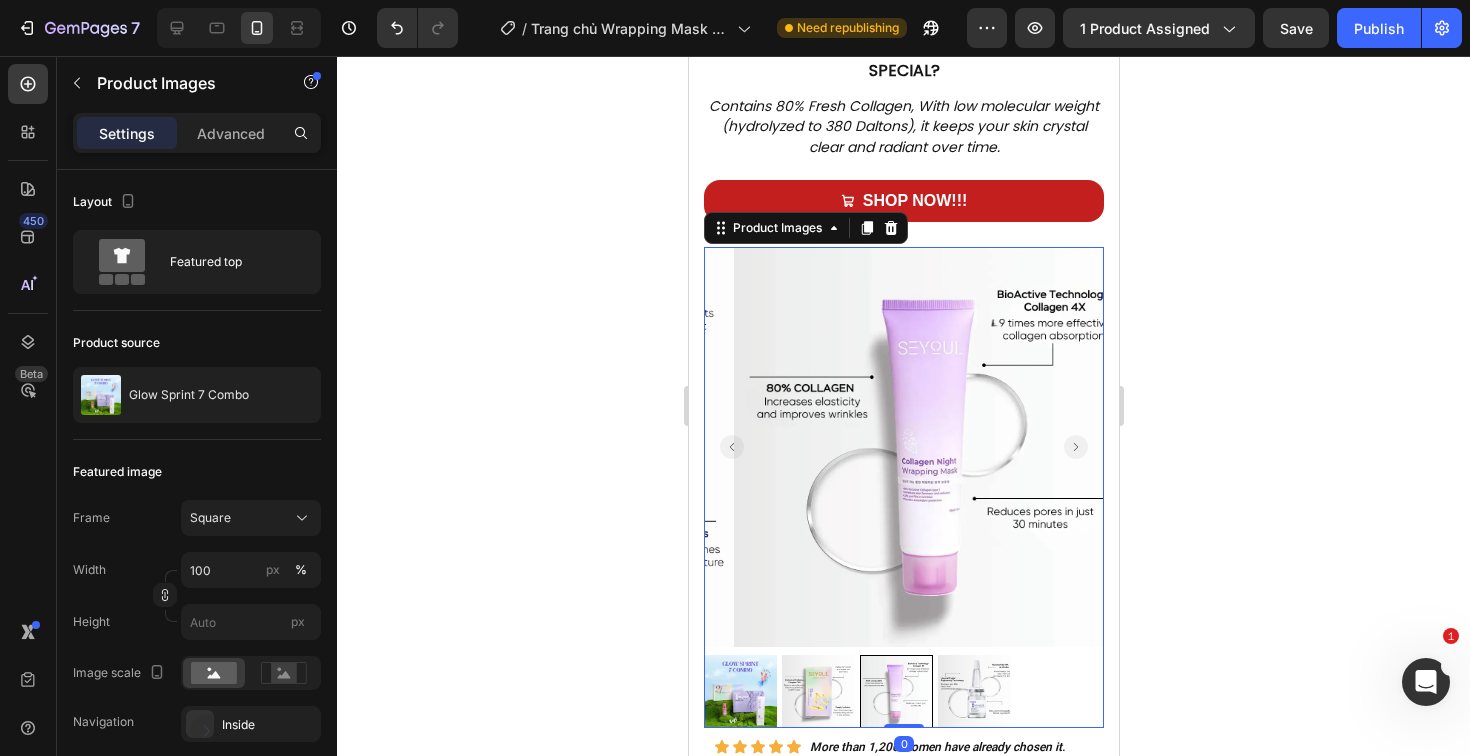 click 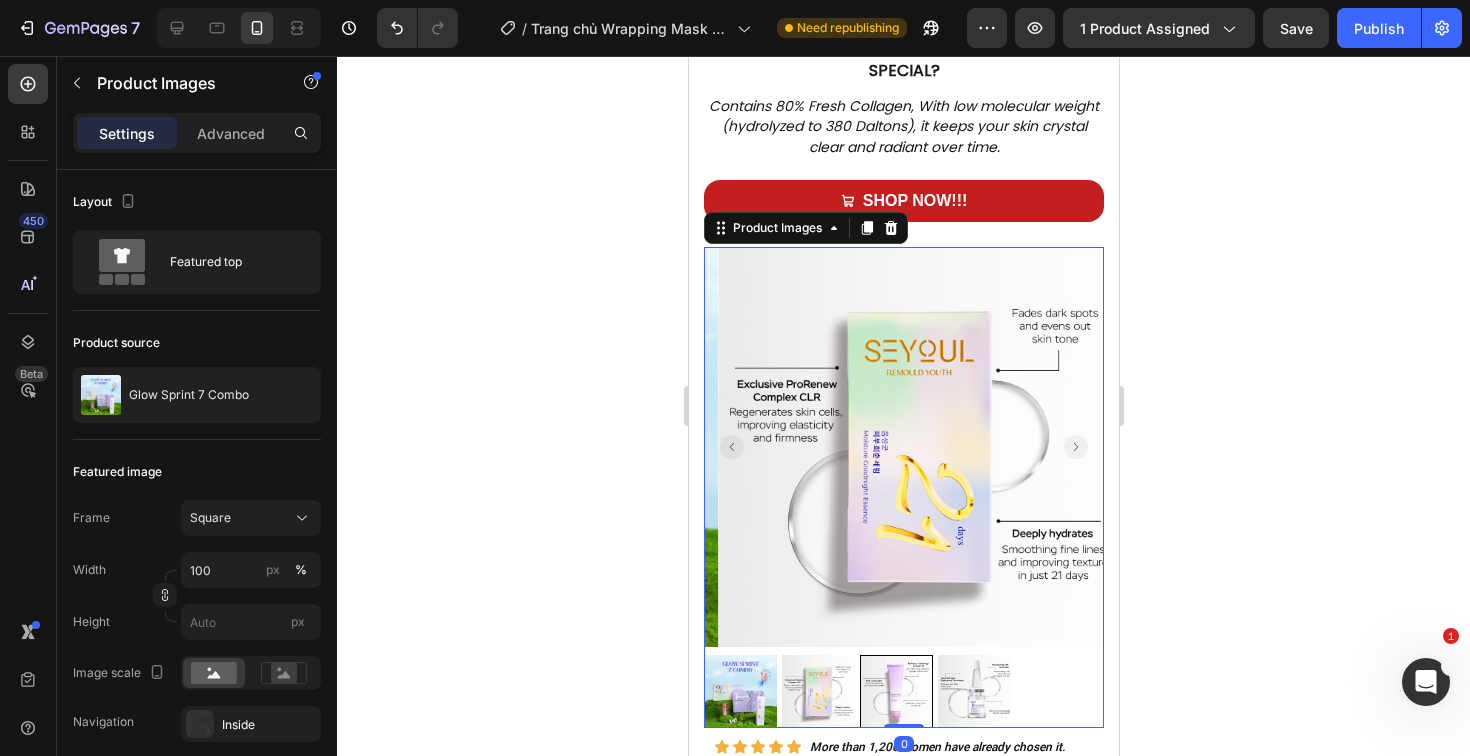 click 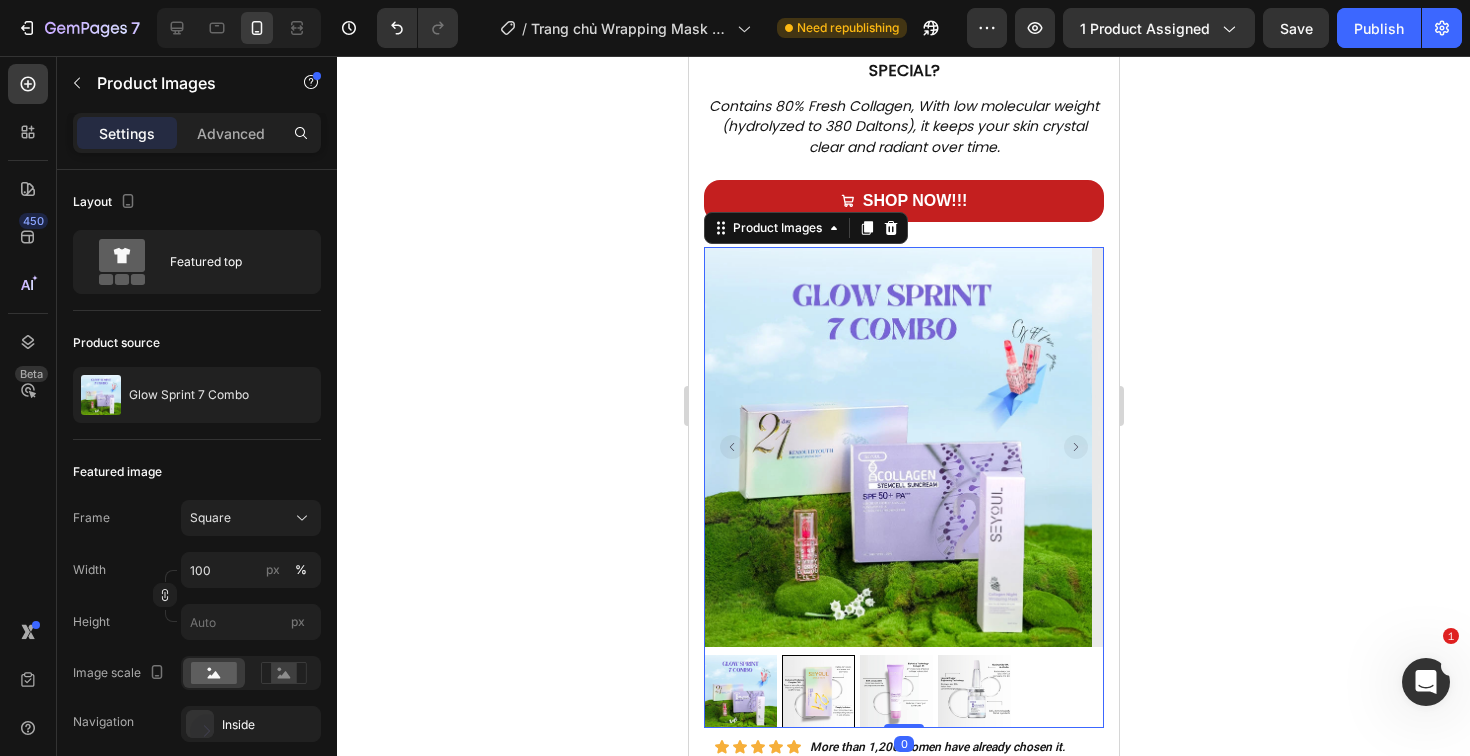 click 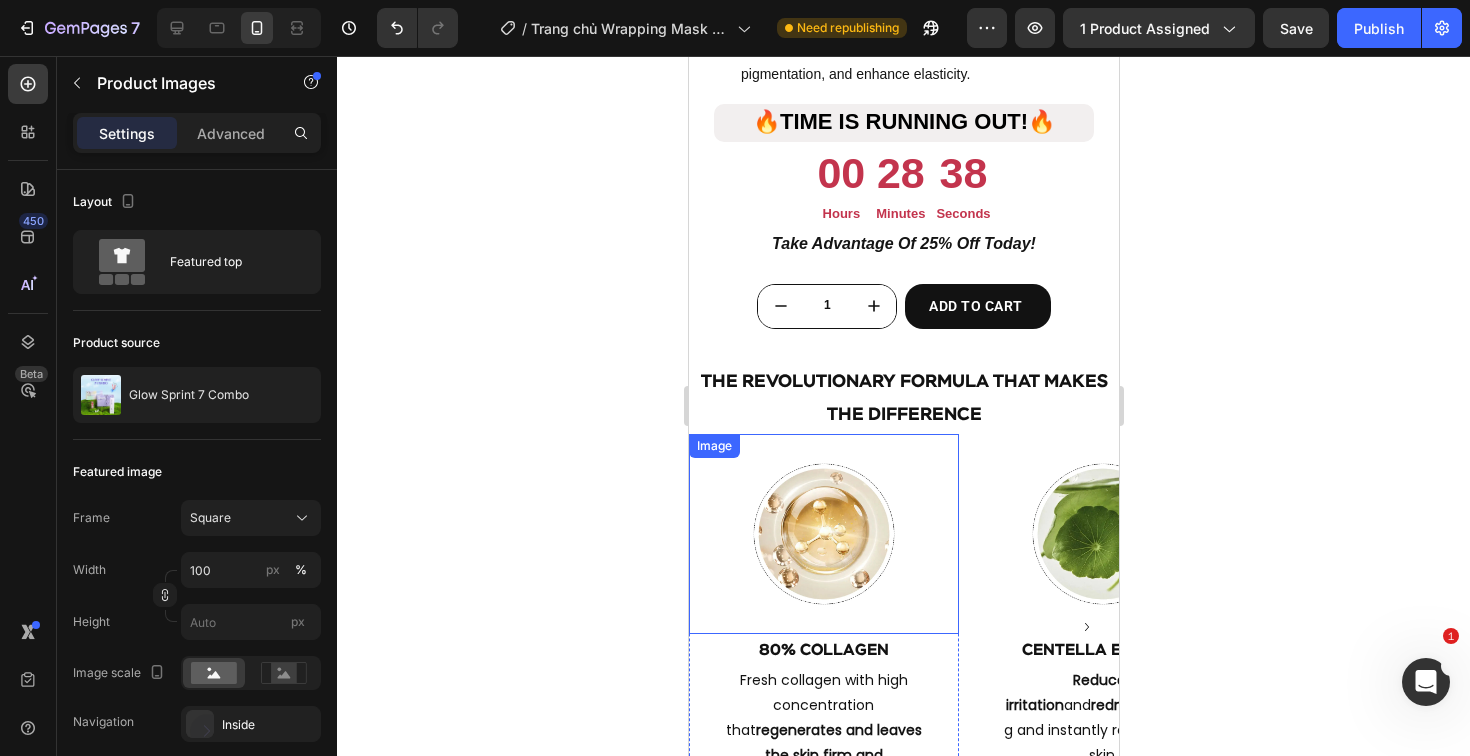 scroll, scrollTop: 5026, scrollLeft: 0, axis: vertical 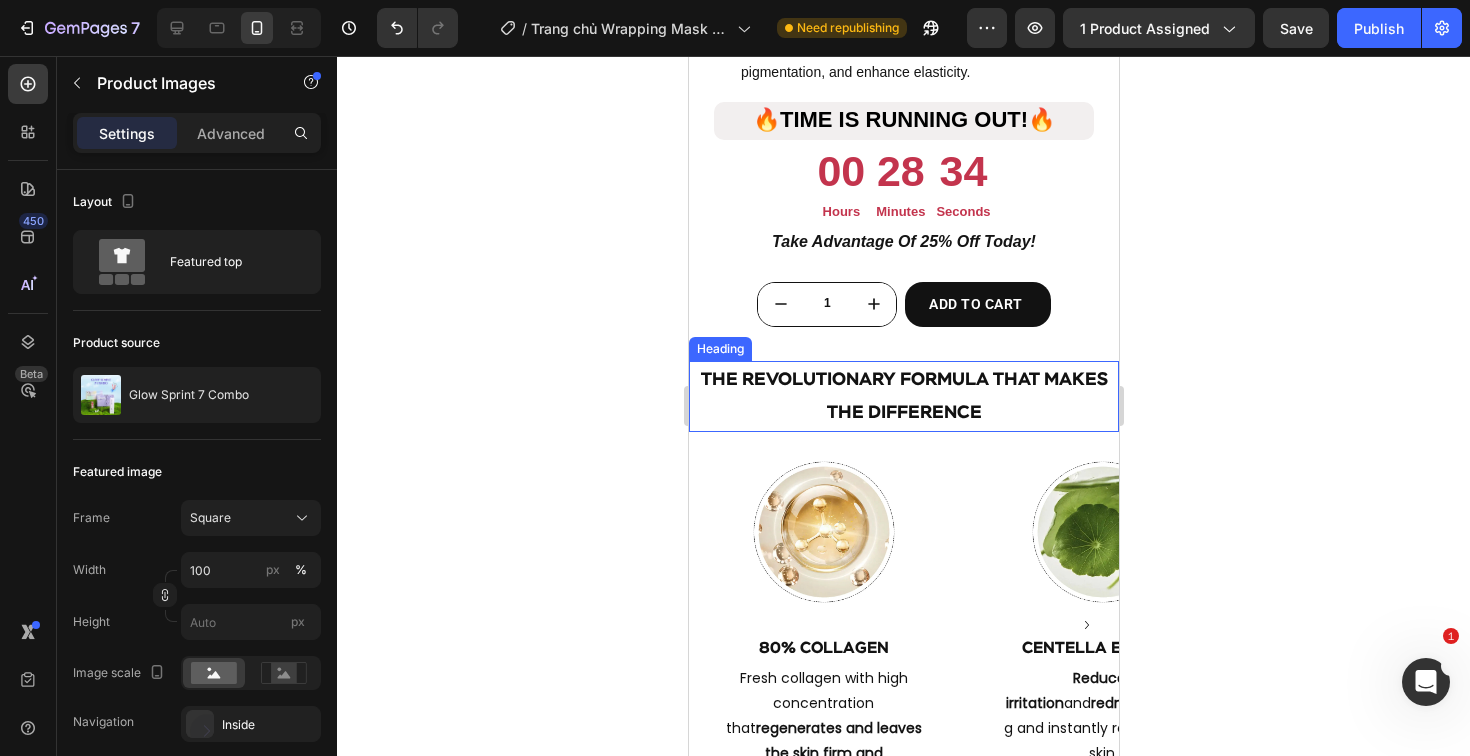 click on "THE REVOLUTIONARY FORMULA THAT MAKES THE DIFFERENCE" at bounding box center [903, 396] 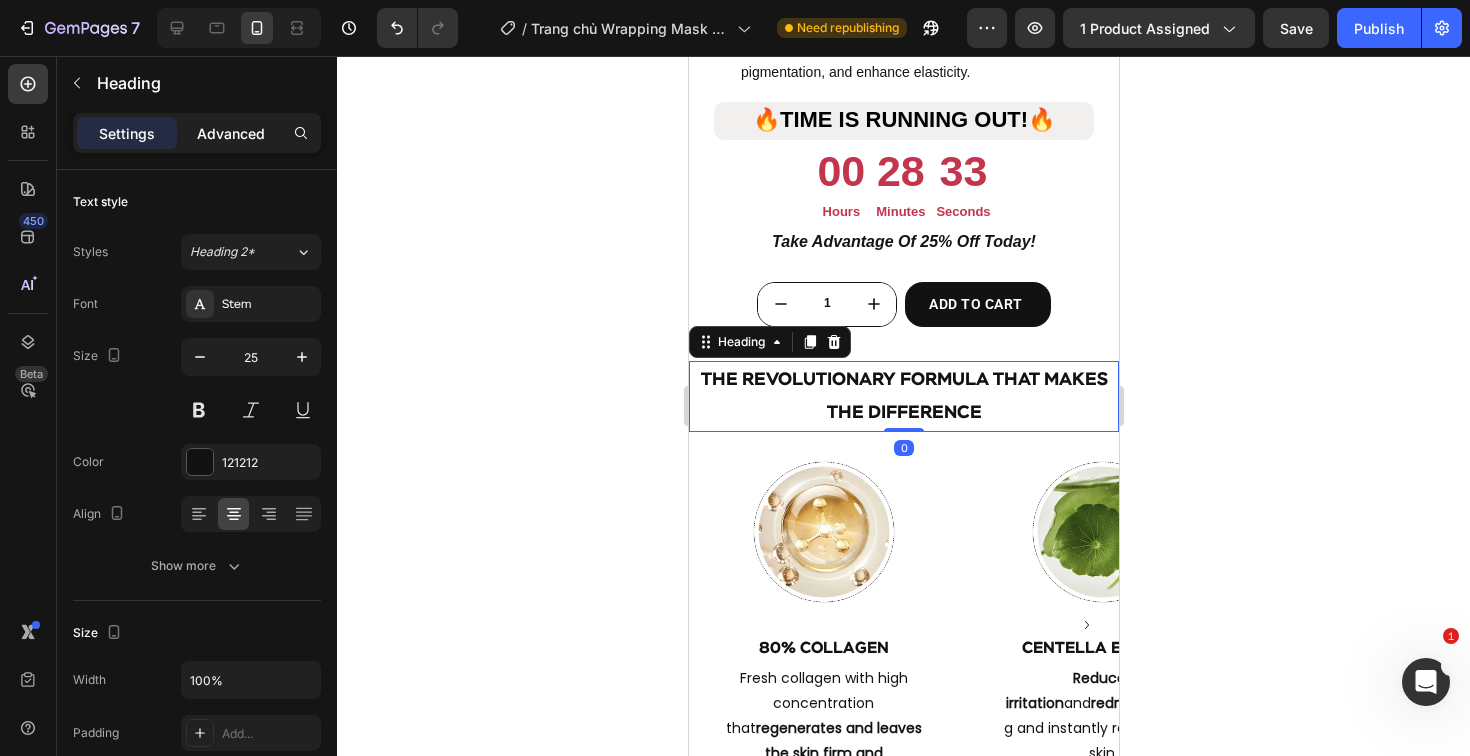 click on "Advanced" 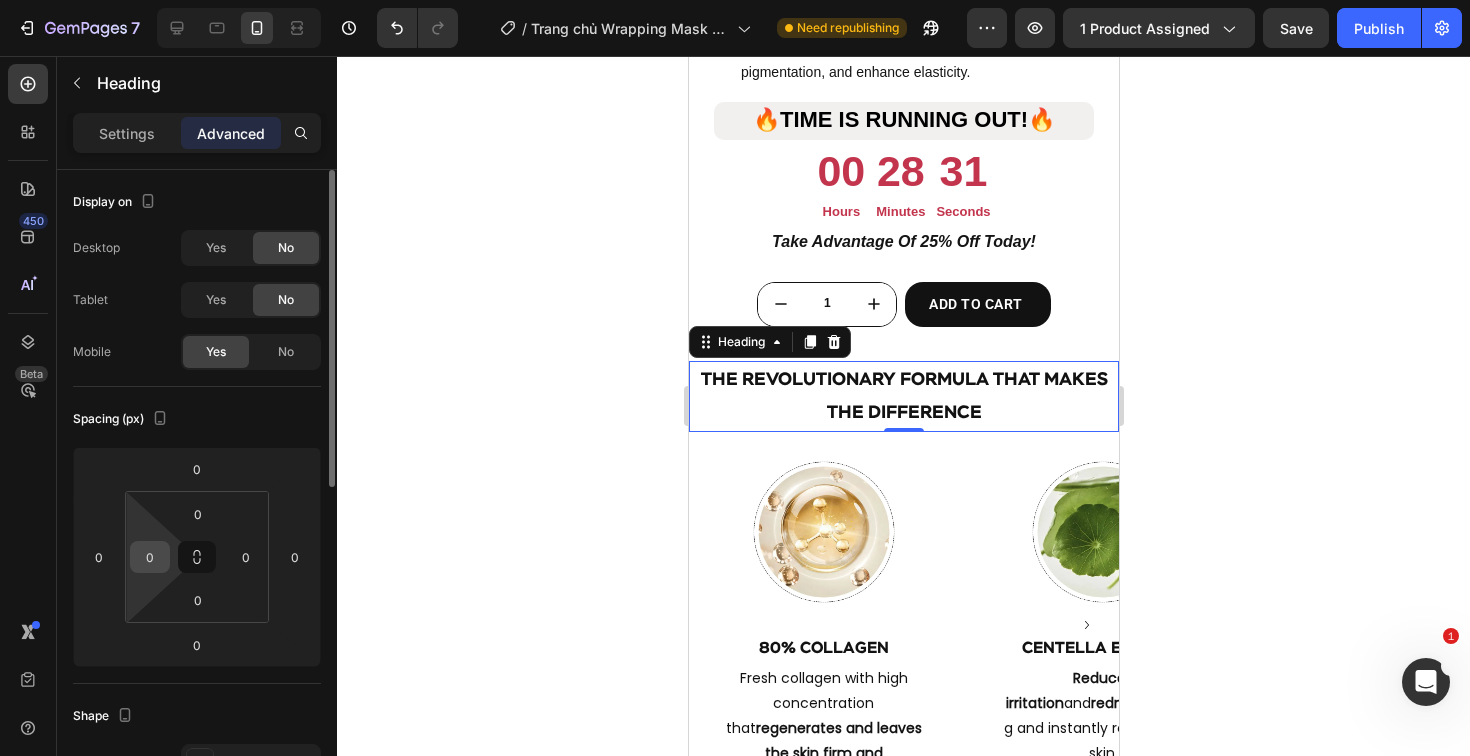 click on "0" at bounding box center [150, 557] 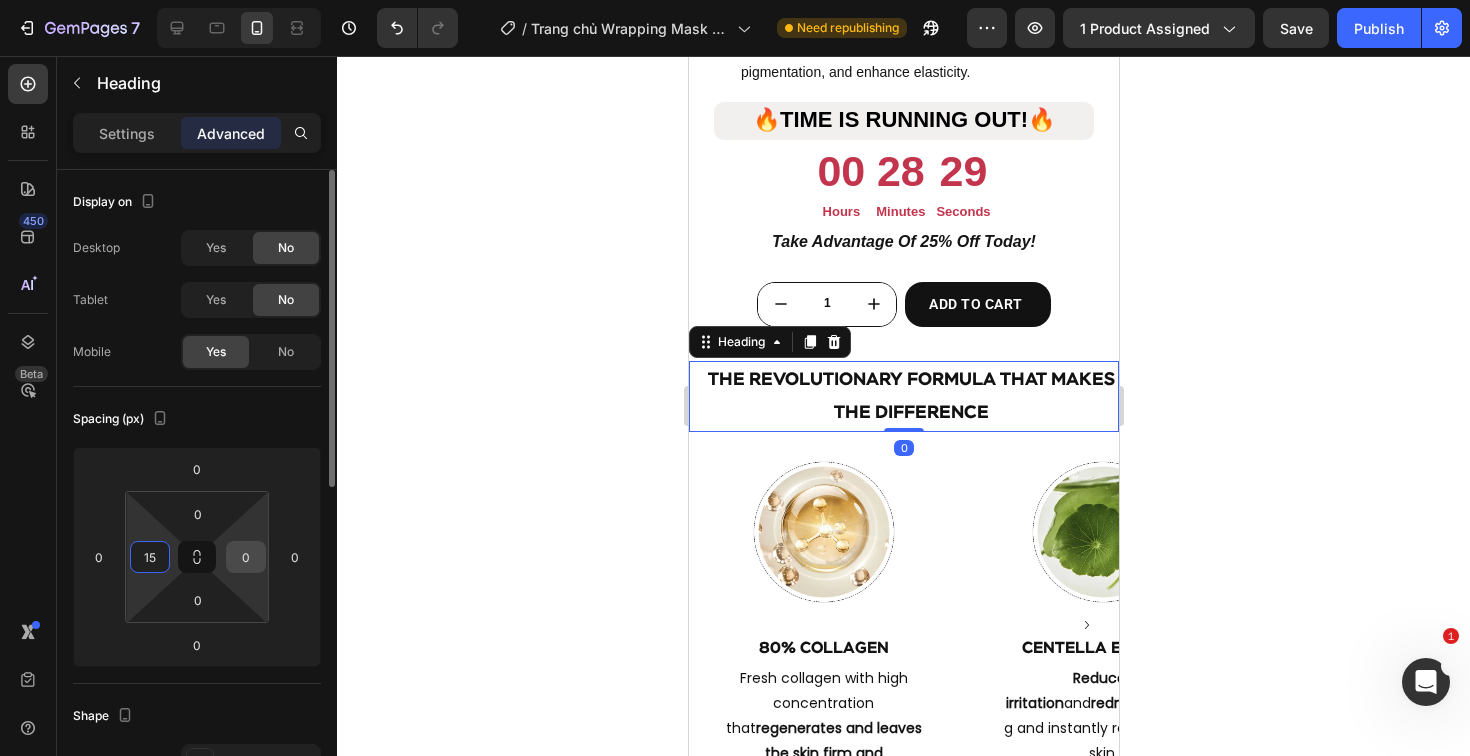 type on "15" 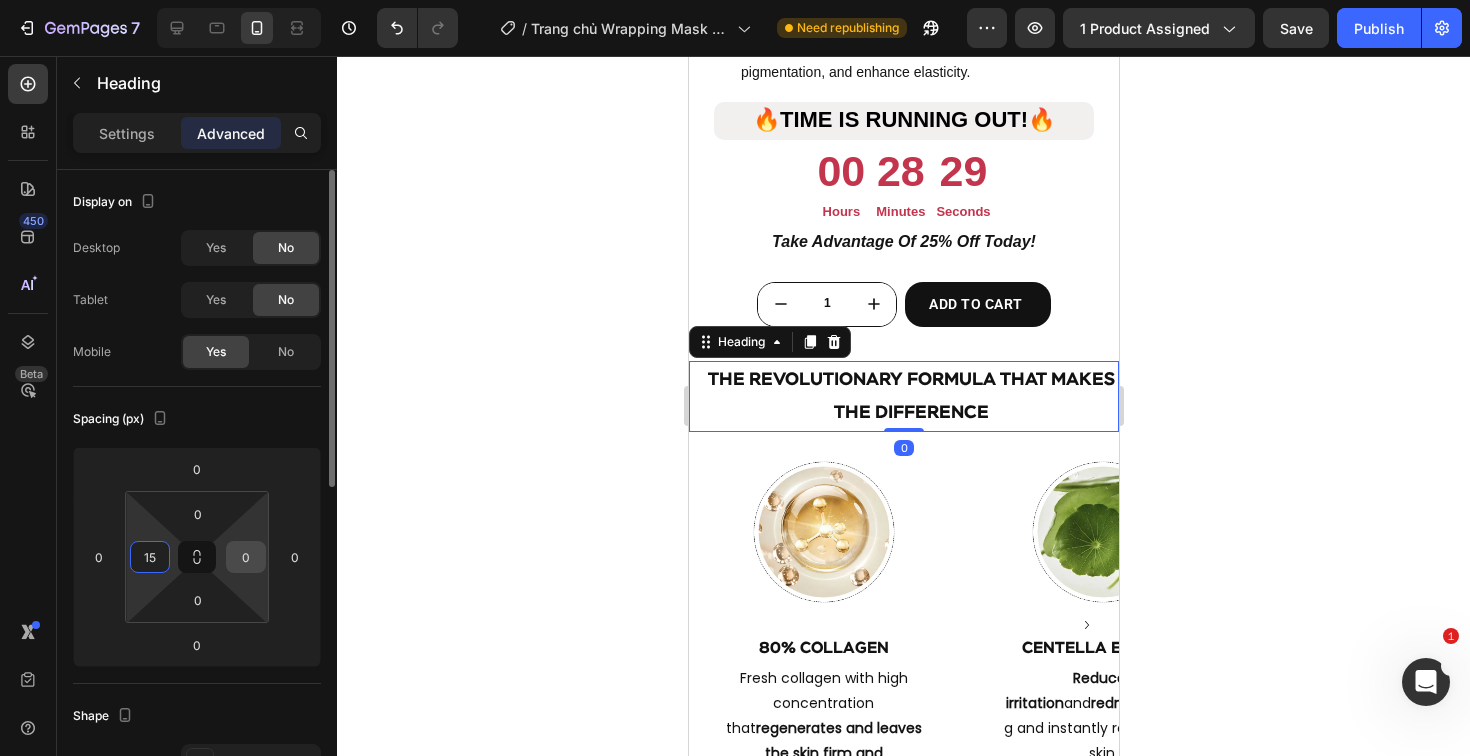 click on "0" at bounding box center (246, 557) 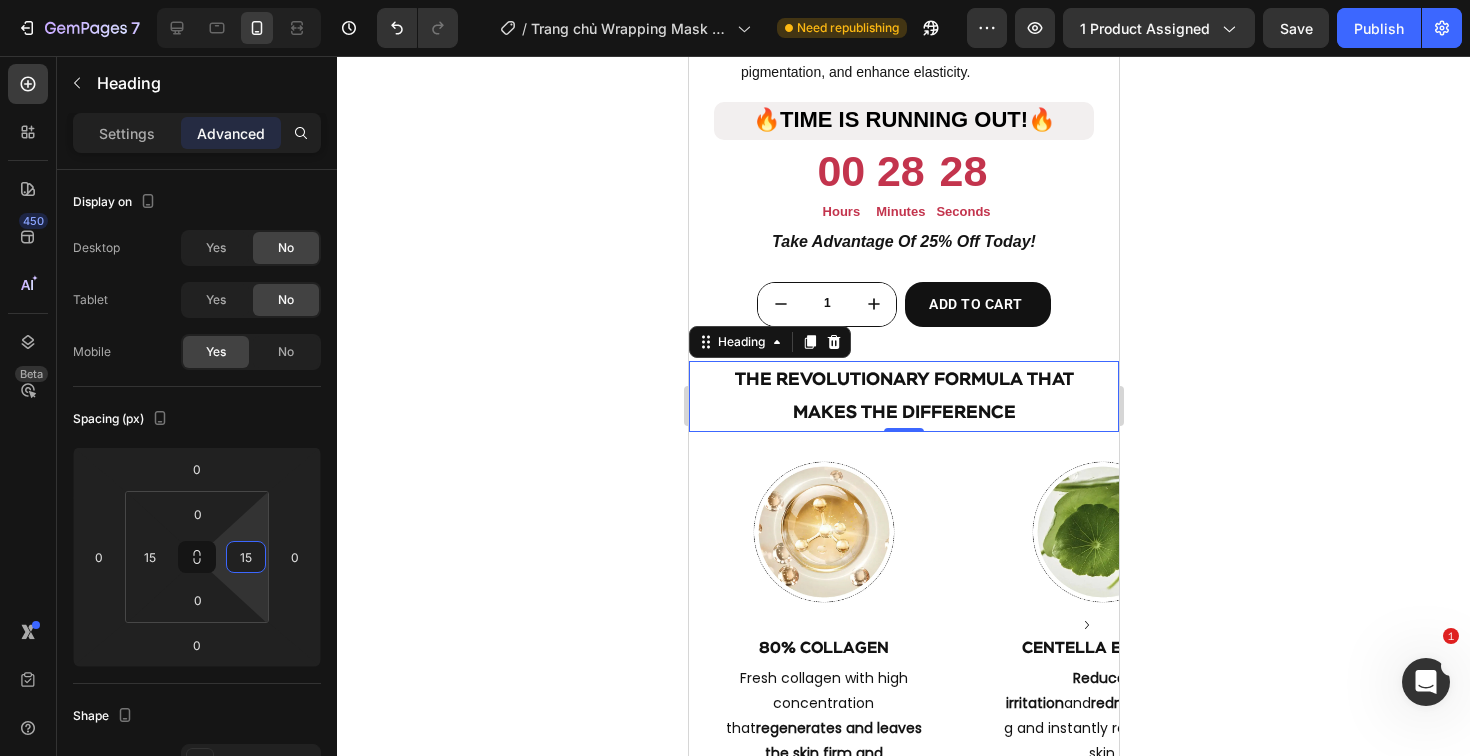 type on "15" 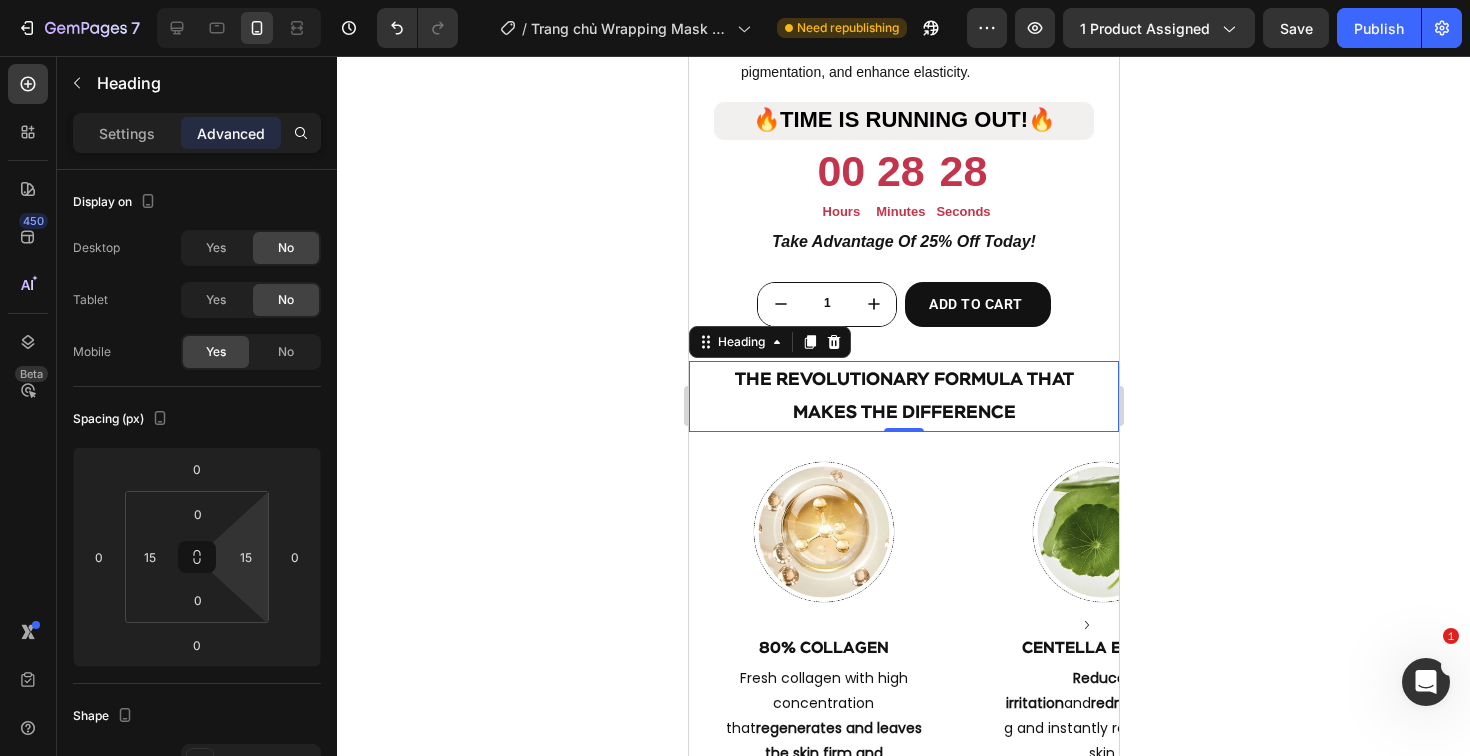 click 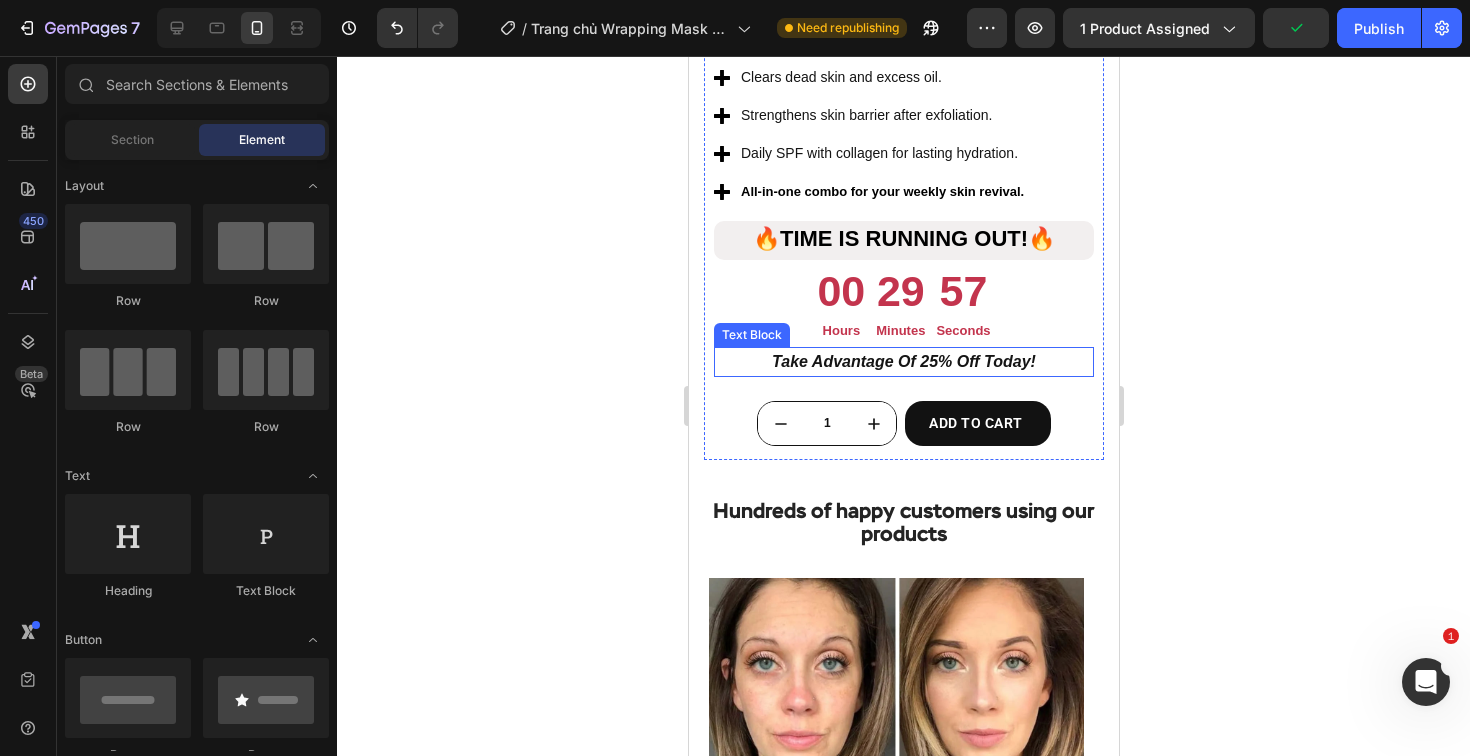 scroll, scrollTop: 6546, scrollLeft: 0, axis: vertical 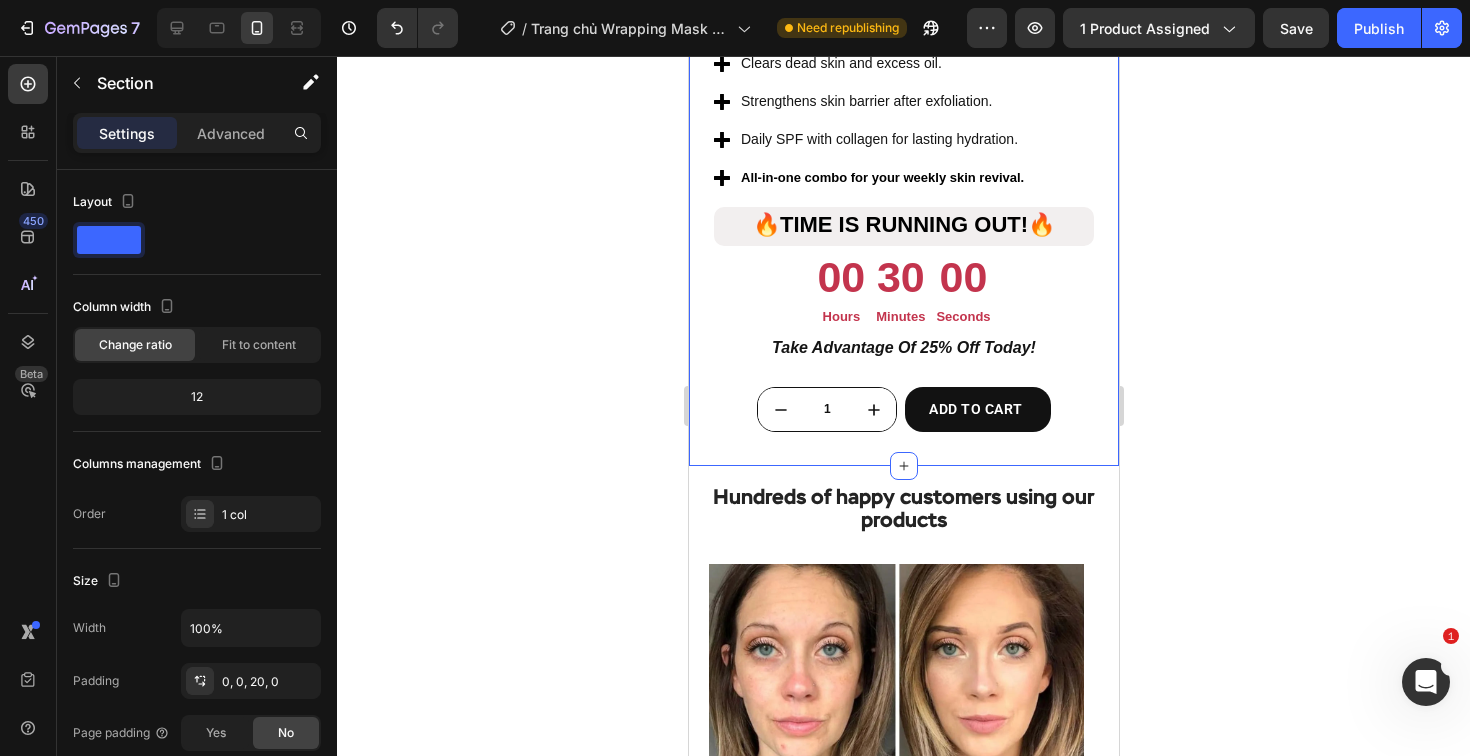 click on "Product Images Row Icon Icon Icon Icon
Icon Icon List More than 1,200 women have already chosen it. Text Block Row Glow Sprint 7 Combo Product Title $117.00 Product Price Product Price $88.00 Product Price Product Price Row Exclusive offer for HOTSALE week Text block The perfect combo to start your routine : 1 Collagen Jelly Mask + 1  Advanced Youth Activating Serum  + 1 Cleansing Oil. Deep cleansing, intense hydration, and radiant skin from the first week. Text block
Deep cleansing  and gentle without drying out
Intense hydration  and  immediate soothing effect
Evens skin tone and  reduces light spots
Prevents premature aging Item list The perfect combo to start your routine : 2 Collagen Wrapping Mask + 1  TCollagen Suncream + 1 Meso White. Deep cleansing, intense hydration, and radiant skin from the first week. Text Block Row
Clears dead skin and excess oil.
Strengthens skin barrier after exfoliation.
🔥 1" at bounding box center [903, -115] 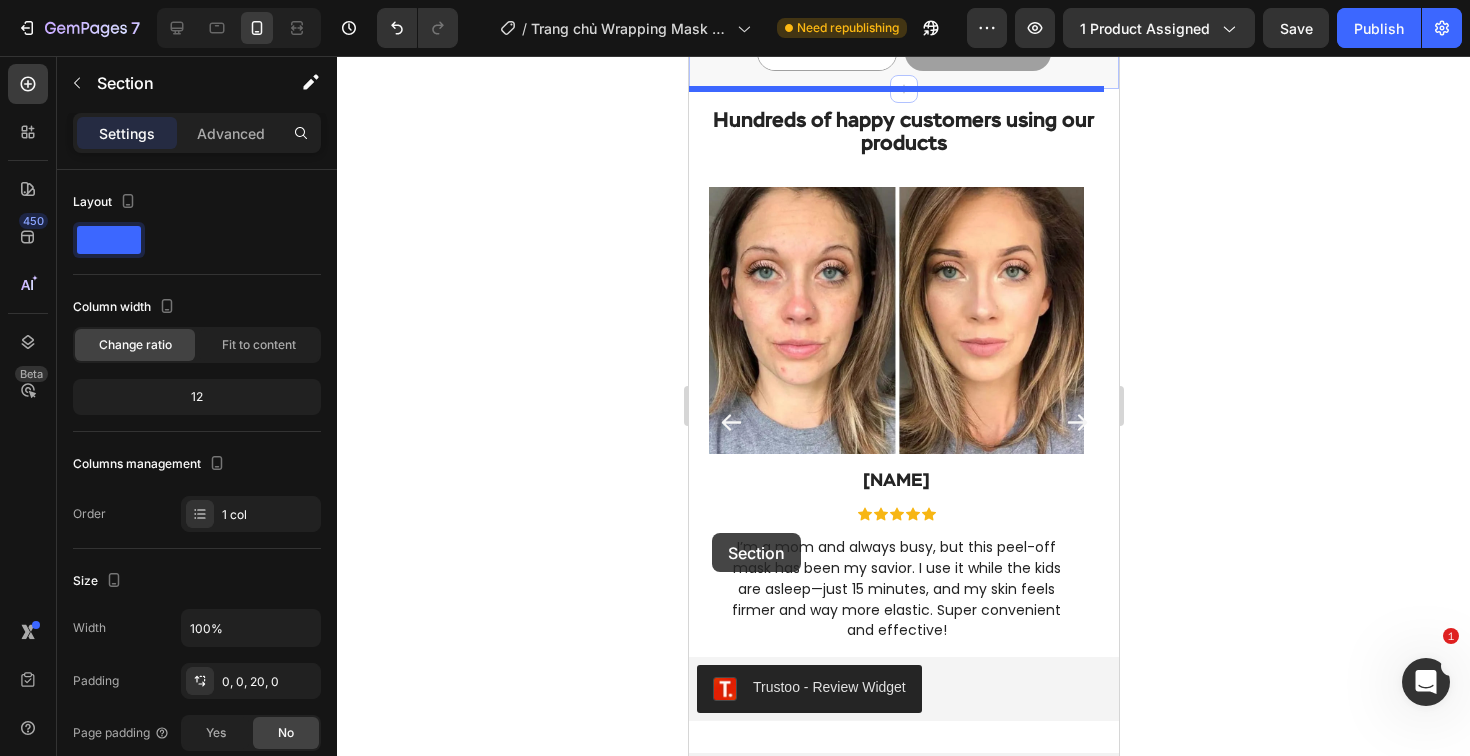 scroll, scrollTop: 6942, scrollLeft: 0, axis: vertical 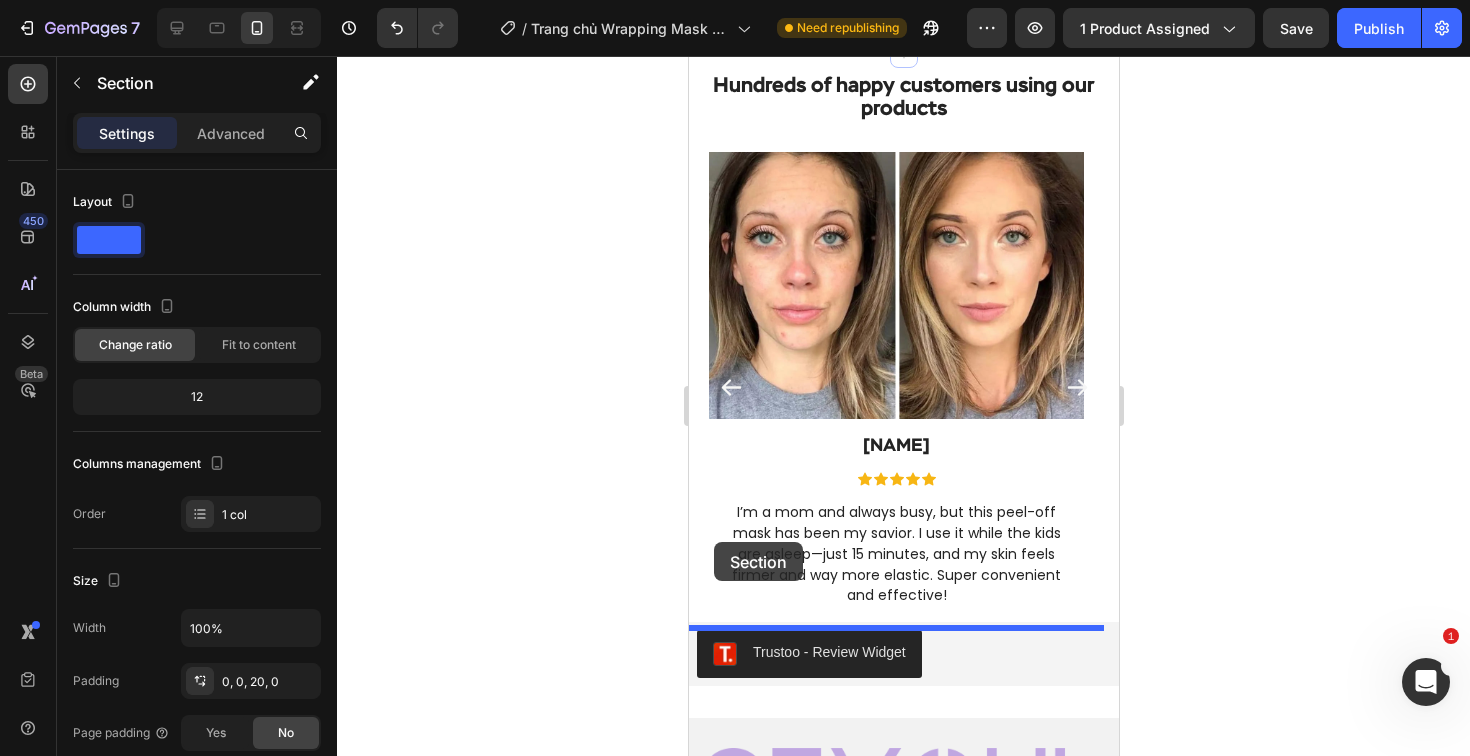 drag, startPoint x: 707, startPoint y: 440, endPoint x: 713, endPoint y: 544, distance: 104.172935 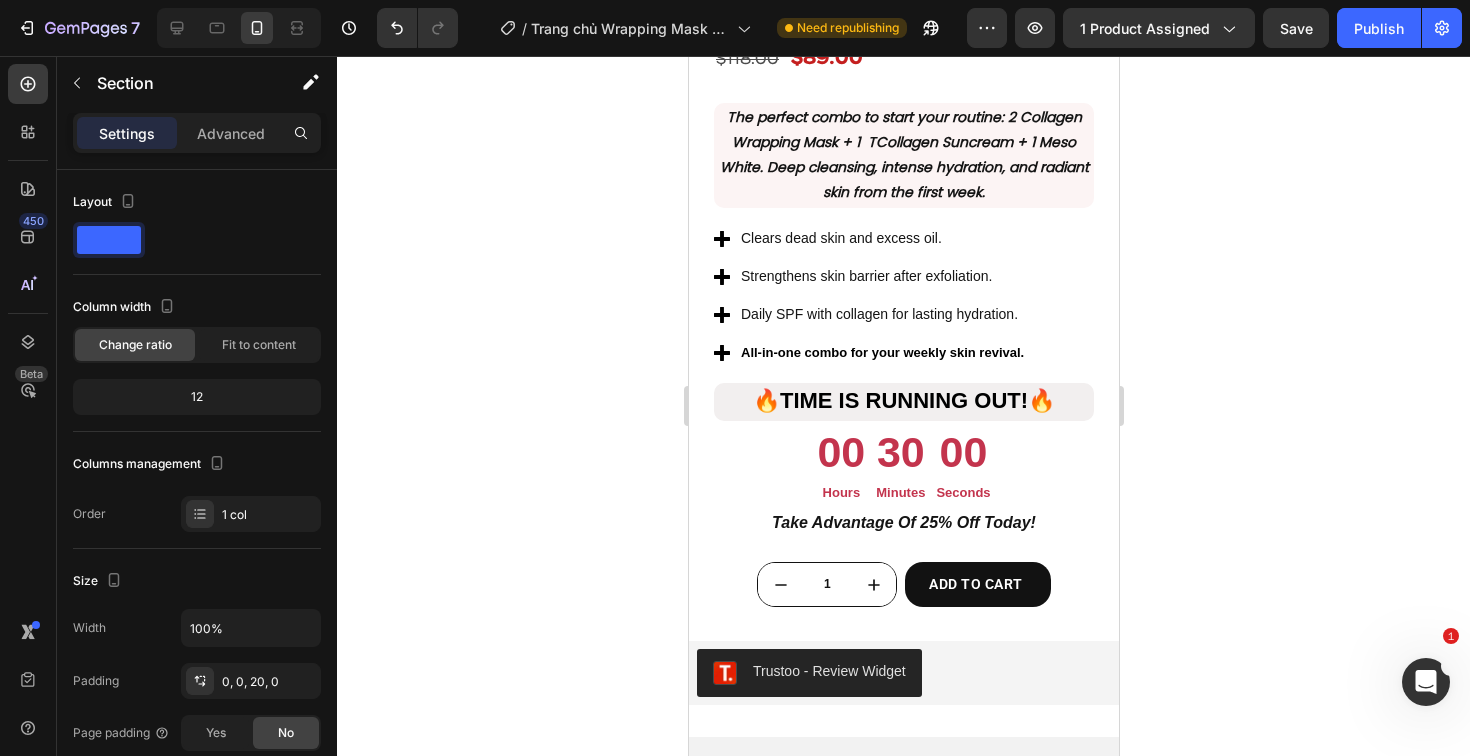 scroll, scrollTop: 5796, scrollLeft: 0, axis: vertical 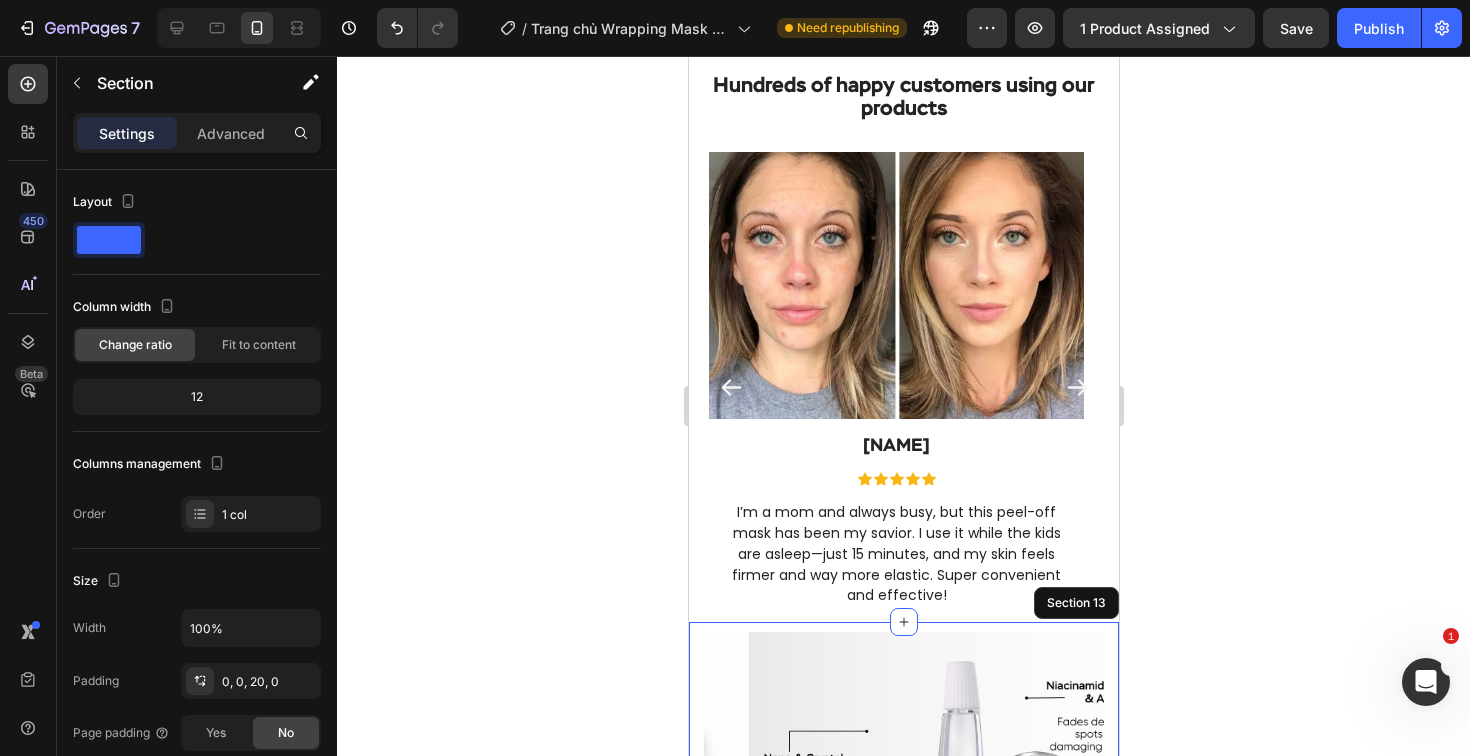click 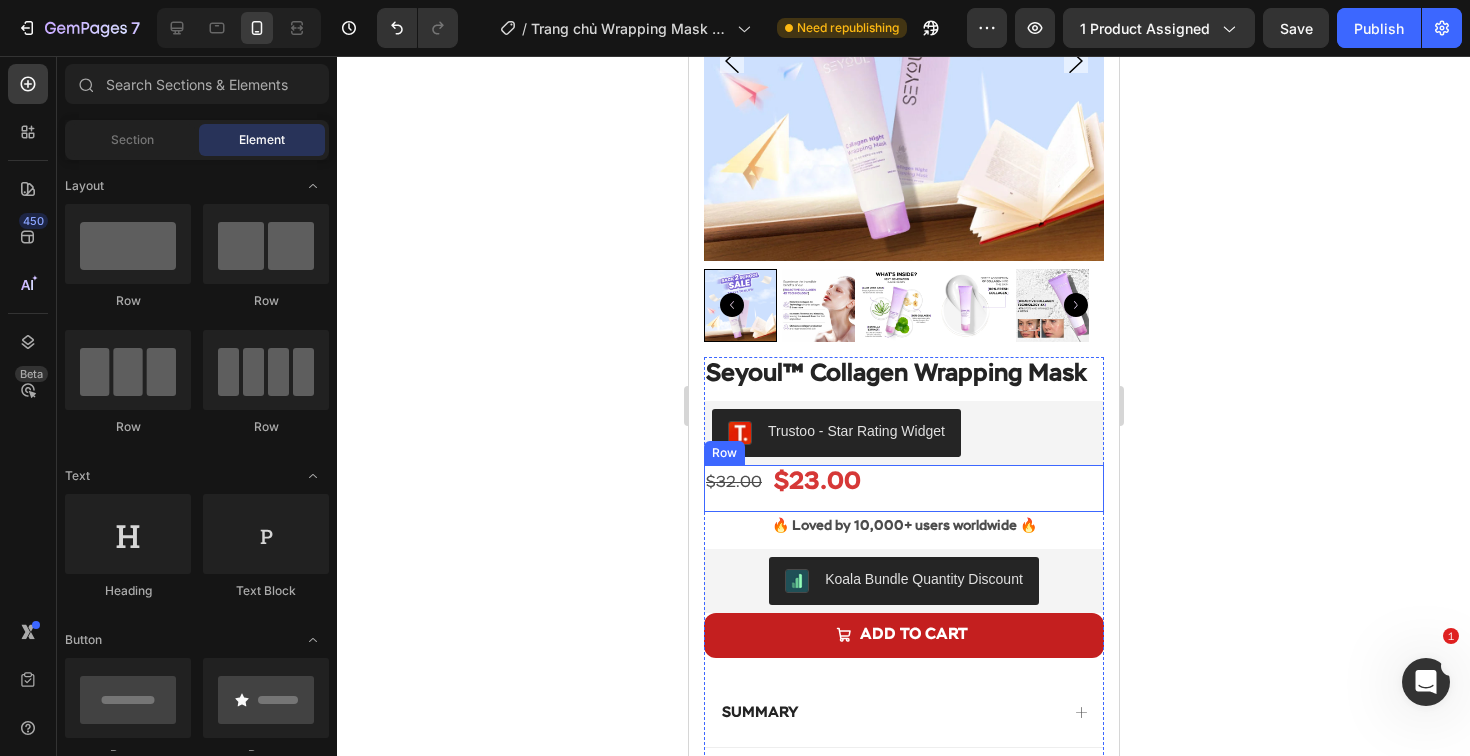 scroll, scrollTop: 0, scrollLeft: 0, axis: both 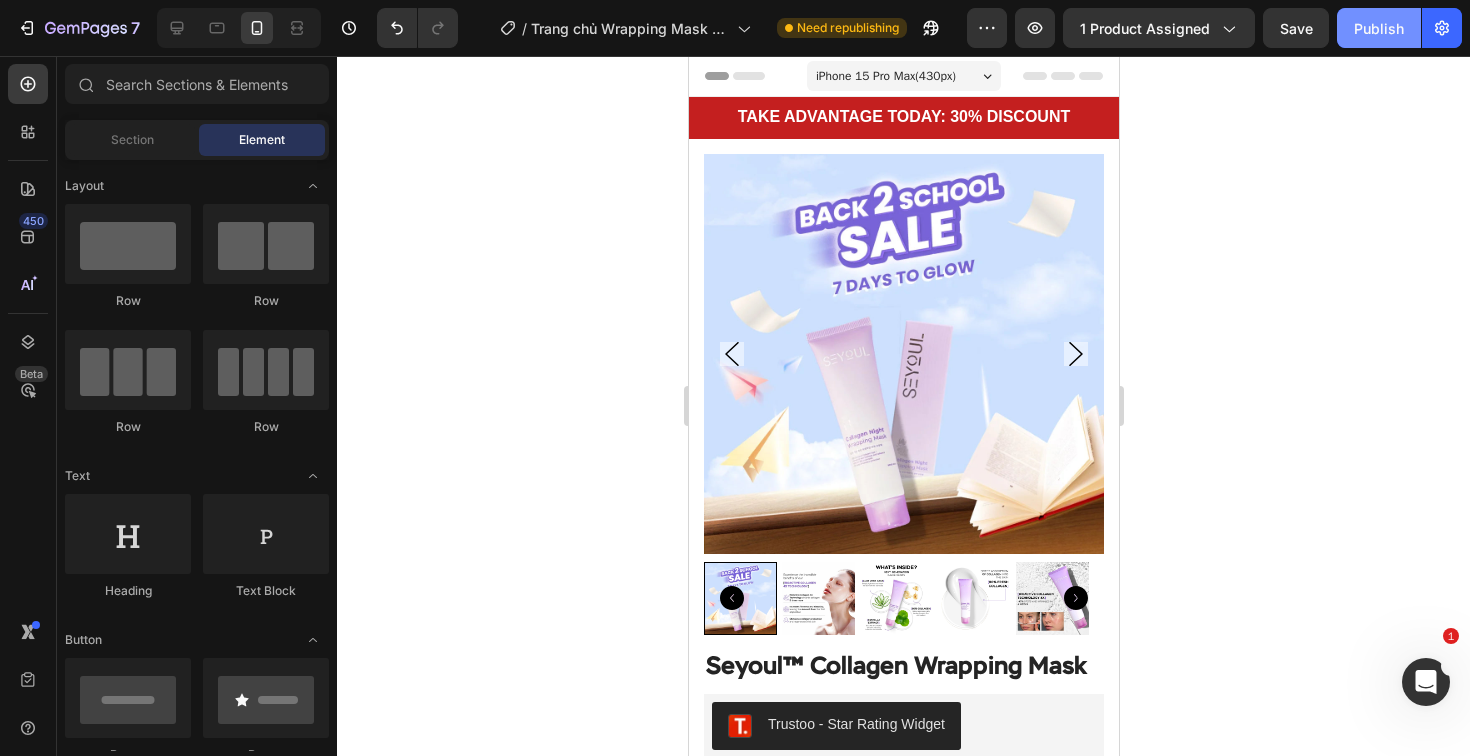 click on "Publish" at bounding box center [1379, 28] 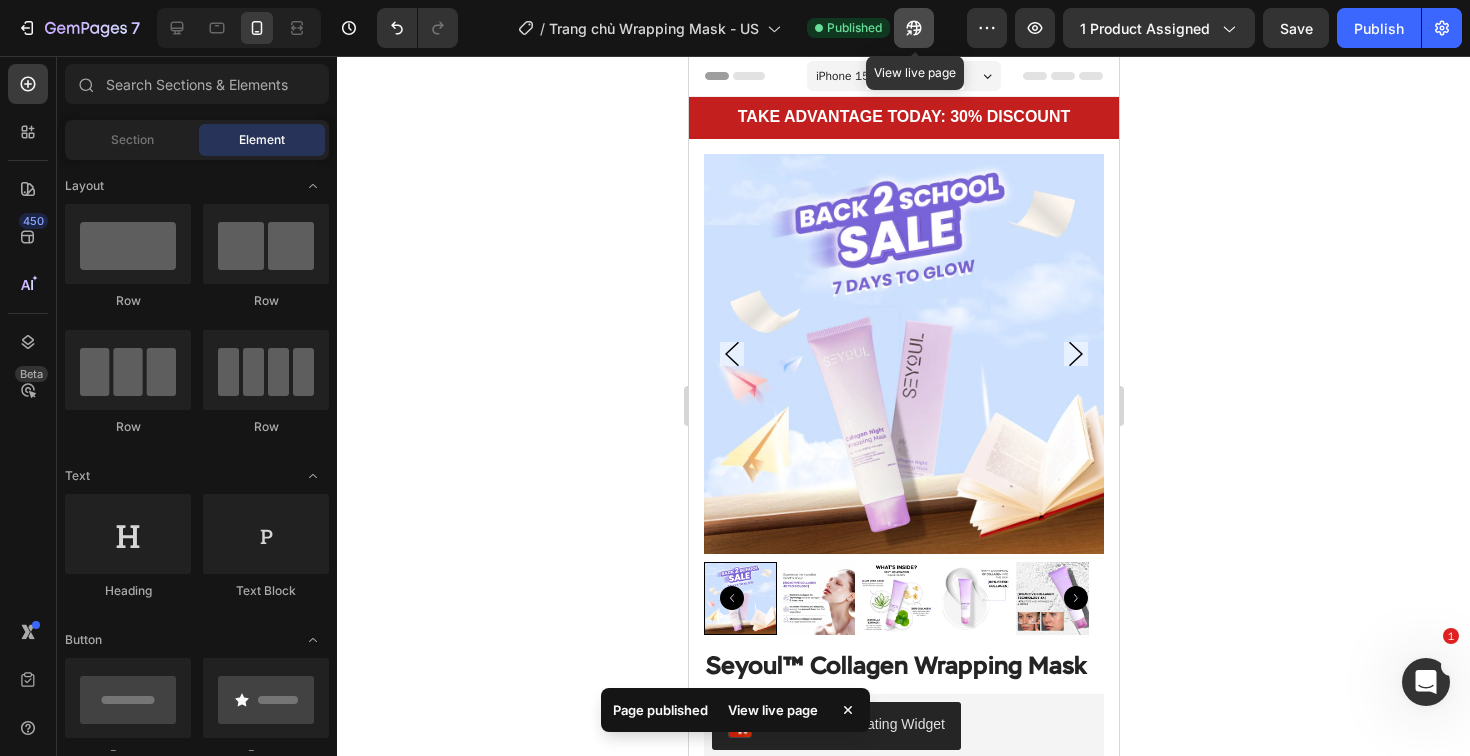 click 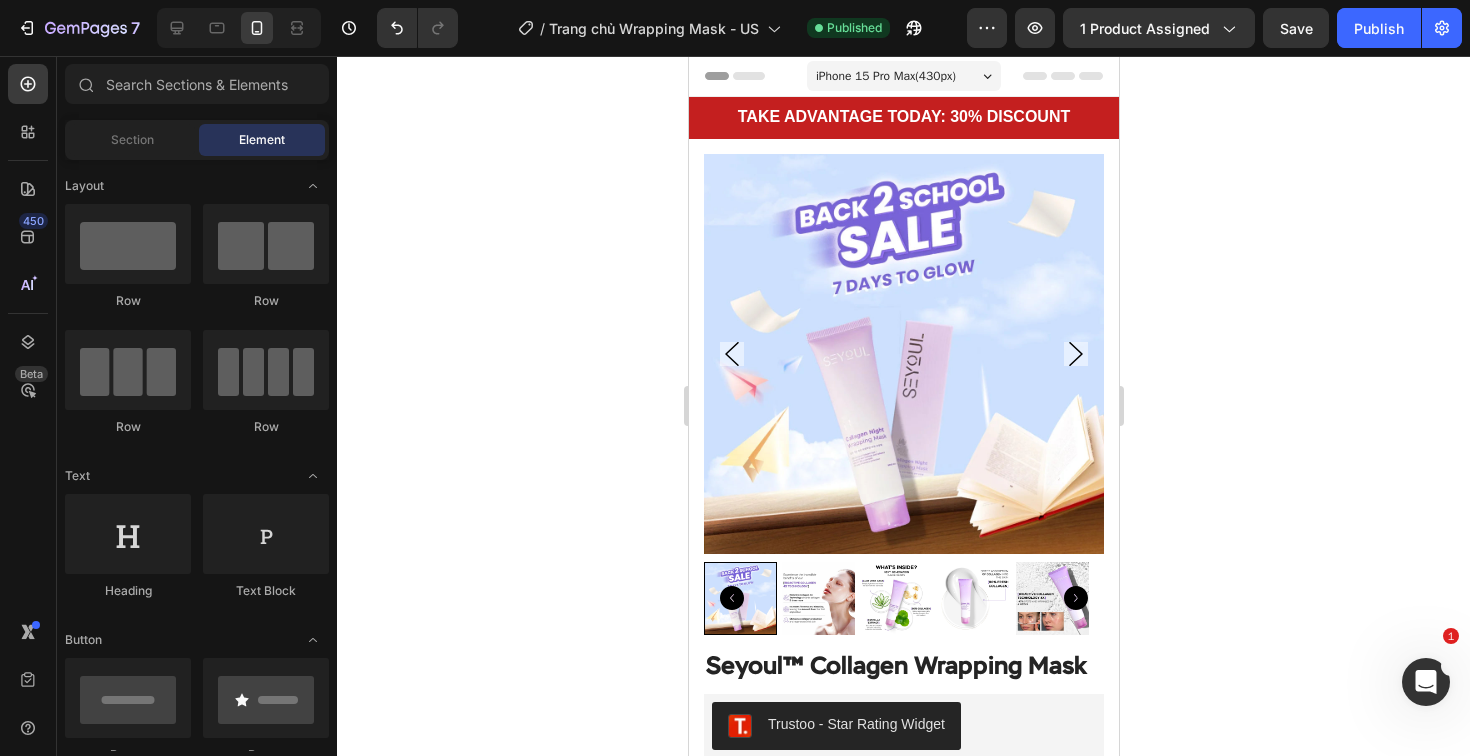click 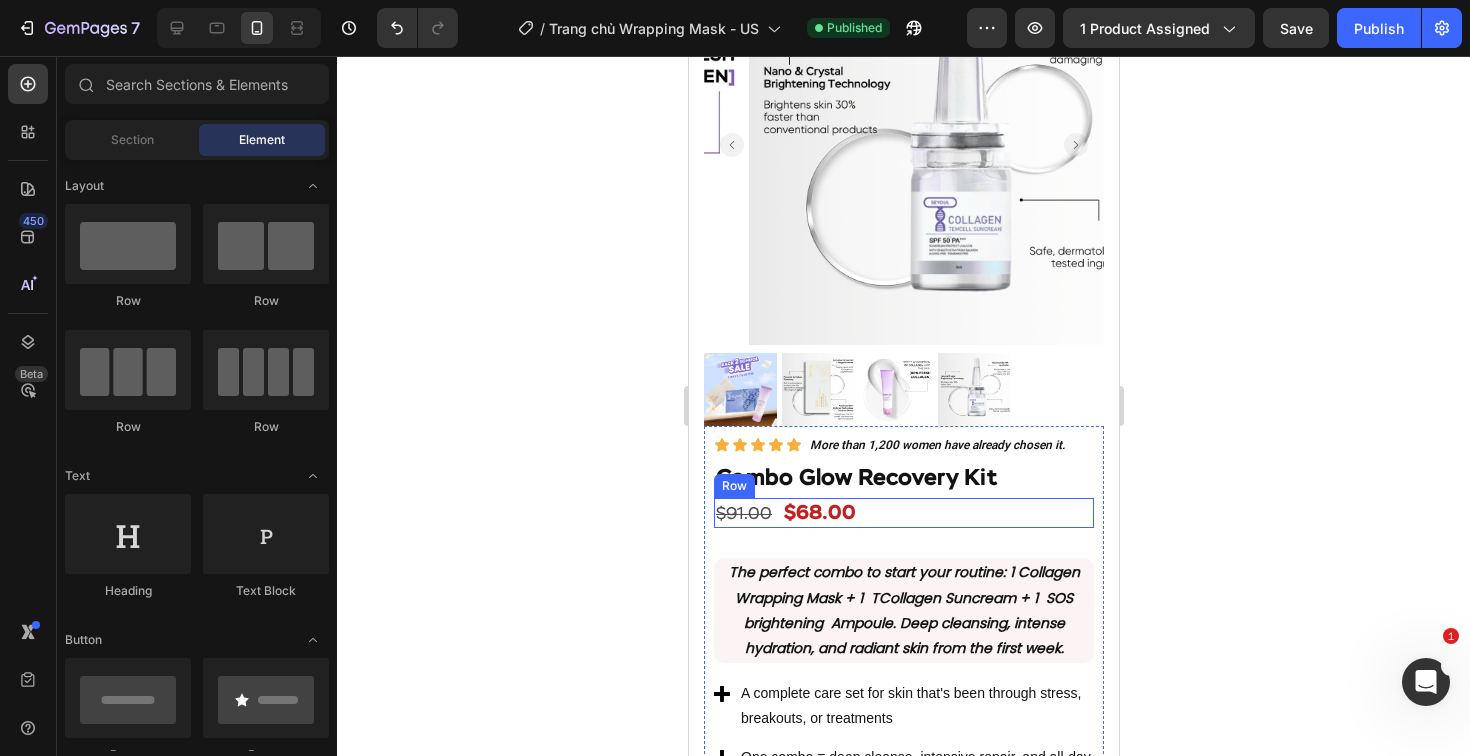 scroll, scrollTop: 1928, scrollLeft: 0, axis: vertical 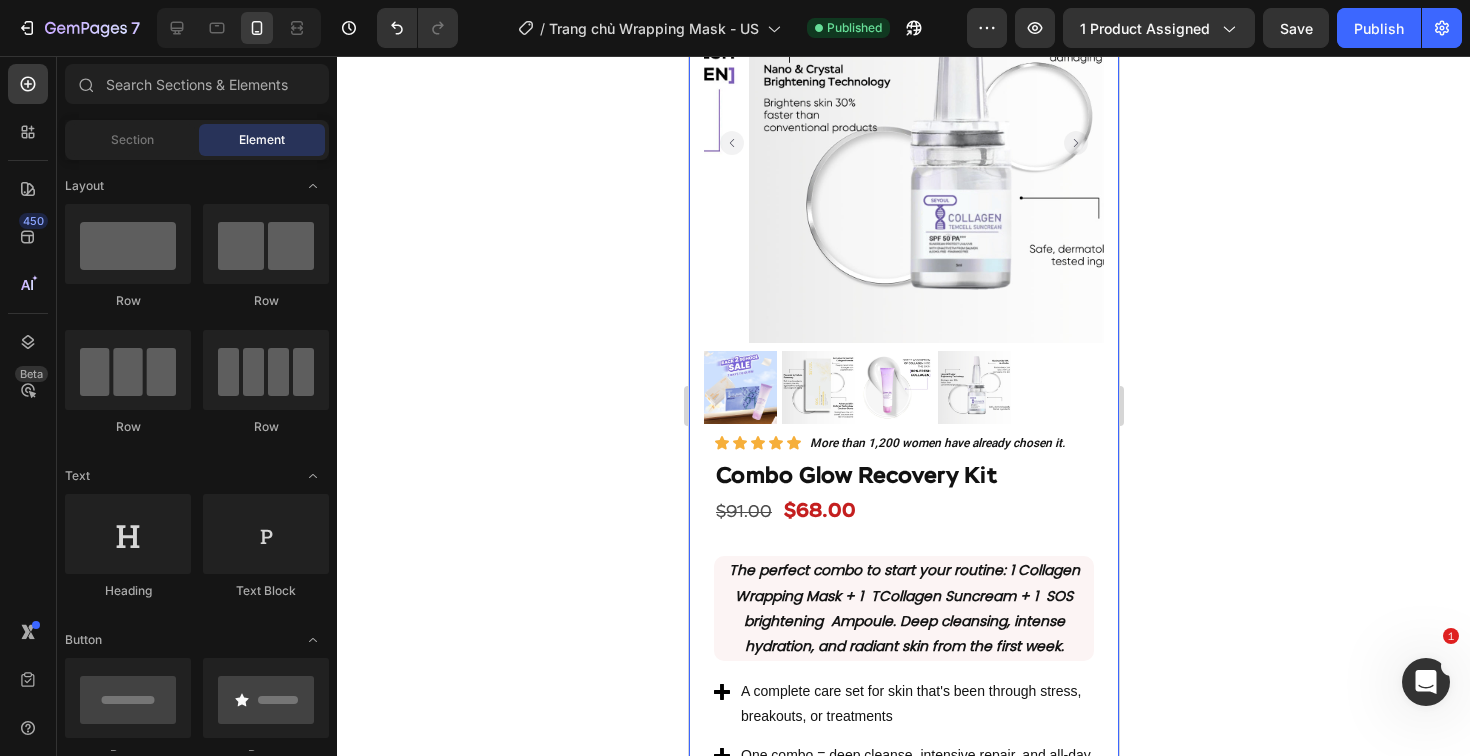 click on "Product Images Row Icon Icon Icon Icon
Icon Icon List More than 1,200 women have already chosen it. Text Block Row Combo Glow Recovery Kit Product Title $91.00 Product Price Product Price $68.00 Product Price Product Price Row Exclusive offer for HOTSALE week Text block The perfect combo to start your routine : 1 Collagen Jelly Mask + 1  Advanced Youth Activating Serum  + 1 Cleansing Oil. Deep cleansing, intense hydration, and radiant skin from the first week. Text block
Deep cleansing  and gentle without drying out
Intense hydration  and  immediate soothing effect
Evens skin tone and  reduces light spots
Prevents premature aging Item list The perfect combo to start your routine : 1 Collagen Wrapping Mask + 1  TCollagen Suncream + 1  SOS brightening  Ampoule. Deep cleansing, intense hydration, and radiant skin from the first week. Text Block Row
A complete care set for skin that's been through stress, breakouts, or treatments" at bounding box center [903, 510] 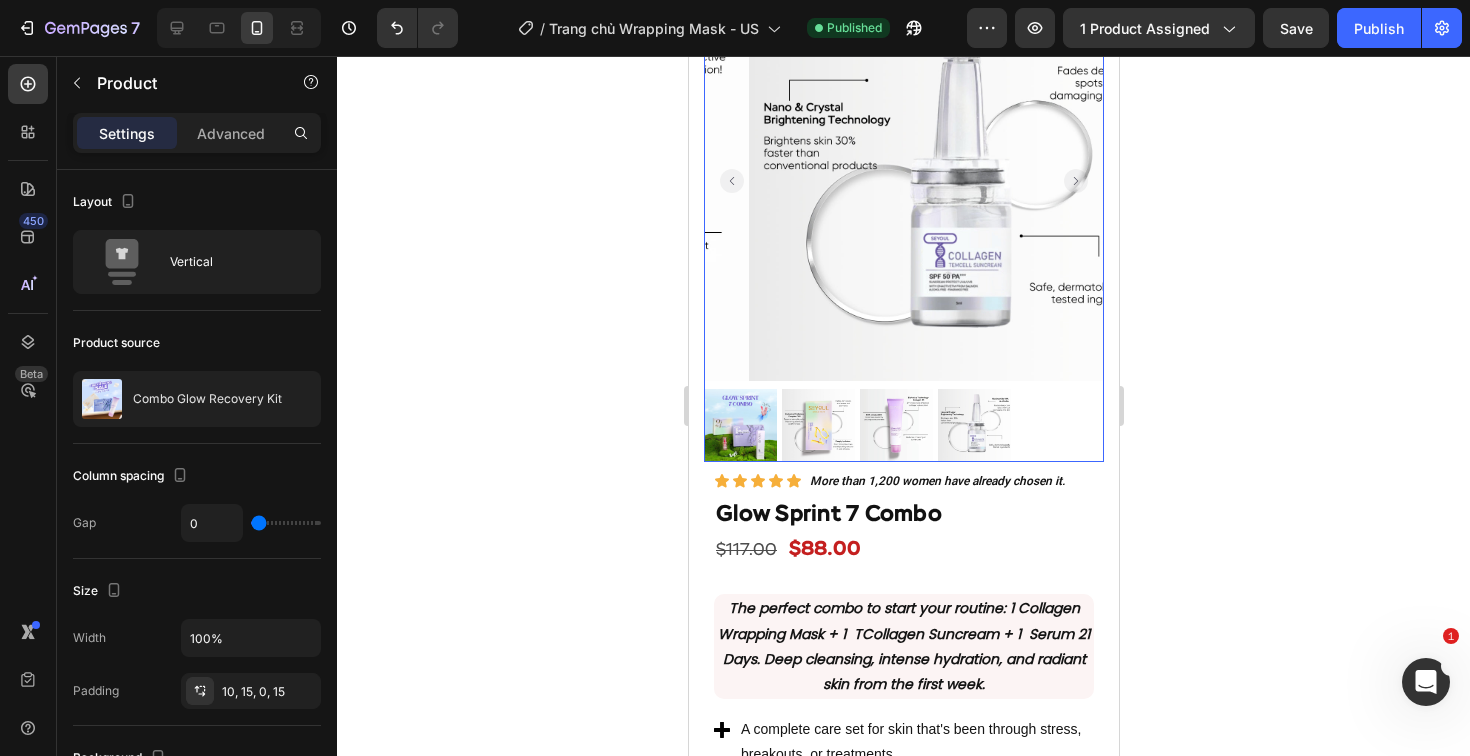 scroll, scrollTop: 4146, scrollLeft: 0, axis: vertical 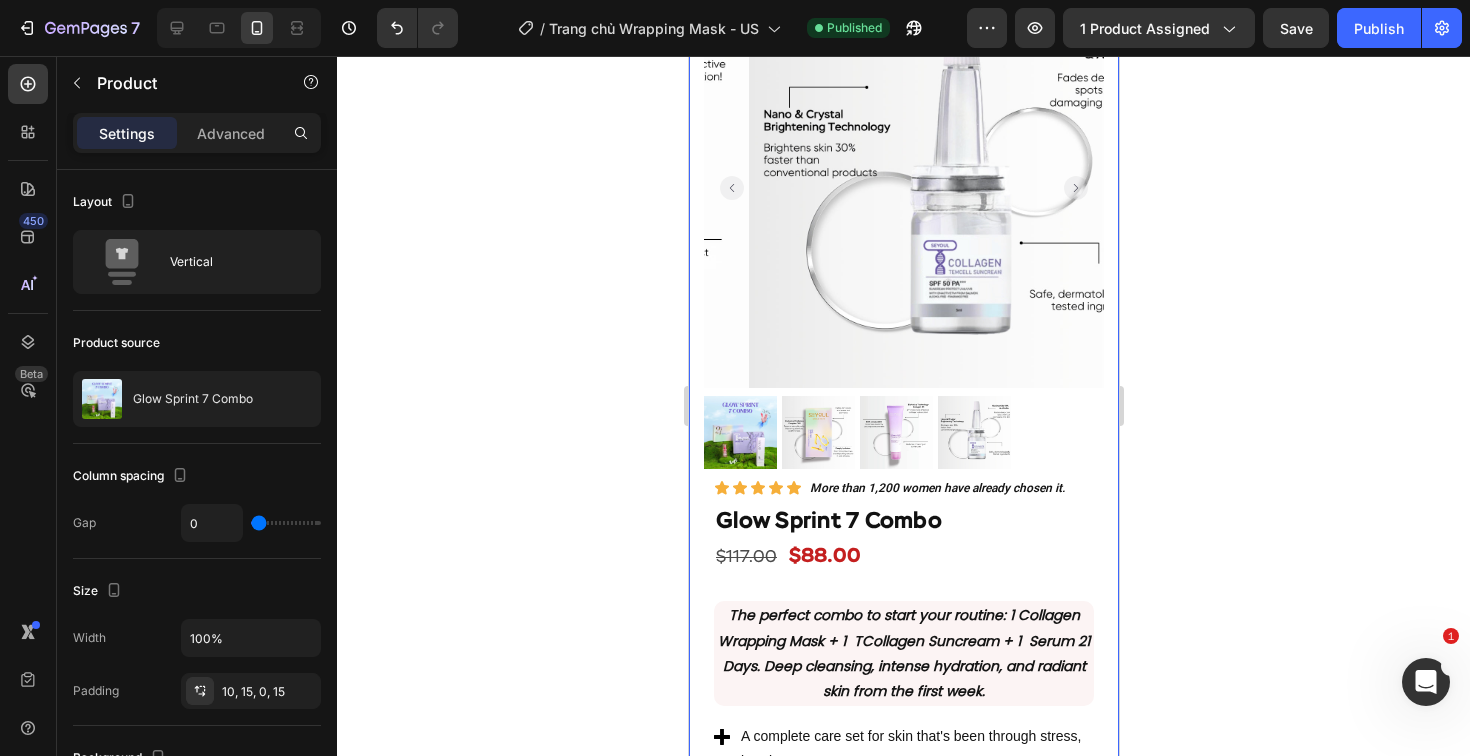 click on "Product Images Row Icon Icon Icon Icon
Icon Icon List More than 1,200 women have already chosen it. Text Block Row Glow Sprint 7 Combo Product Title $117.00 Product Price Product Price $88.00 Product Price Product Price Row Exclusive offer for HOTSALE week Text block The perfect combo to start your routine : 1 Collagen Jelly Mask + 1  Advanced Youth Activating Serum  + 1 Cleansing Oil. Deep cleansing, intense hydration, and radiant skin from the first week. Text block
Deep cleansing  and gentle without drying out
Intense hydration  and  immediate soothing effect
Evens skin tone and  reduces light spots
Prevents premature aging Item list The perfect combo to start your routine : 1 Collagen Wrapping Mask + 1  TCollagen Suncream + 1  Serum 21 Days. Deep cleansing, intense hydration, and radiant skin from the first week. Text Block Row
A complete care set for skin that's been through stress, breakouts, or treatments" at bounding box center (903, 599) 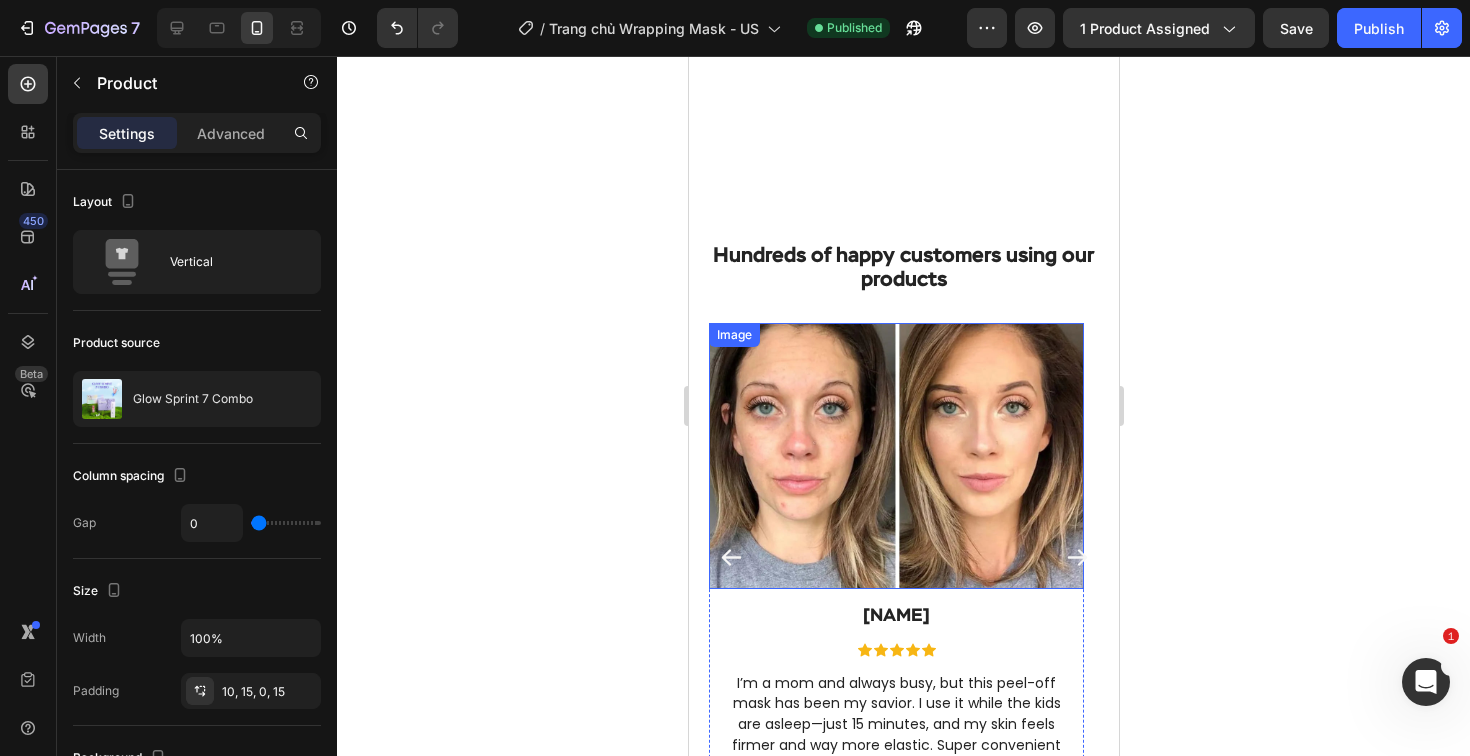 scroll, scrollTop: 6318, scrollLeft: 0, axis: vertical 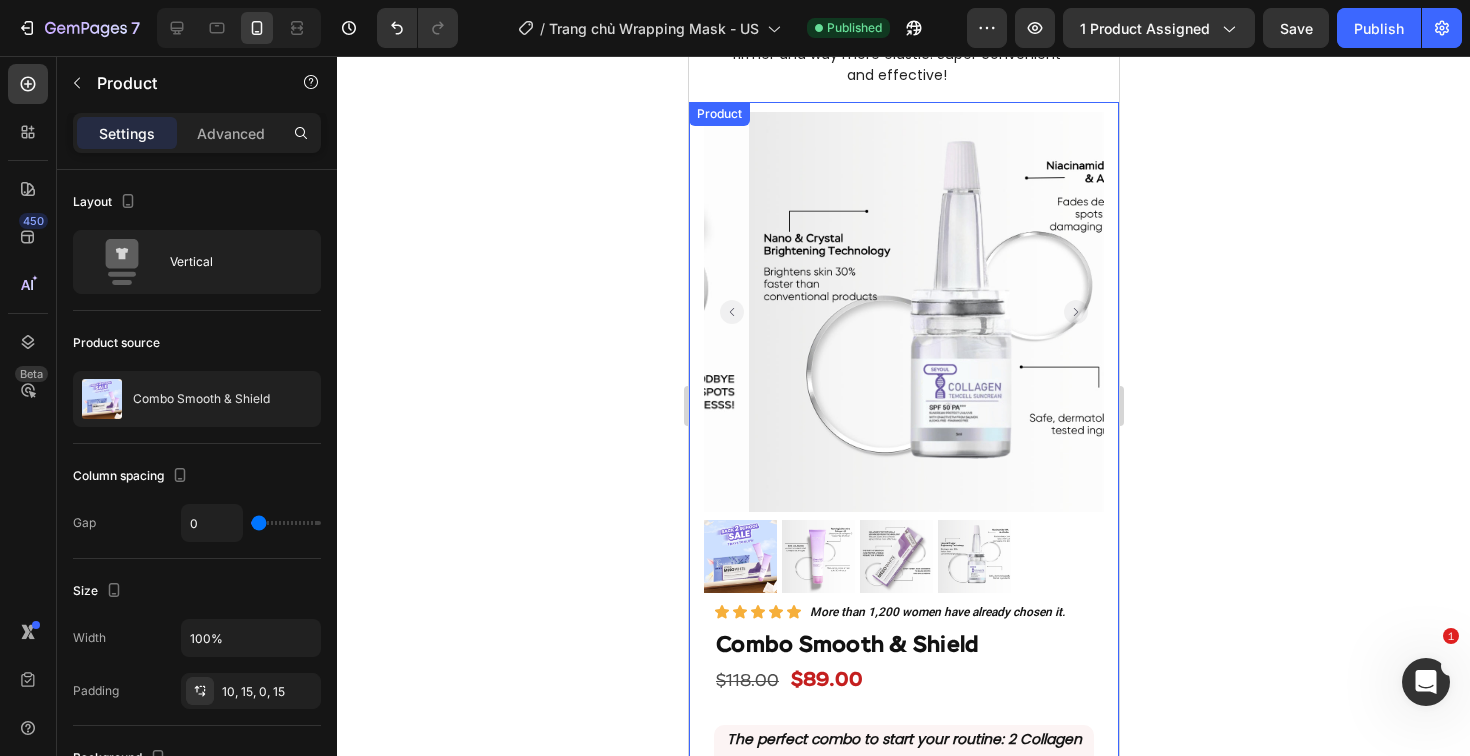 click on "Product Images Row Icon Icon Icon Icon
Icon Icon List More than 1,200 women have already chosen it. Text Block Row Combo Smooth & Shield Product Title $118.00 Product Price Product Price $89.00 Product Price Product Price Row Exclusive offer for HOTSALE week Text block The perfect combo to start your routine : 1 Collagen Jelly Mask + 1  Advanced Youth Activating Serum  + 1 Cleansing Oil. Deep cleansing, intense hydration, and radiant skin from the first week. Text block
Deep cleansing  and gentle without drying out
Intense hydration  and  immediate soothing effect
Evens skin tone and  reduces light spots
Prevents premature aging Item list The perfect combo to start your routine : 2 Collagen Wrapping Mask + 1  TCollagen Suncream + 1 Meso White. Deep cleansing, intense hydration, and radiant skin from the first week. Text Block Row
Clears dead skin and excess oil.
Strengthens skin barrier after exfoliation.
🔥" at bounding box center (903, 673) 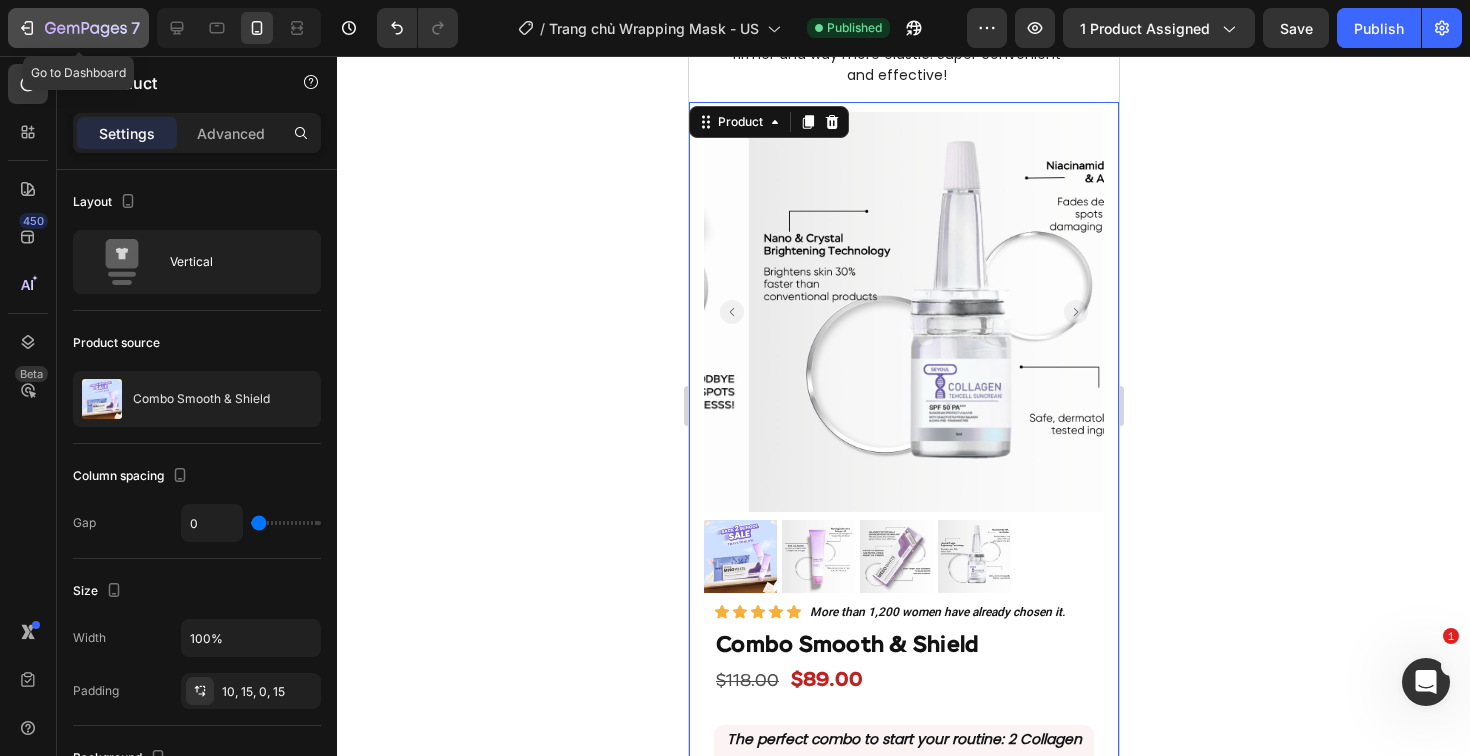 click on "7" 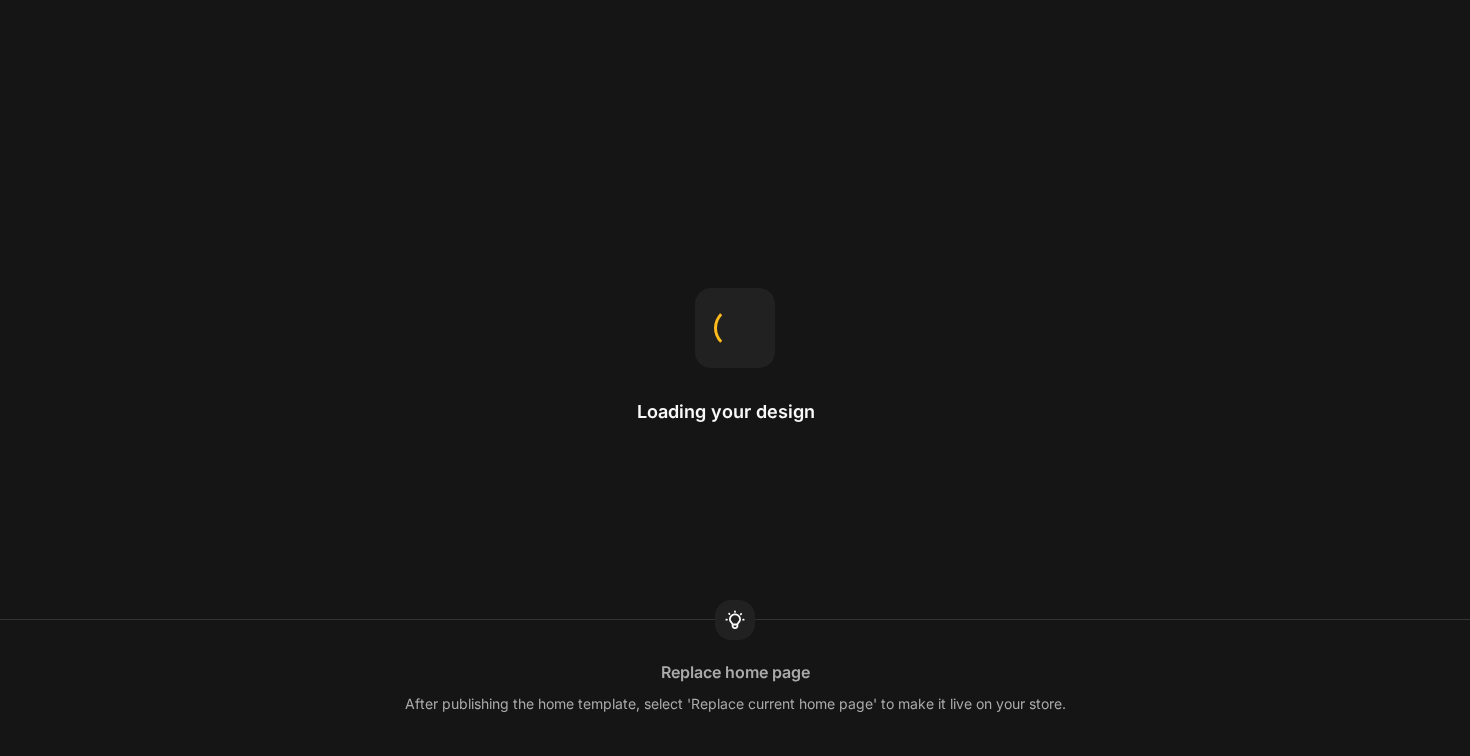 scroll, scrollTop: 0, scrollLeft: 0, axis: both 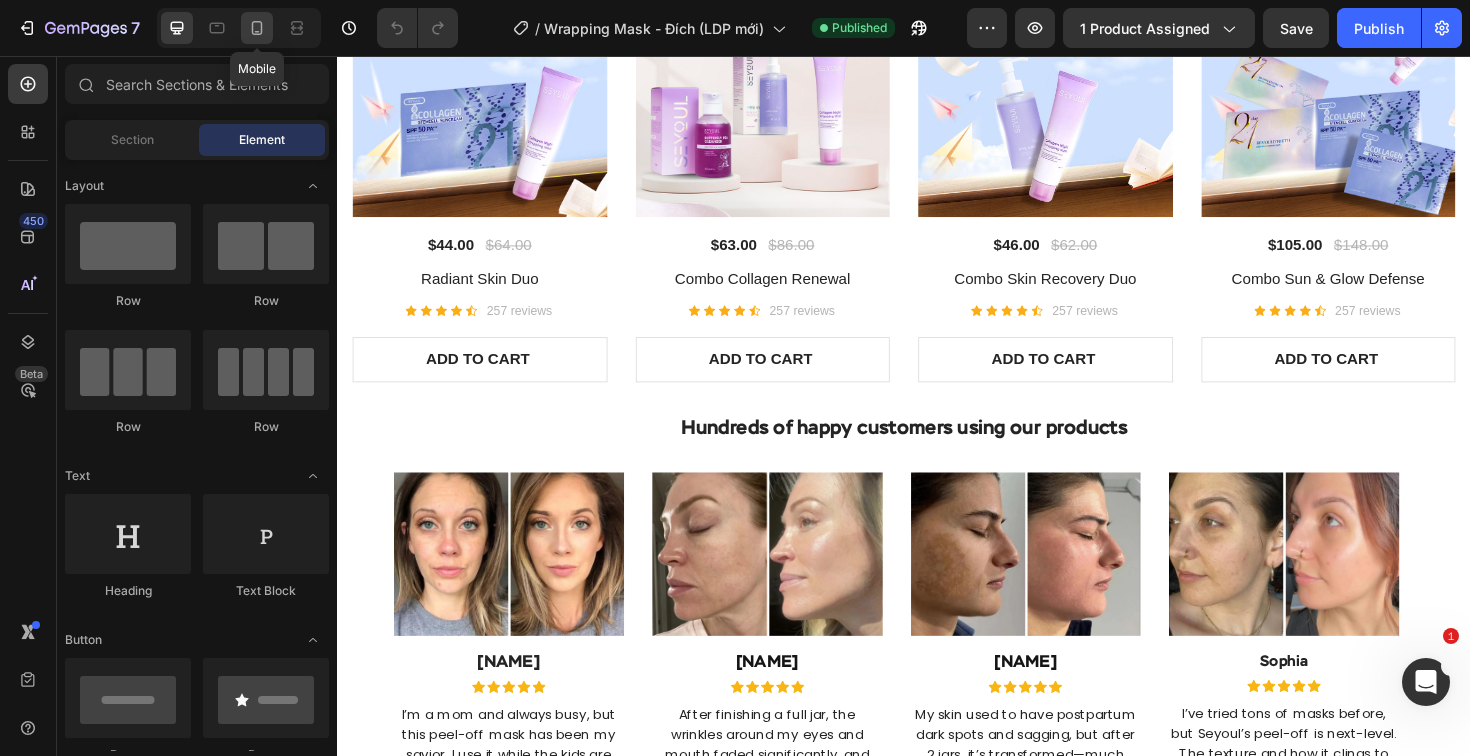 click 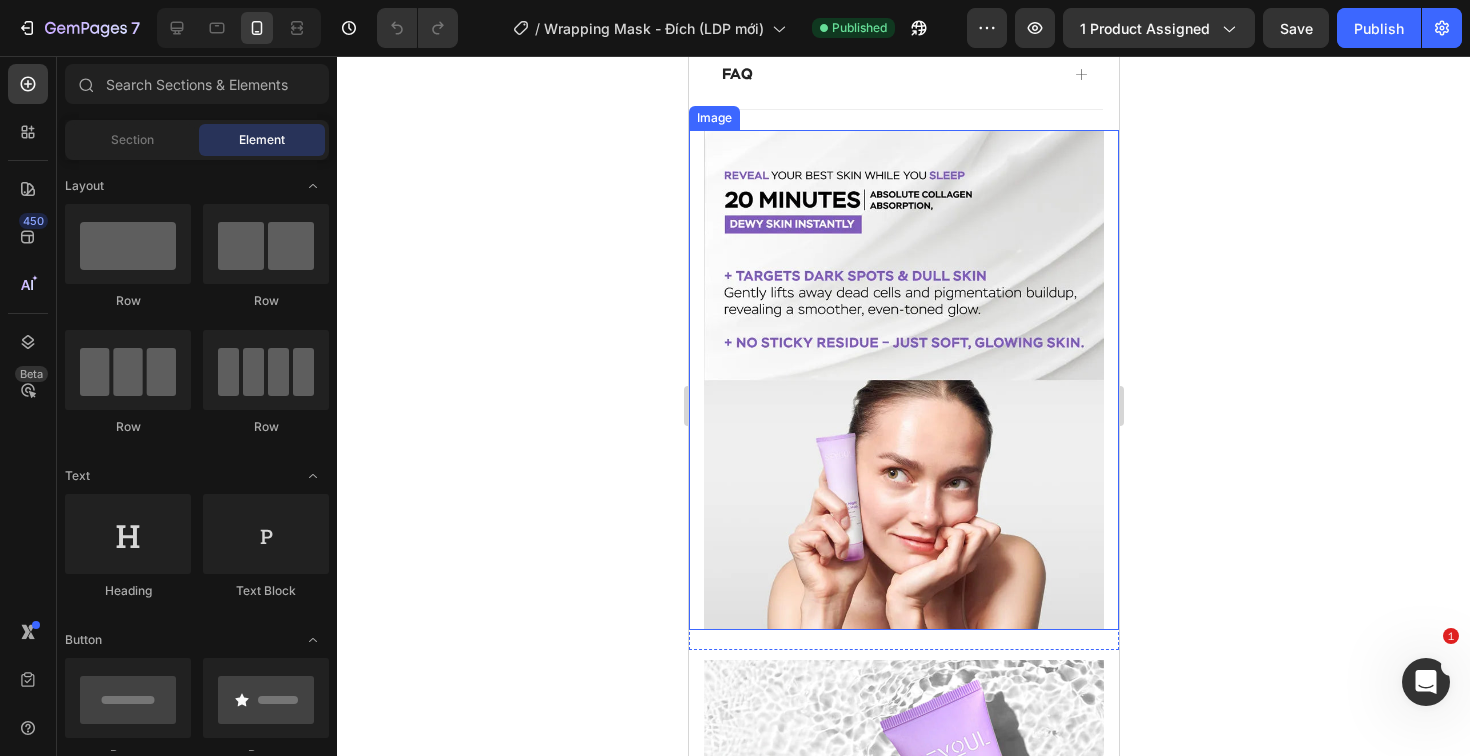 scroll, scrollTop: 1538, scrollLeft: 0, axis: vertical 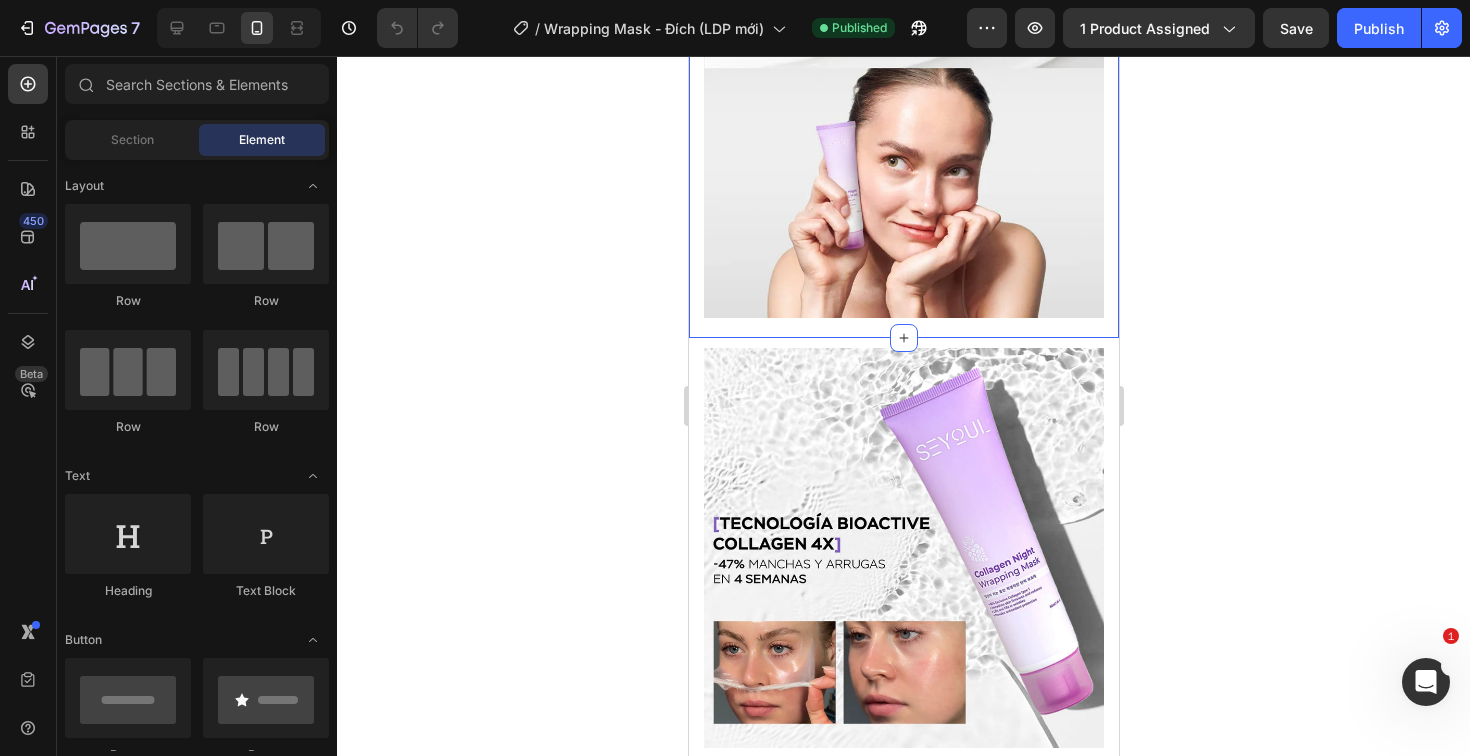 click on "Image Section 2" at bounding box center (903, 78) 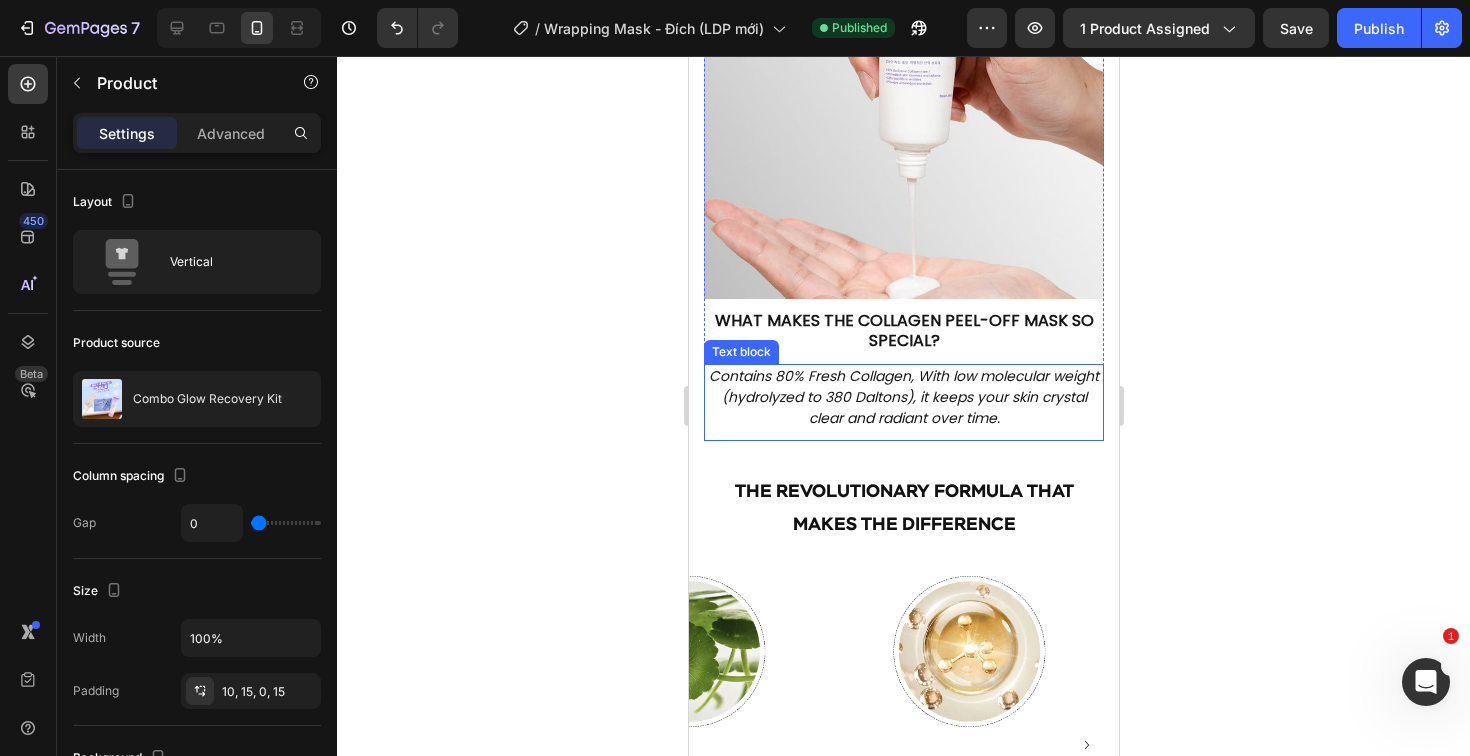 scroll, scrollTop: 3628, scrollLeft: 0, axis: vertical 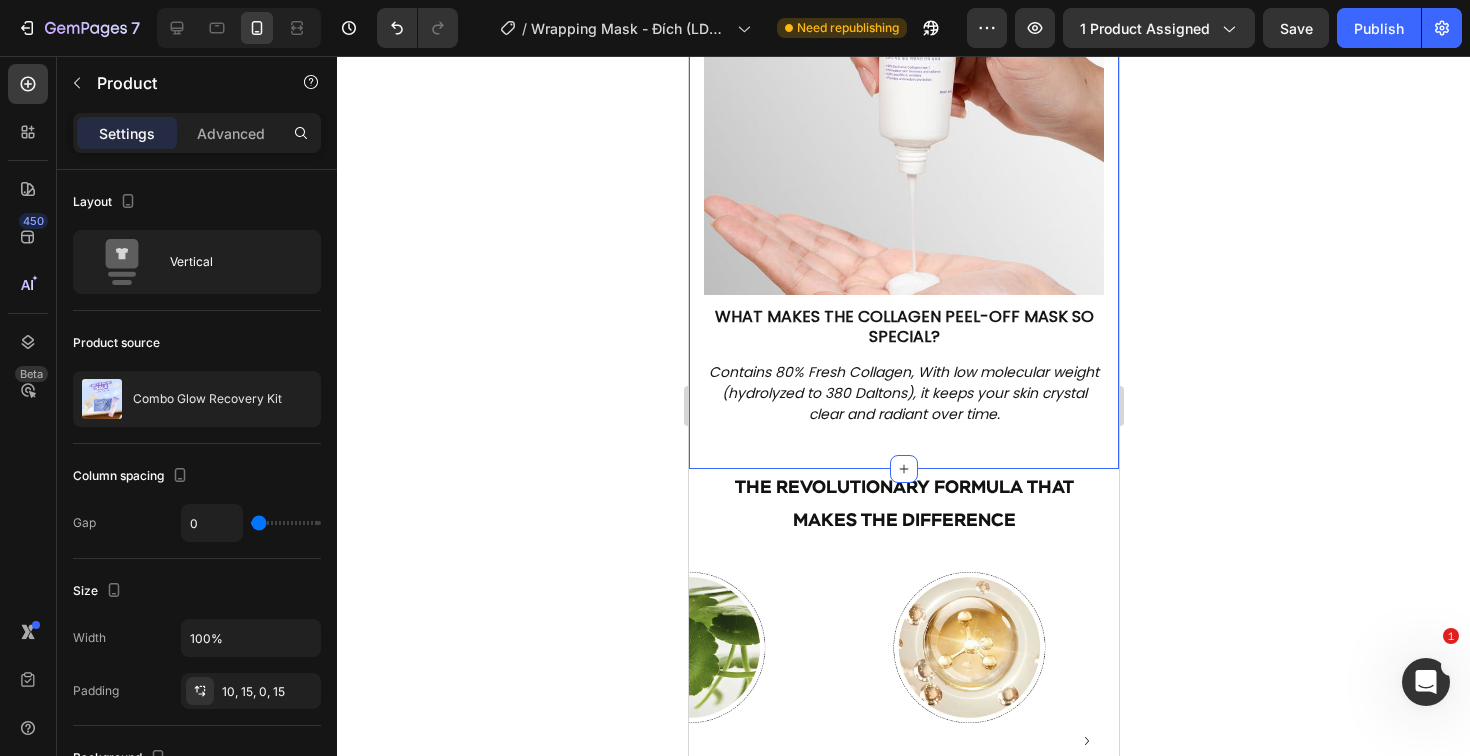 click on "Image WHAT MAKES THE COLLAGEN PEEL-OFF MASK SO SPECIAL? Text block Contains 80% Fresh Collagen, With low molecular weight (hydrolyzed to 380 Daltons), it keeps your skin crystal clear and radiant over time. Text block Row Image Row Section 4" at bounding box center [903, 177] 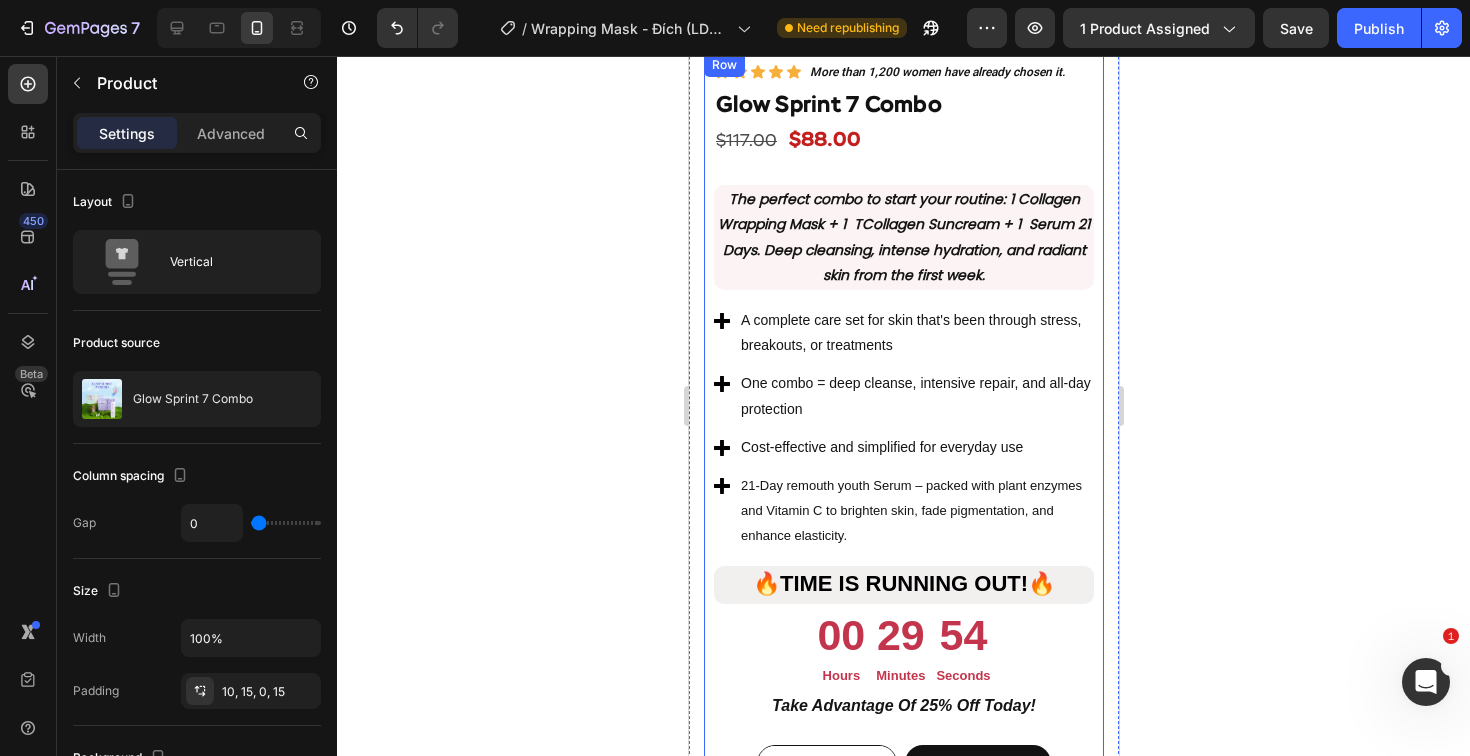 scroll, scrollTop: 4504, scrollLeft: 0, axis: vertical 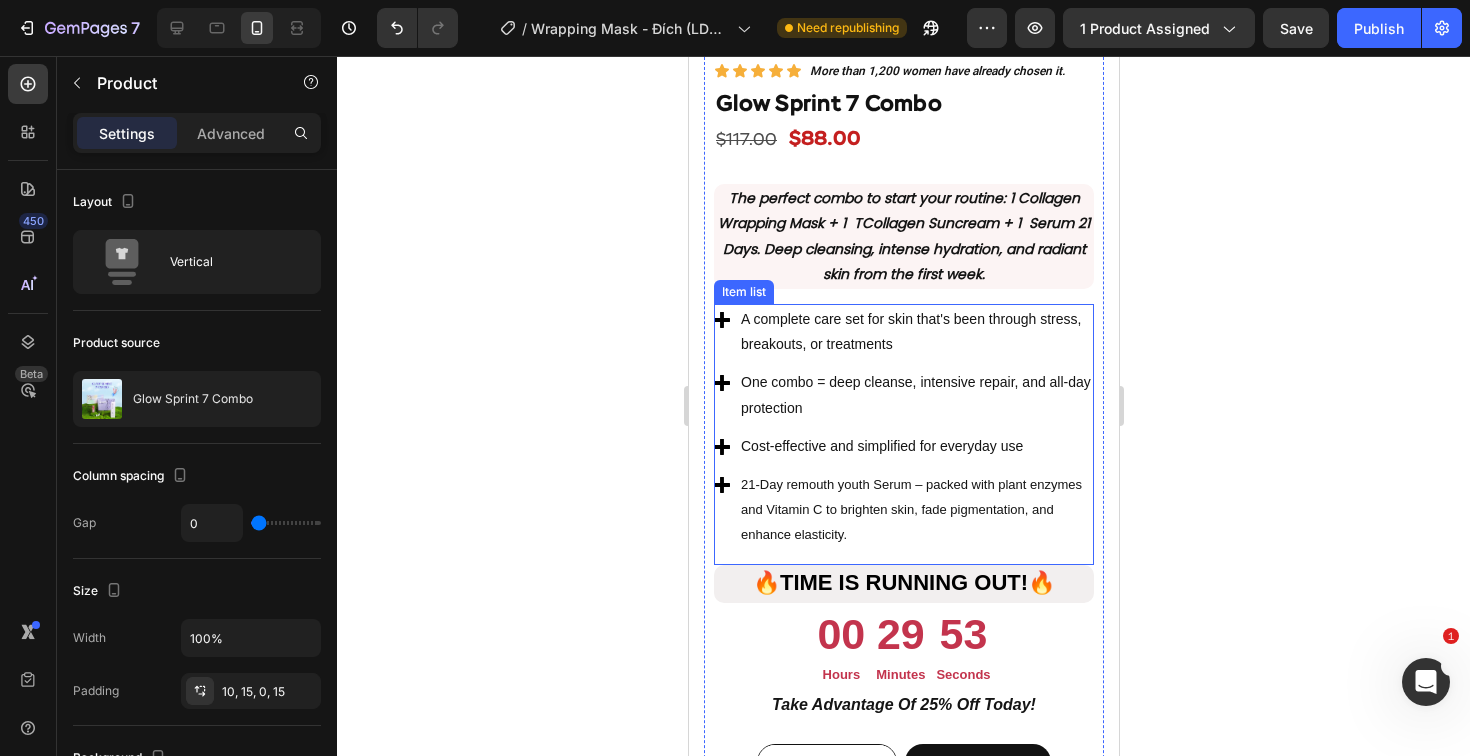 click on "21-Day remouth youth Serum – packed with plant enzymes and Vitamin C to brighten skin, fade pigmentation, and enhance elasticity." at bounding box center [910, 509] 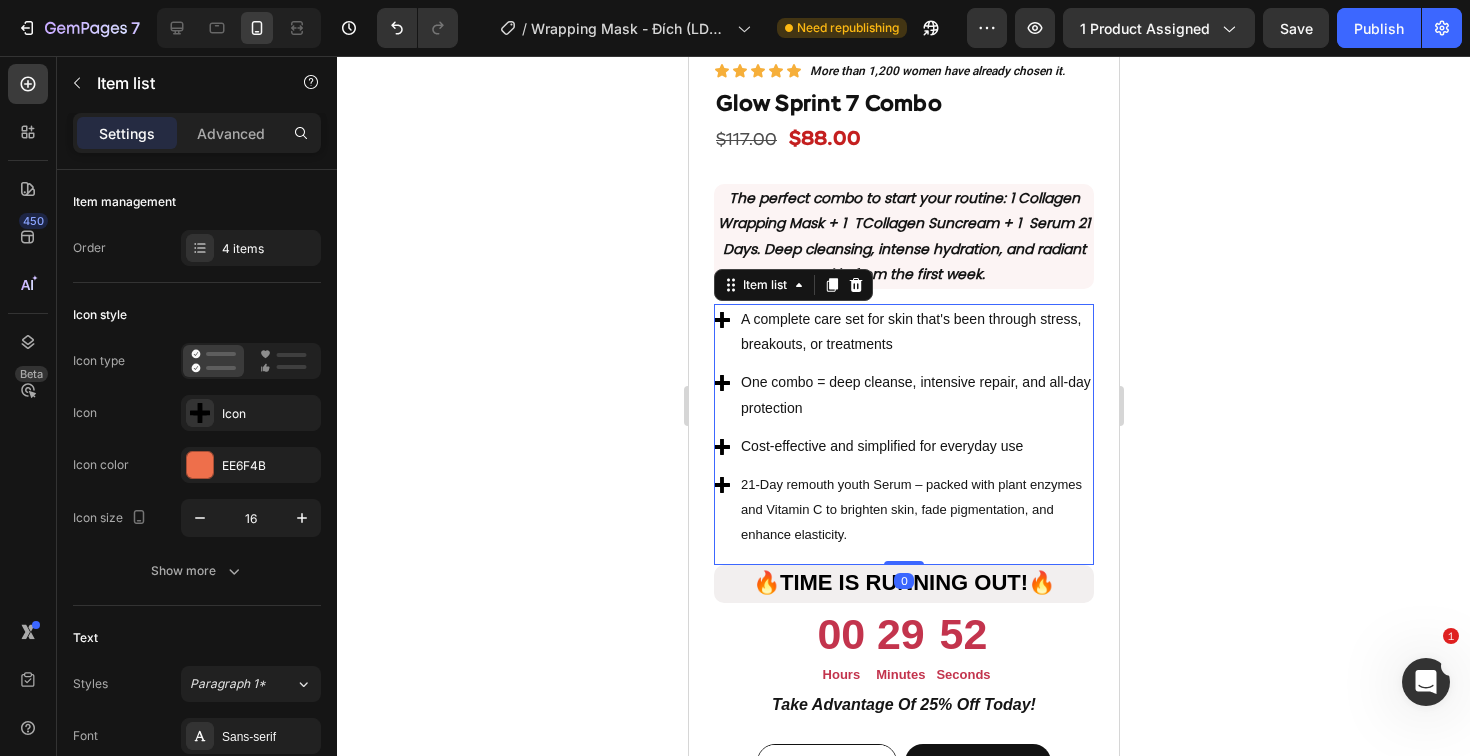 click on "21-Day remouth youth Serum – packed with plant enzymes and Vitamin C to brighten skin, fade pigmentation, and enhance elasticity." at bounding box center [910, 509] 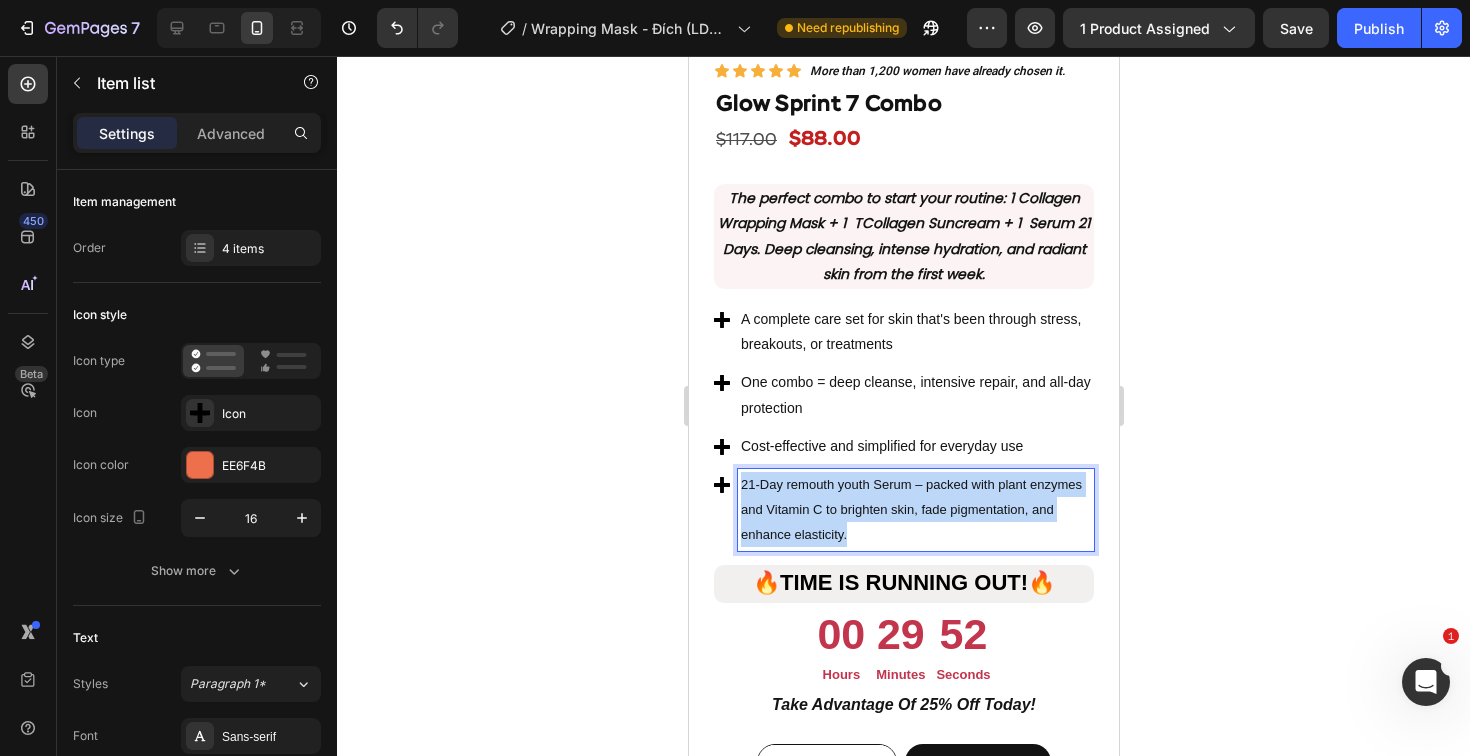 click on "21-Day remouth youth Serum – packed with plant enzymes and Vitamin C to brighten skin, fade pigmentation, and enhance elasticity." at bounding box center (910, 509) 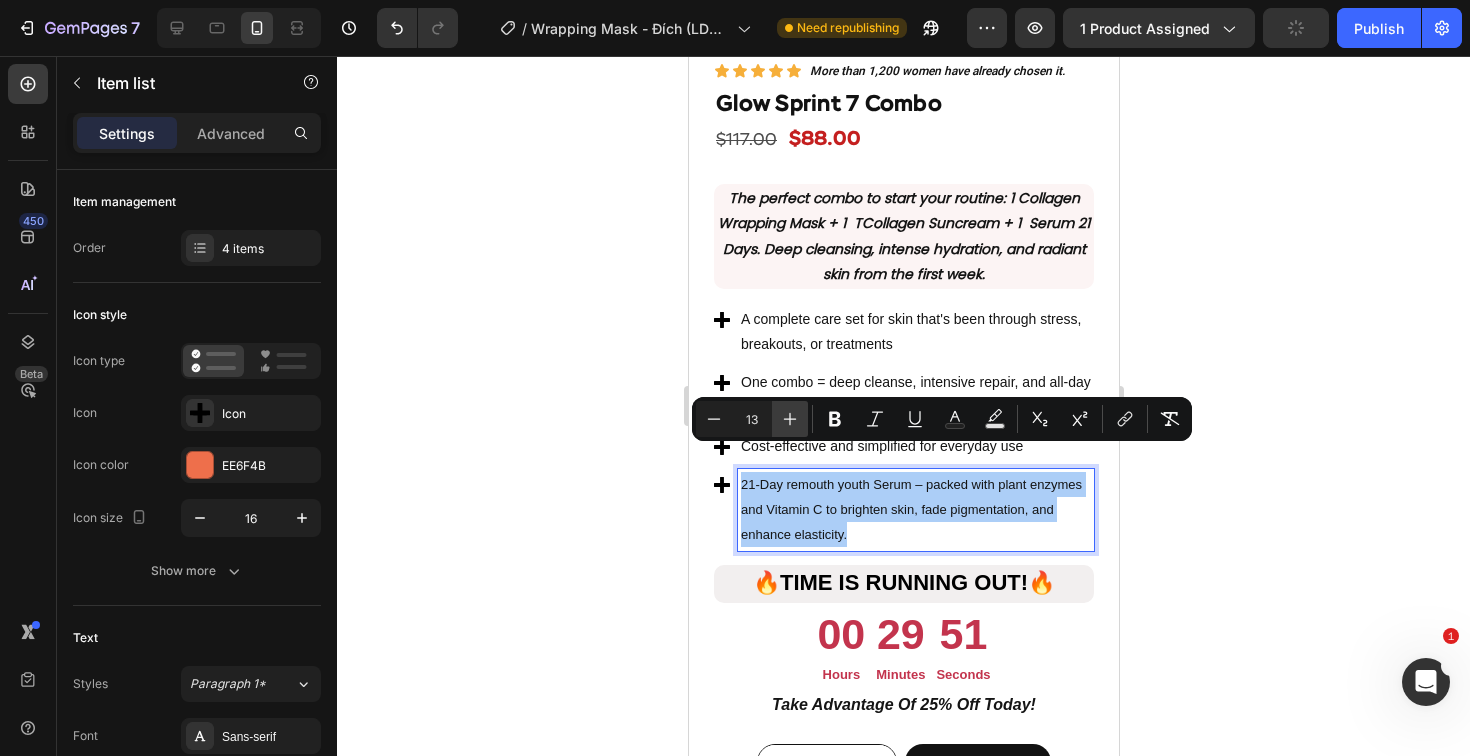 click 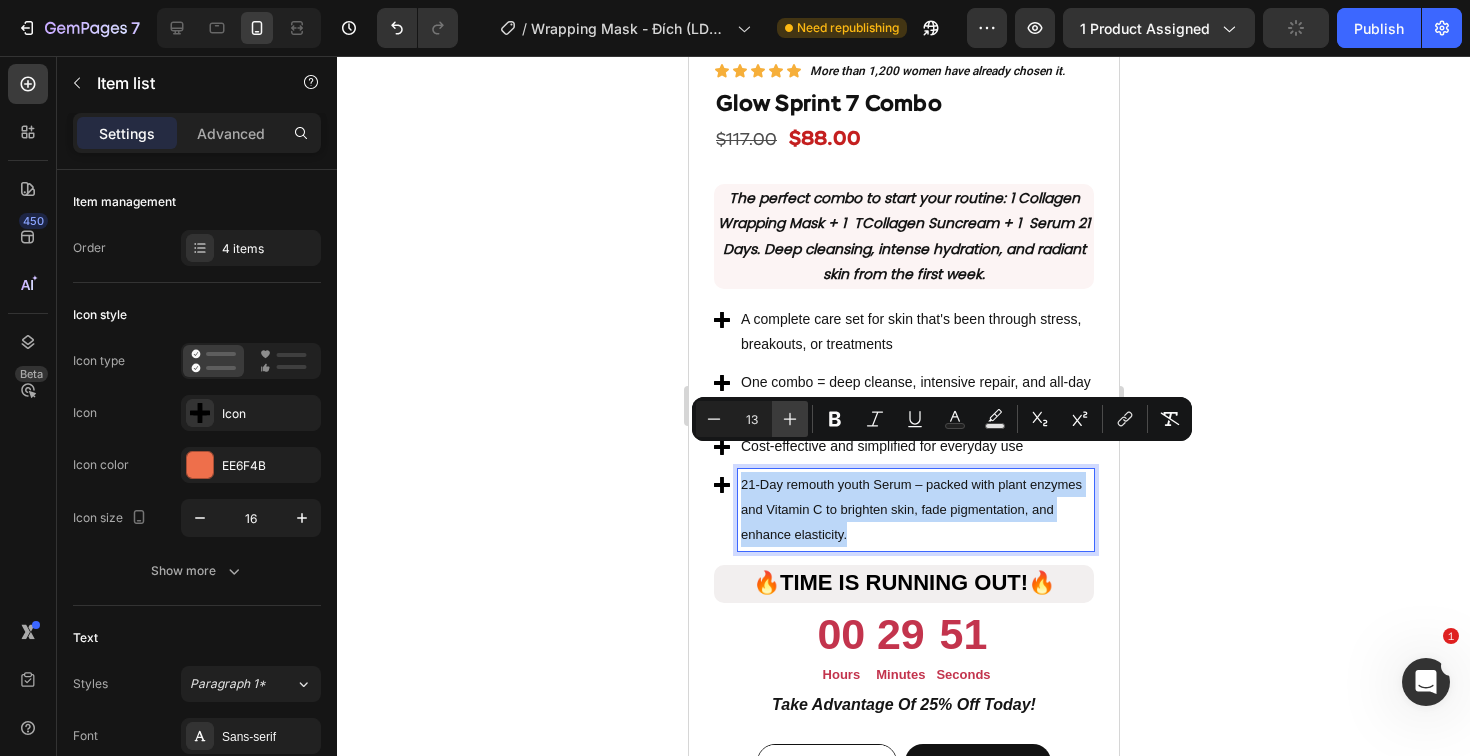 type on "14" 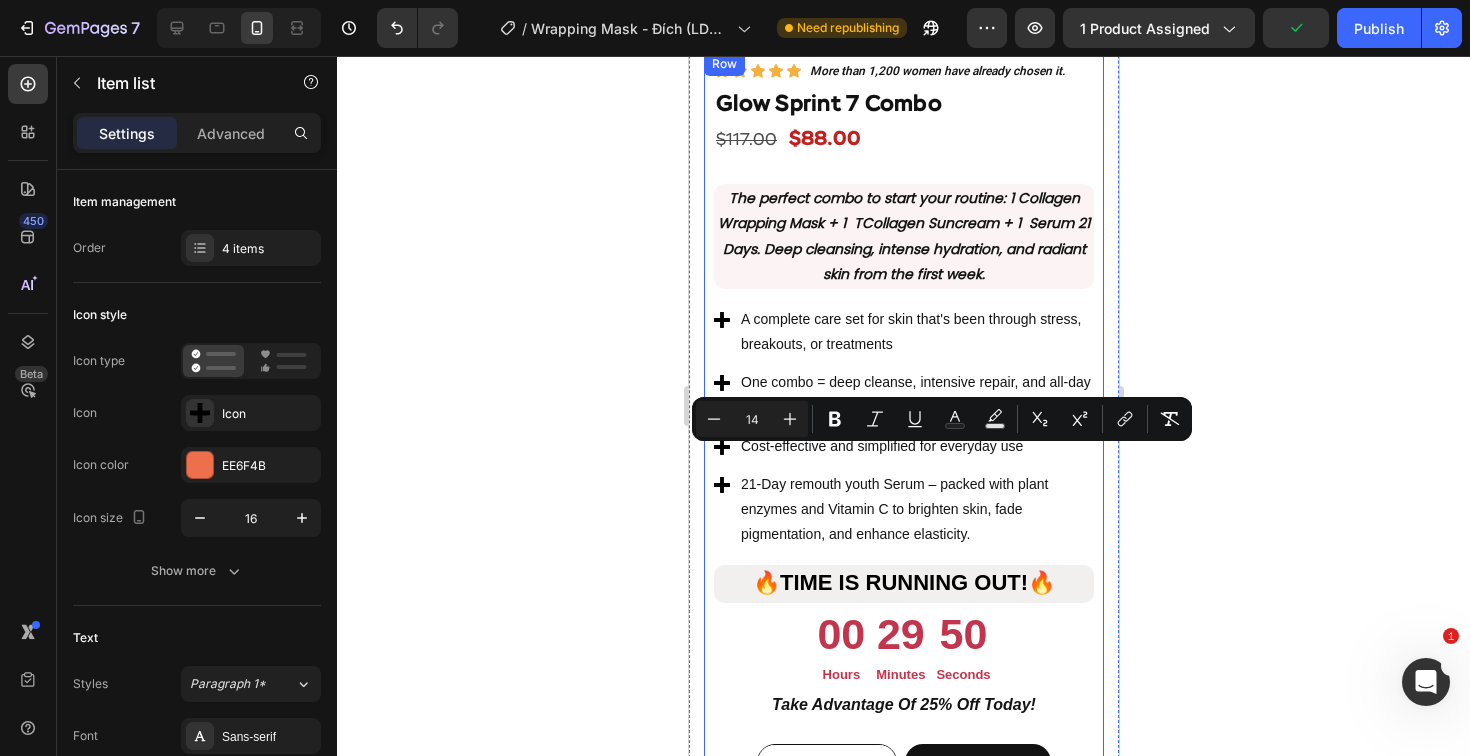 click 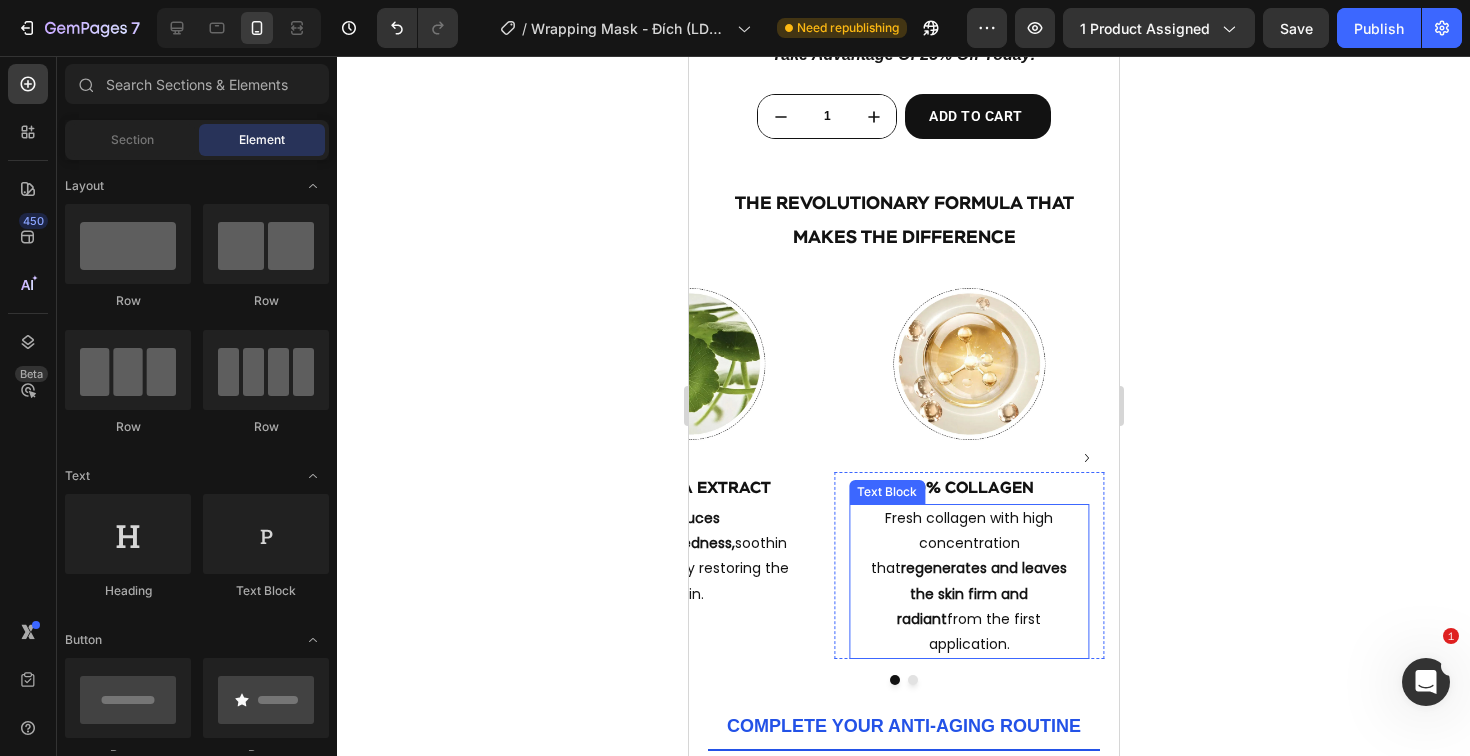 scroll, scrollTop: 5155, scrollLeft: 0, axis: vertical 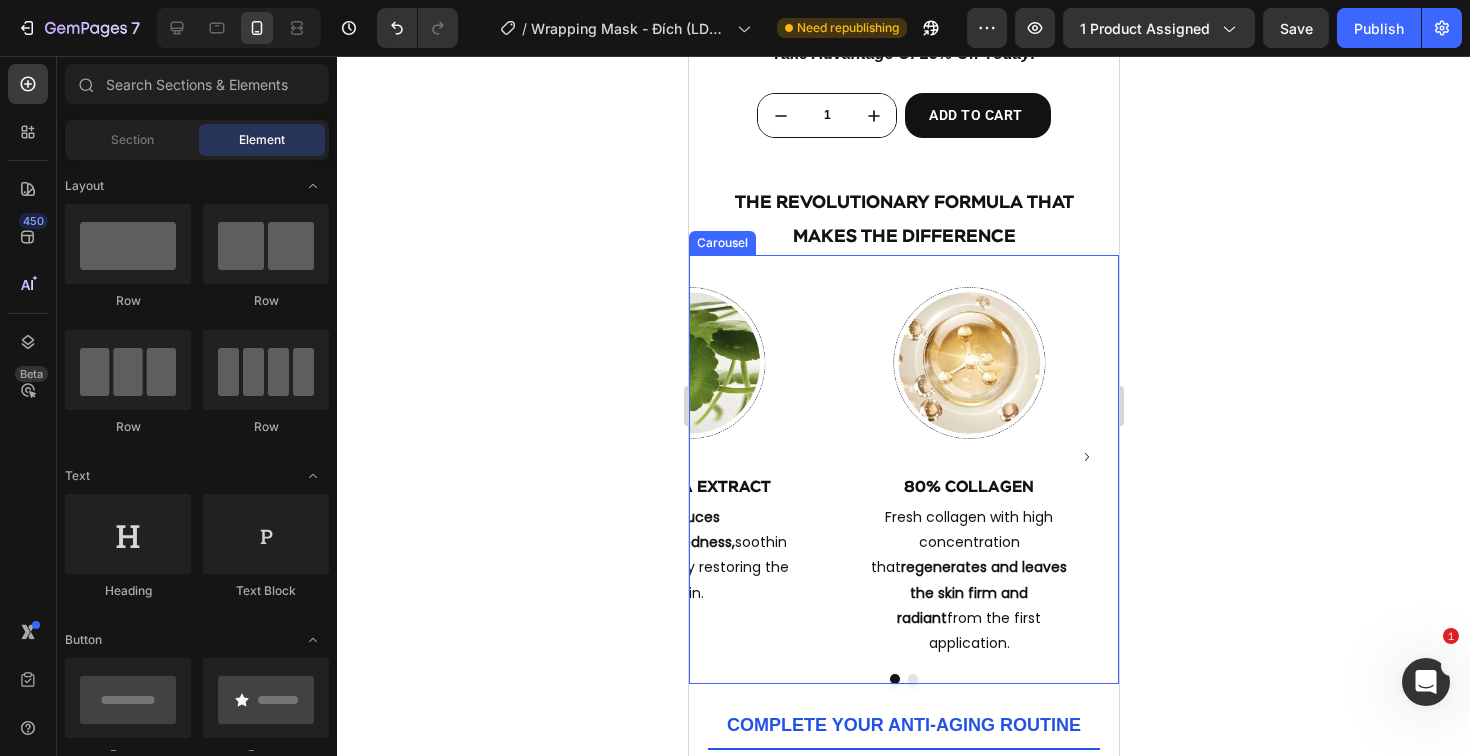 click 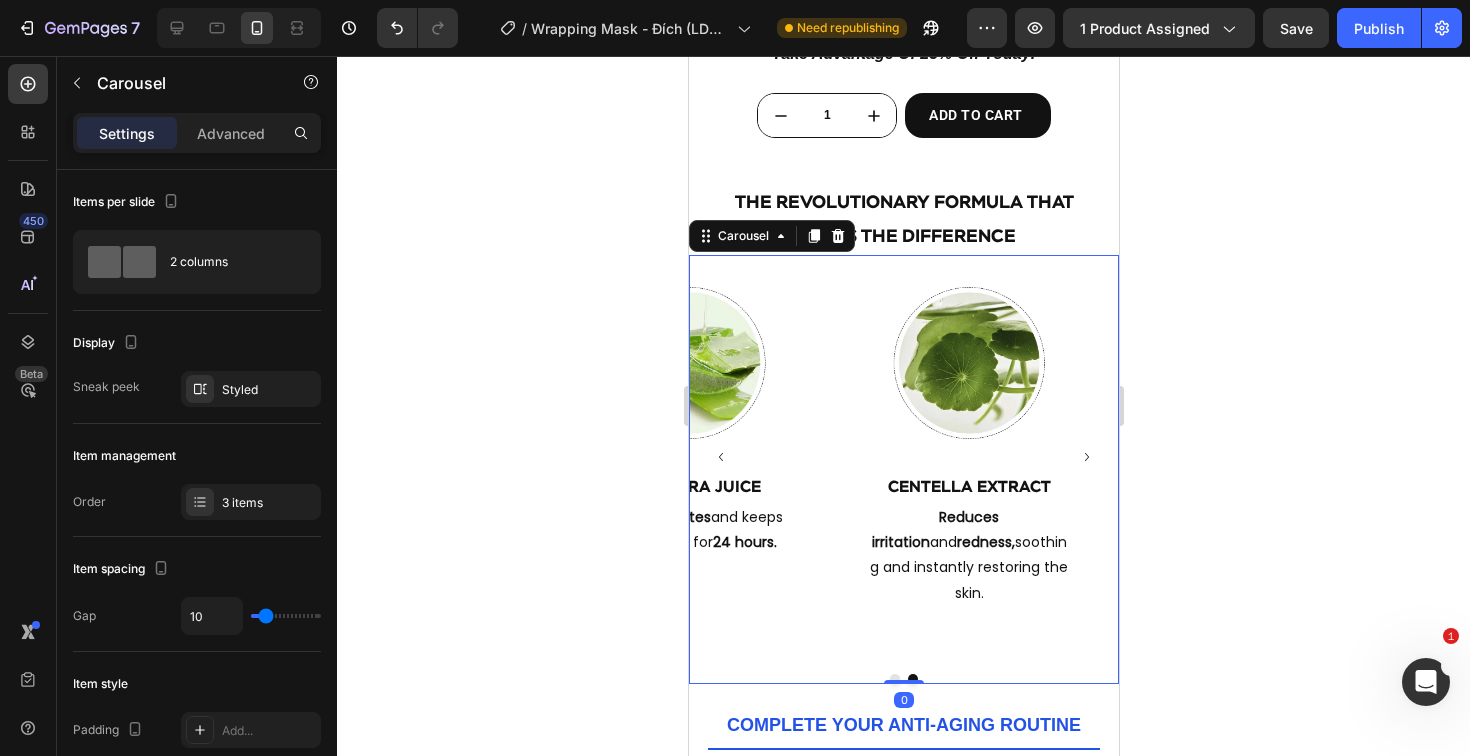 click 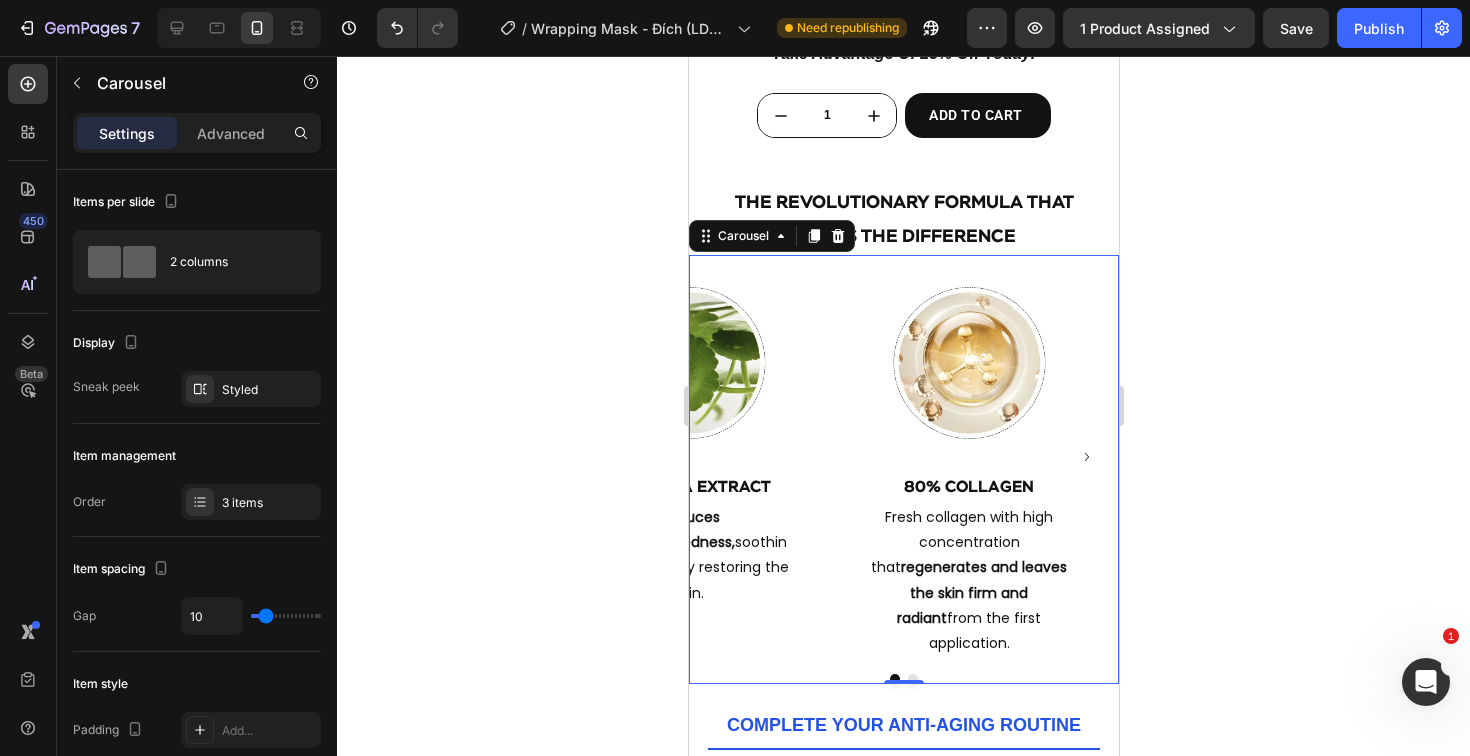 click at bounding box center (689, 363) 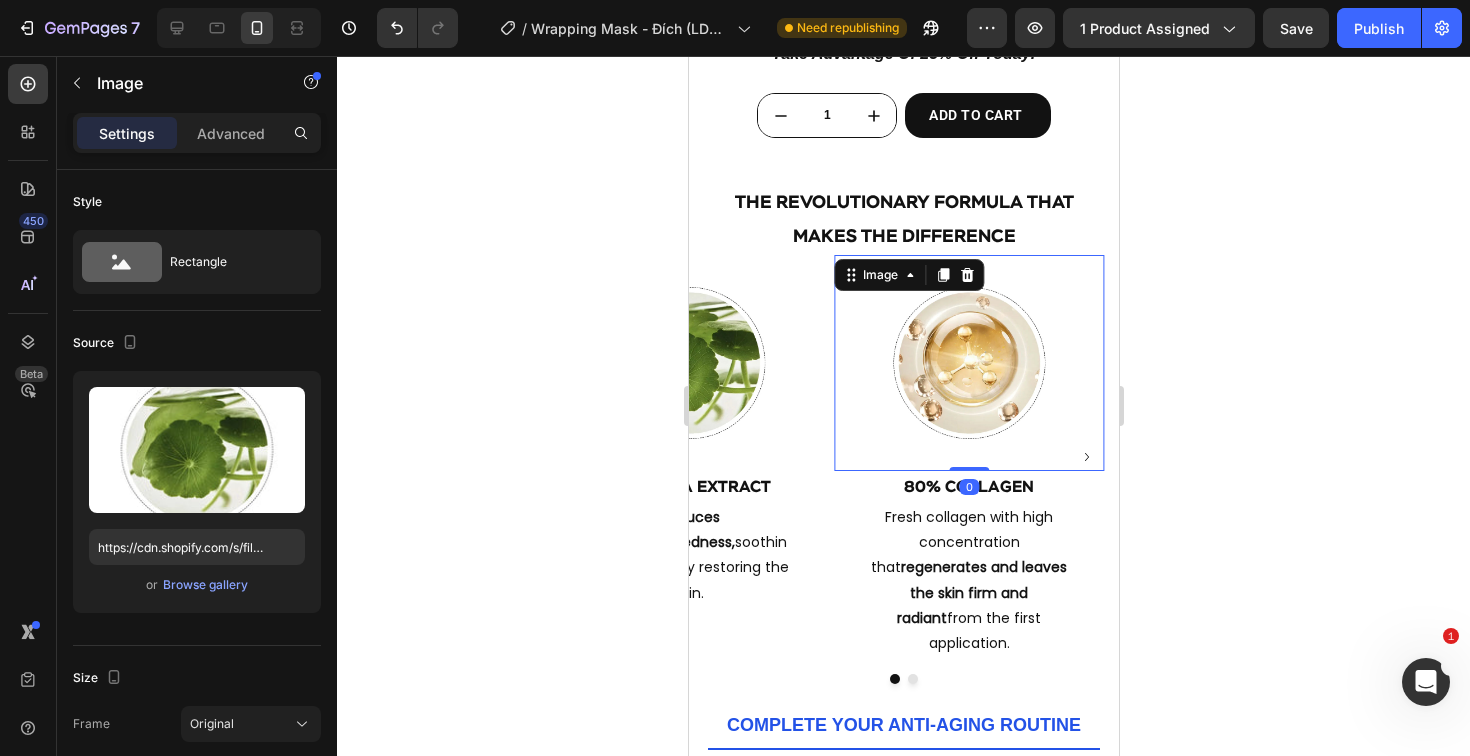 click at bounding box center [968, 363] 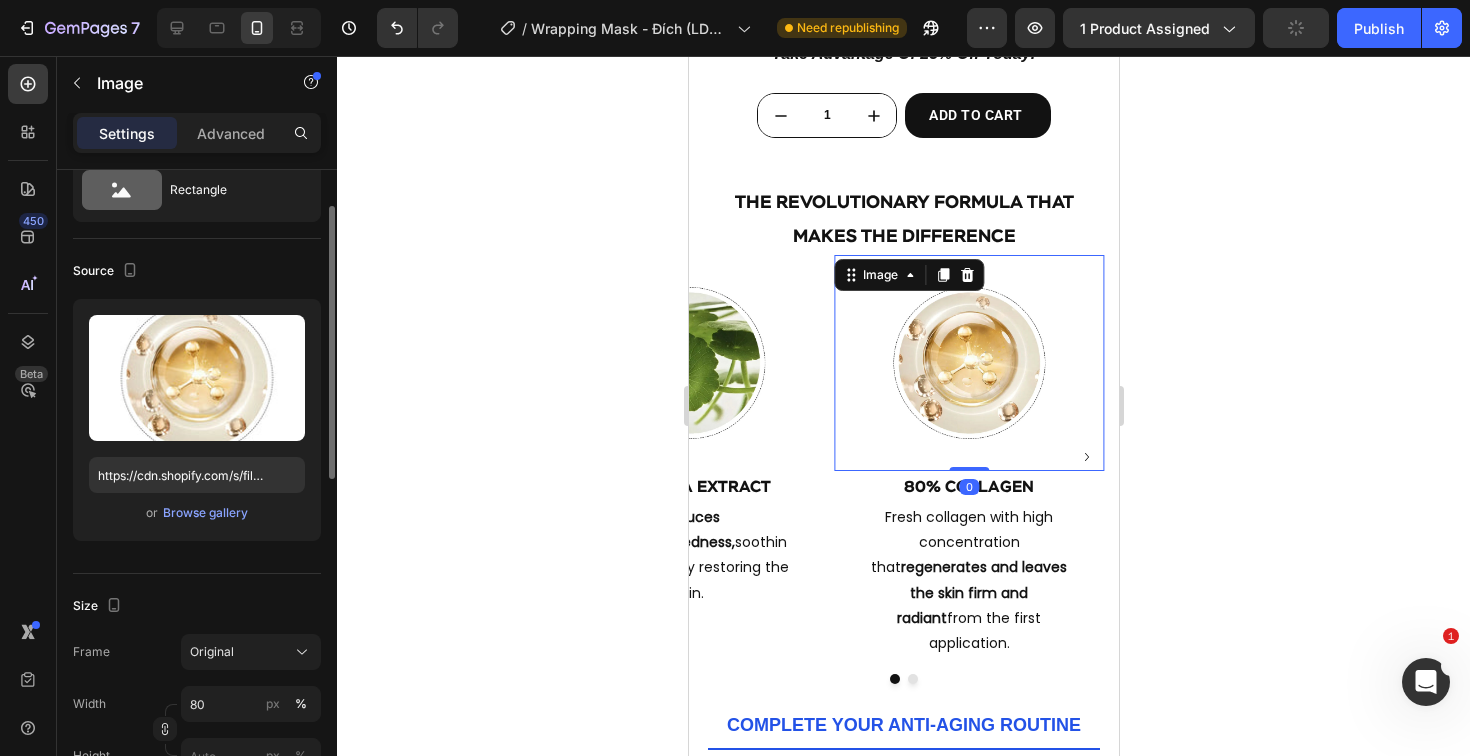 scroll, scrollTop: 106, scrollLeft: 0, axis: vertical 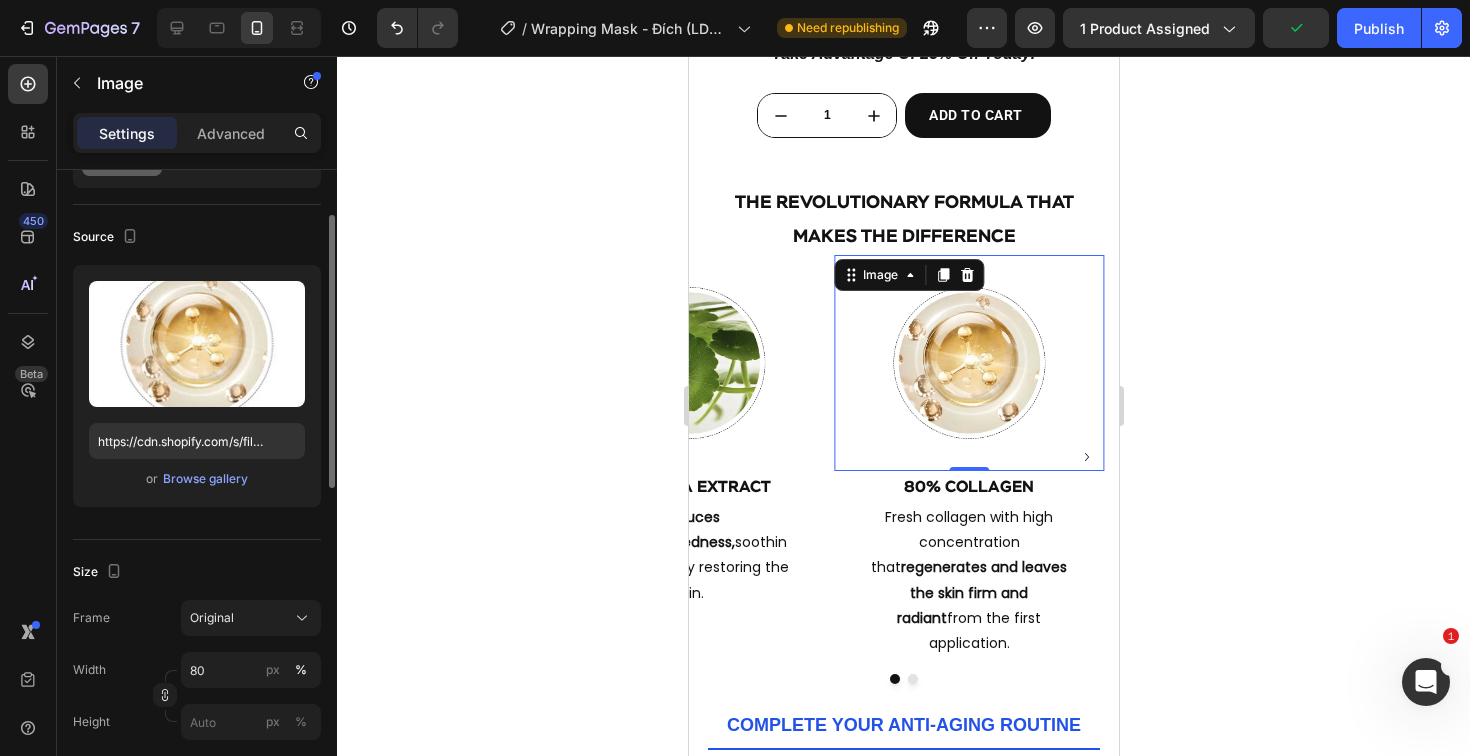 click 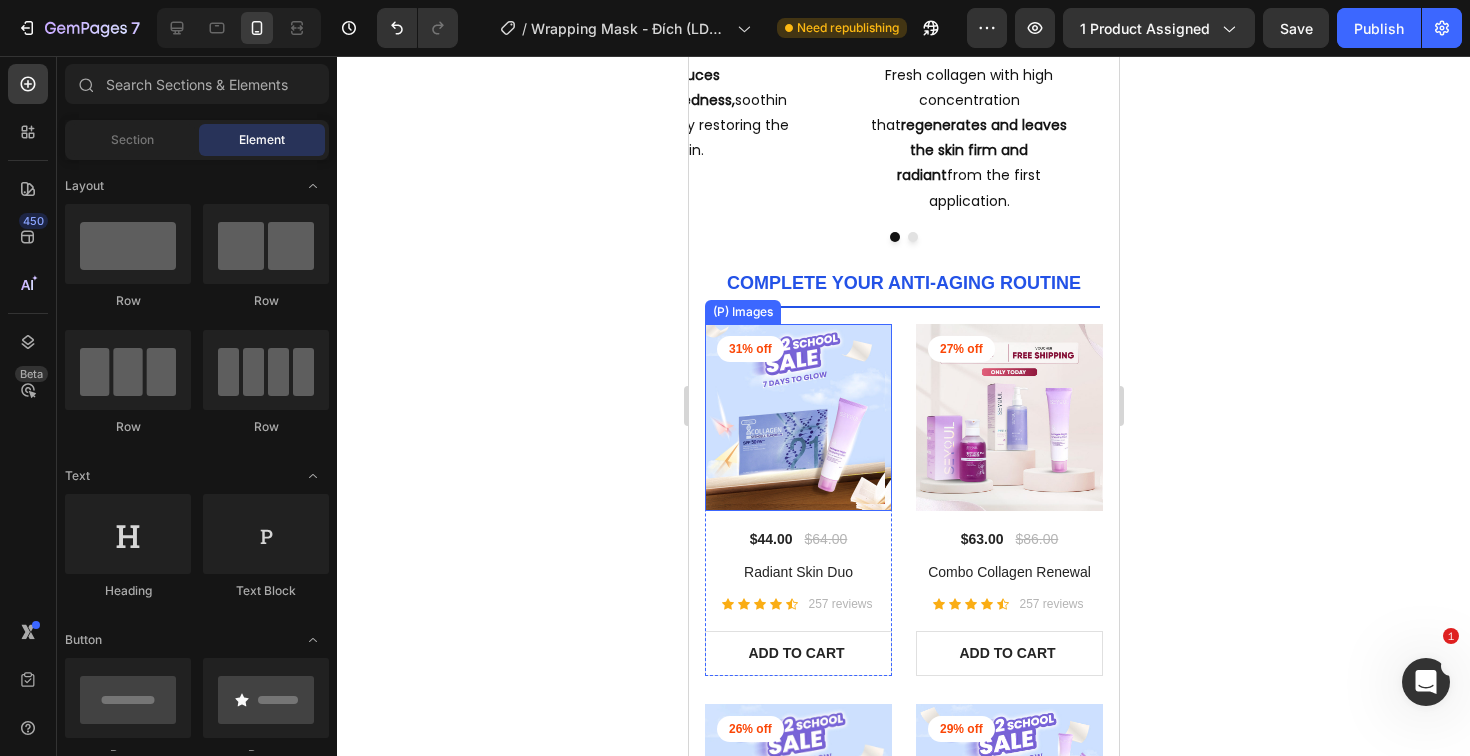 scroll, scrollTop: 5575, scrollLeft: 0, axis: vertical 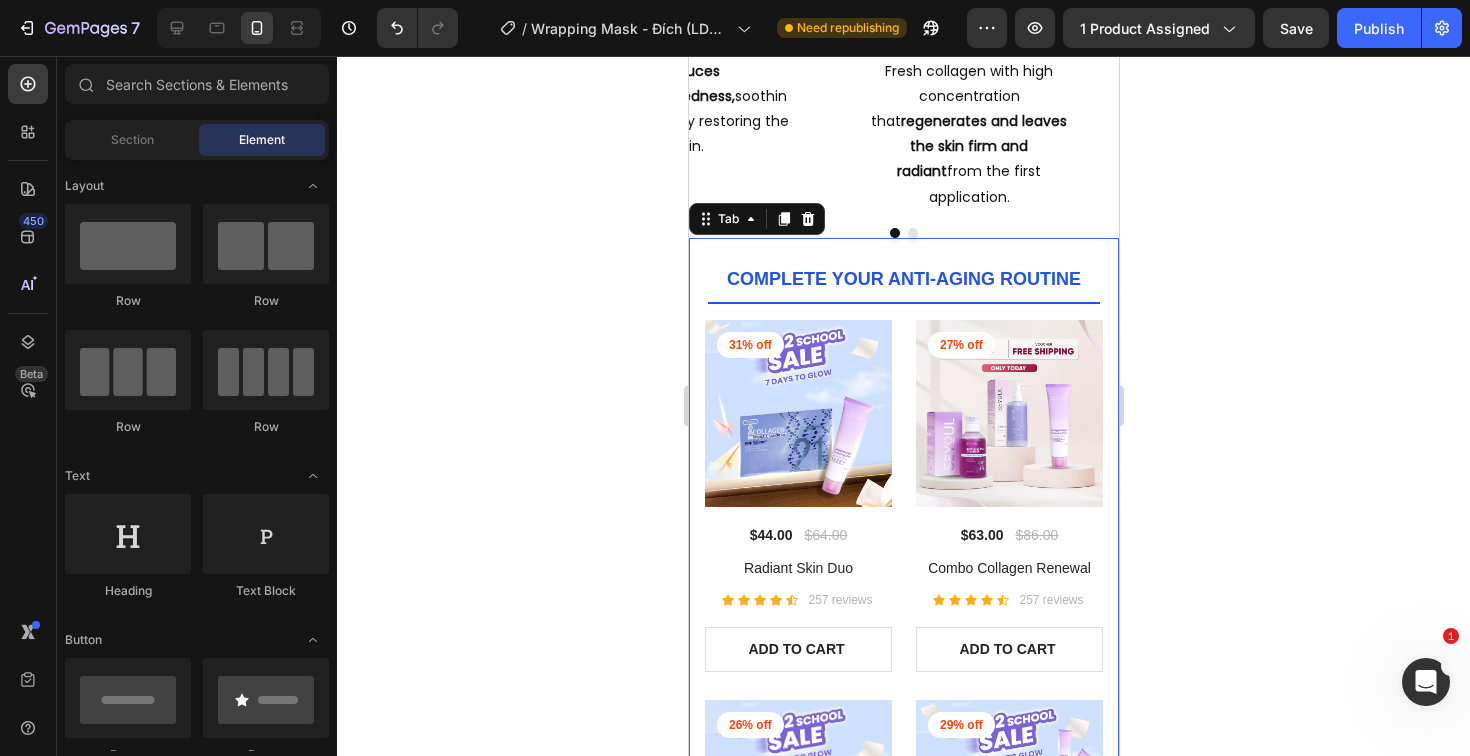 click on "COMPLETE YOUR ANTI-AGING ROUTINE" at bounding box center (903, 281) 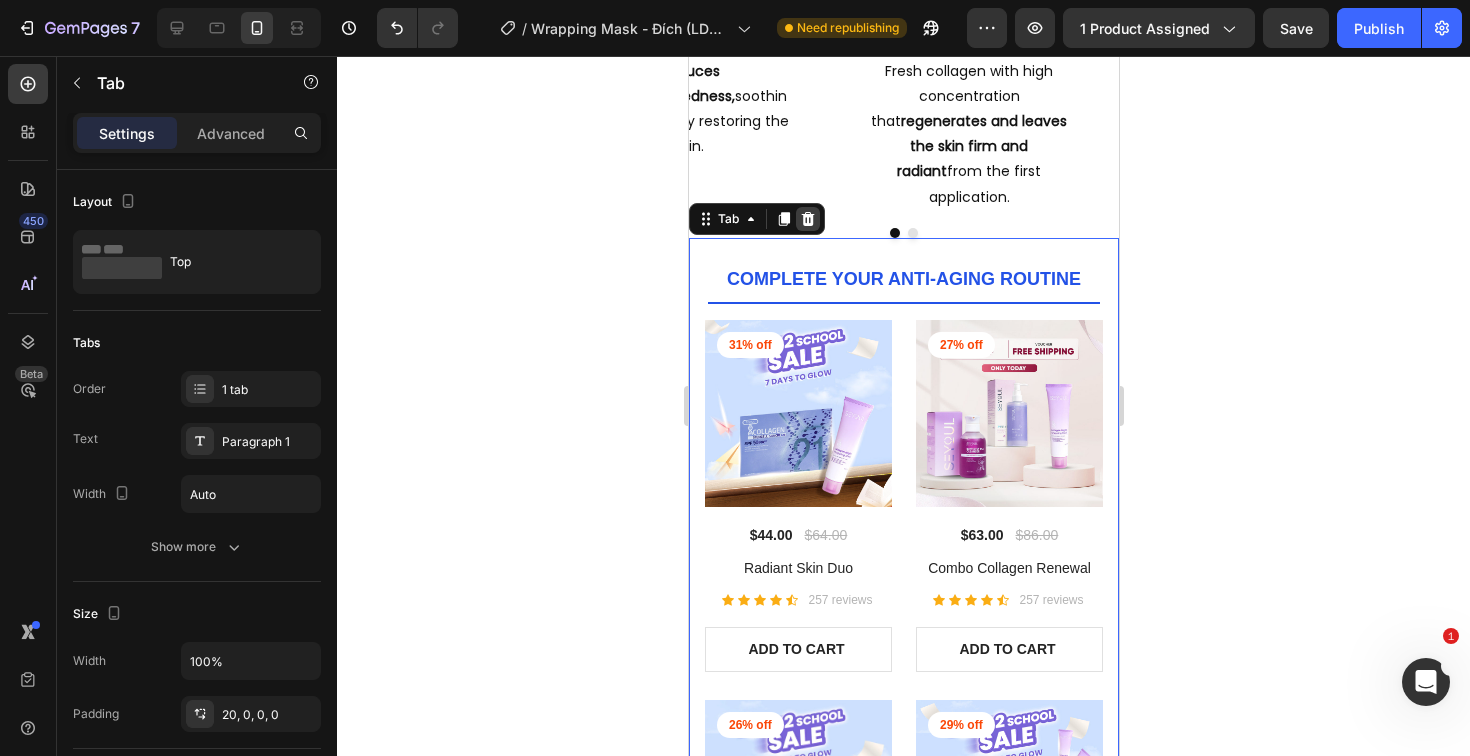 click 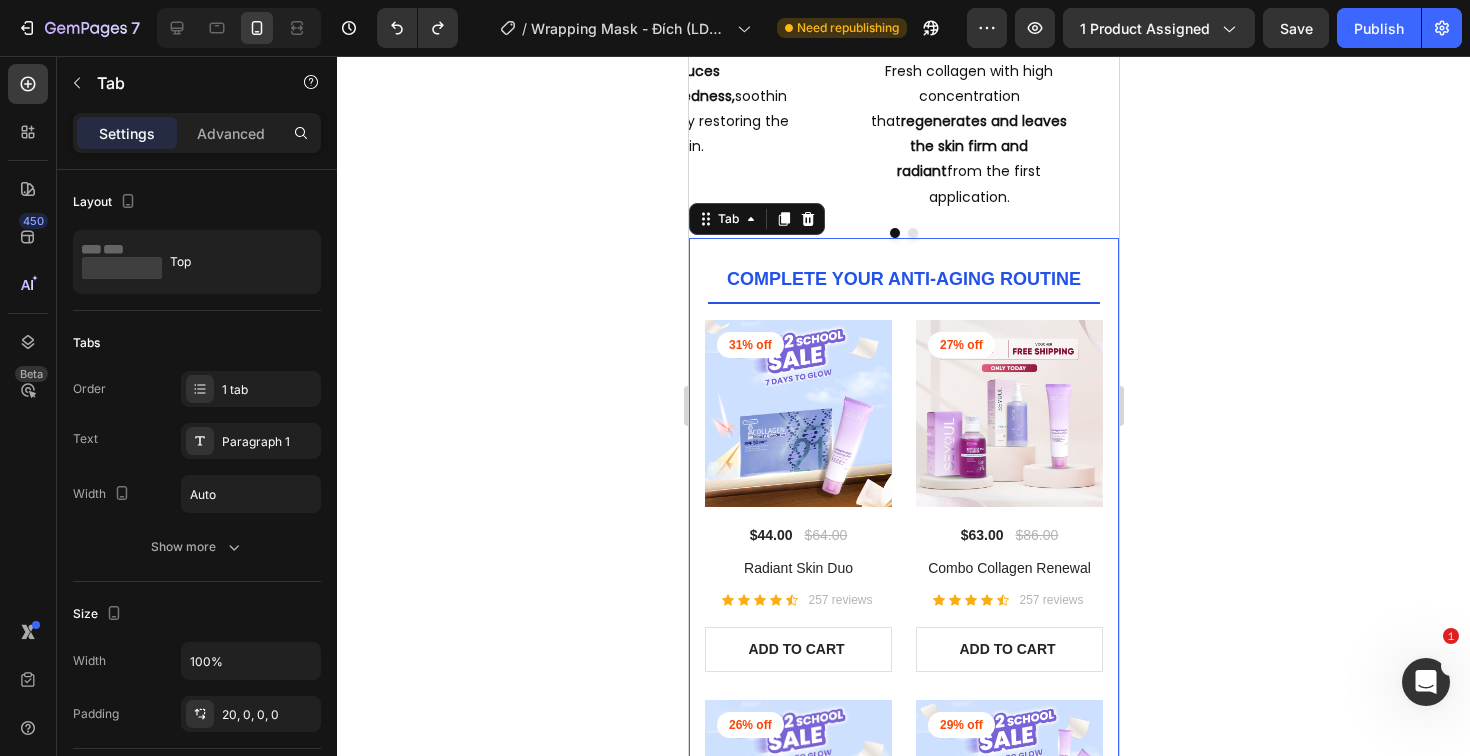 click on "COMPLETE YOUR ANTI-AGING ROUTINE" at bounding box center (903, 281) 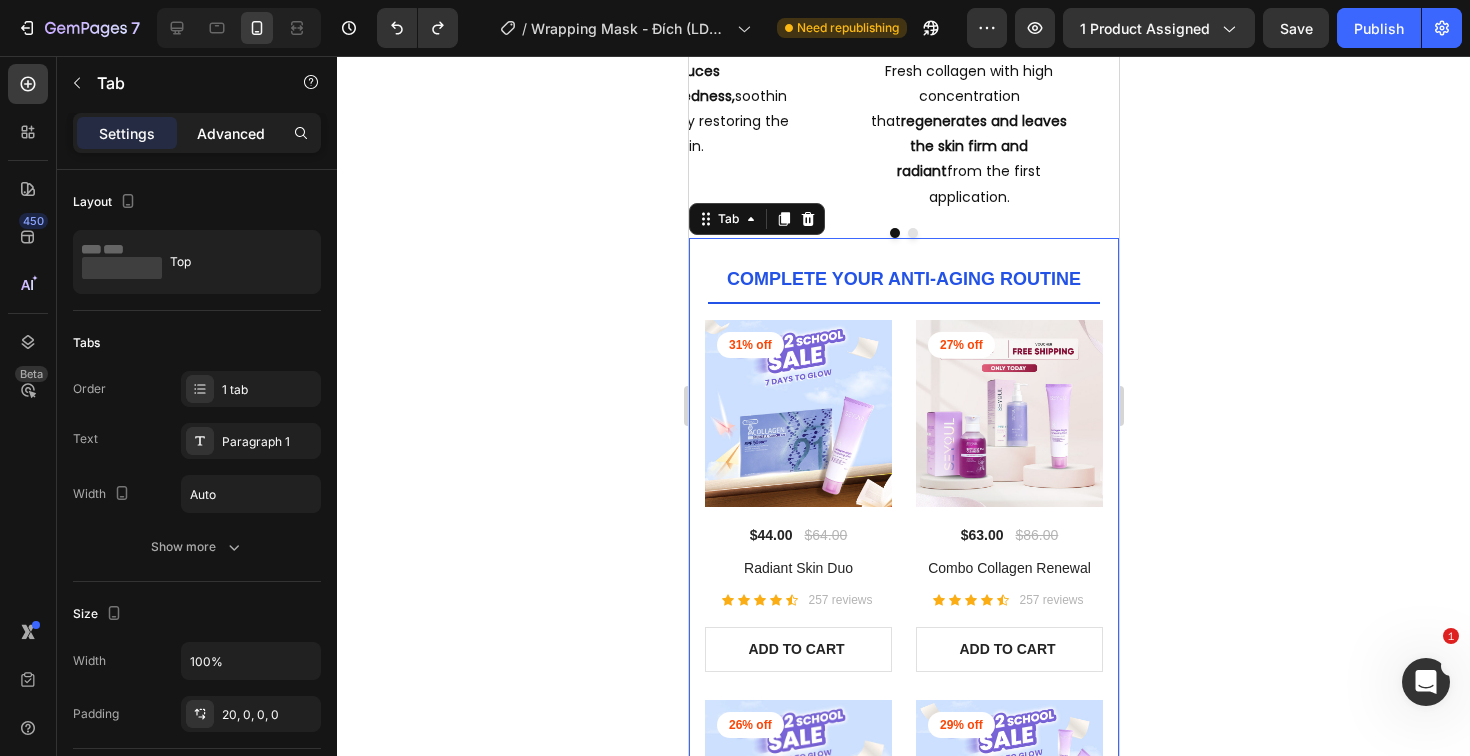 click on "Advanced" 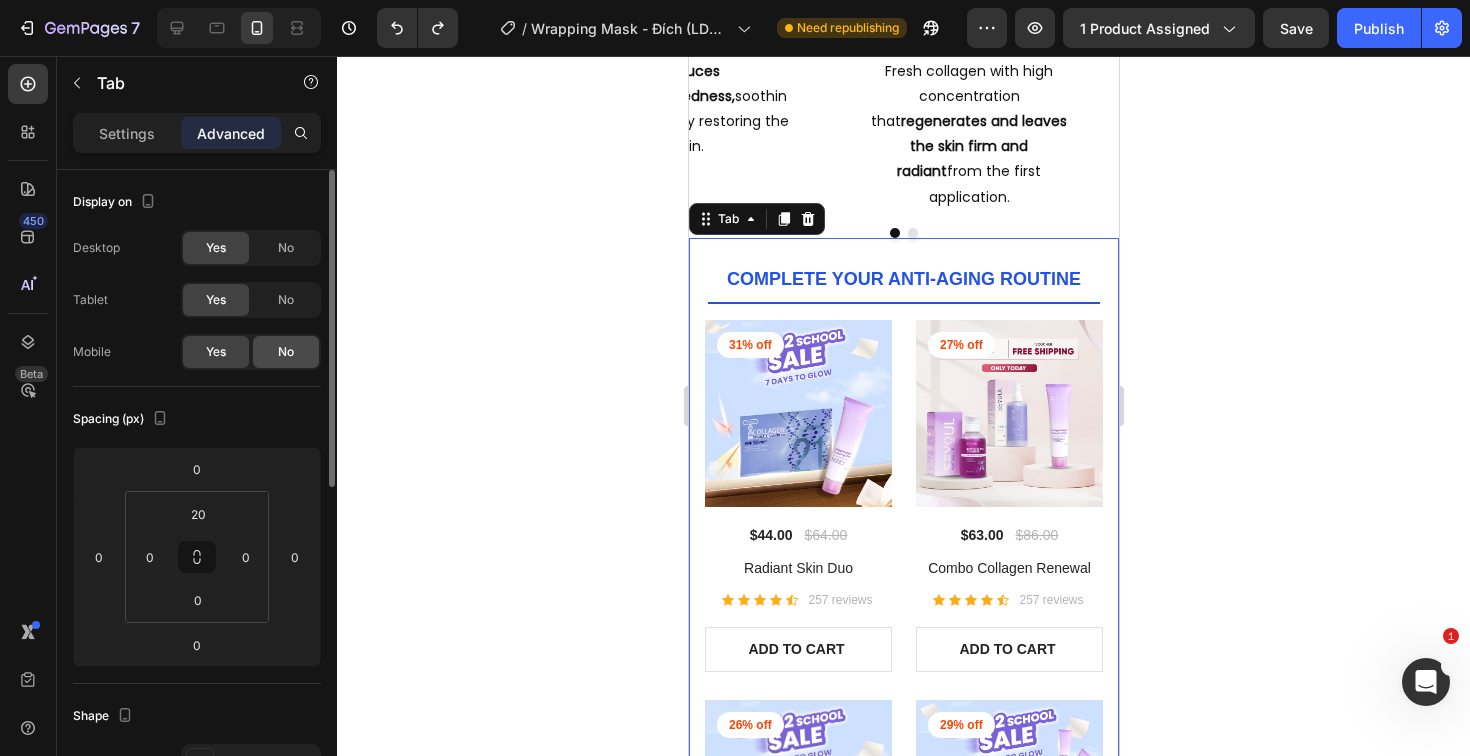 click on "No" 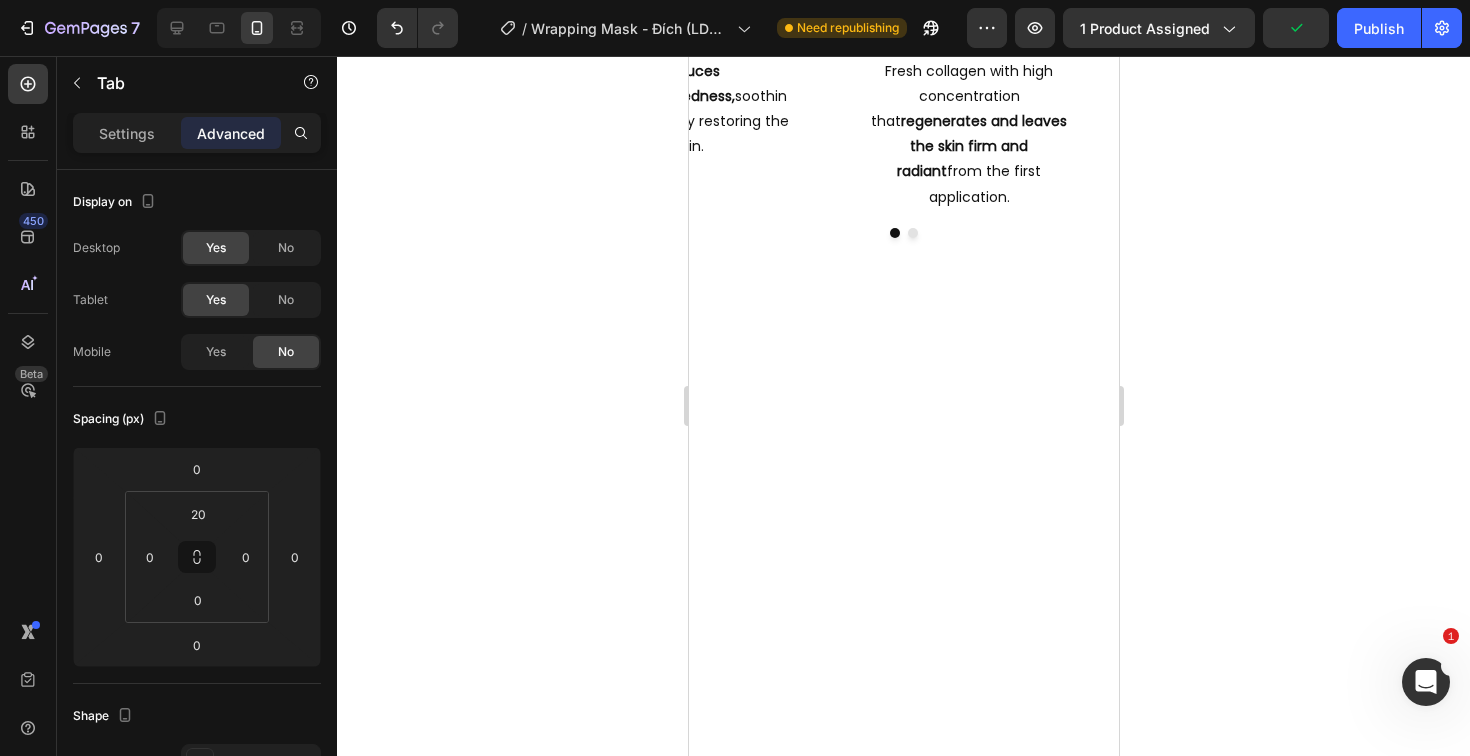 click 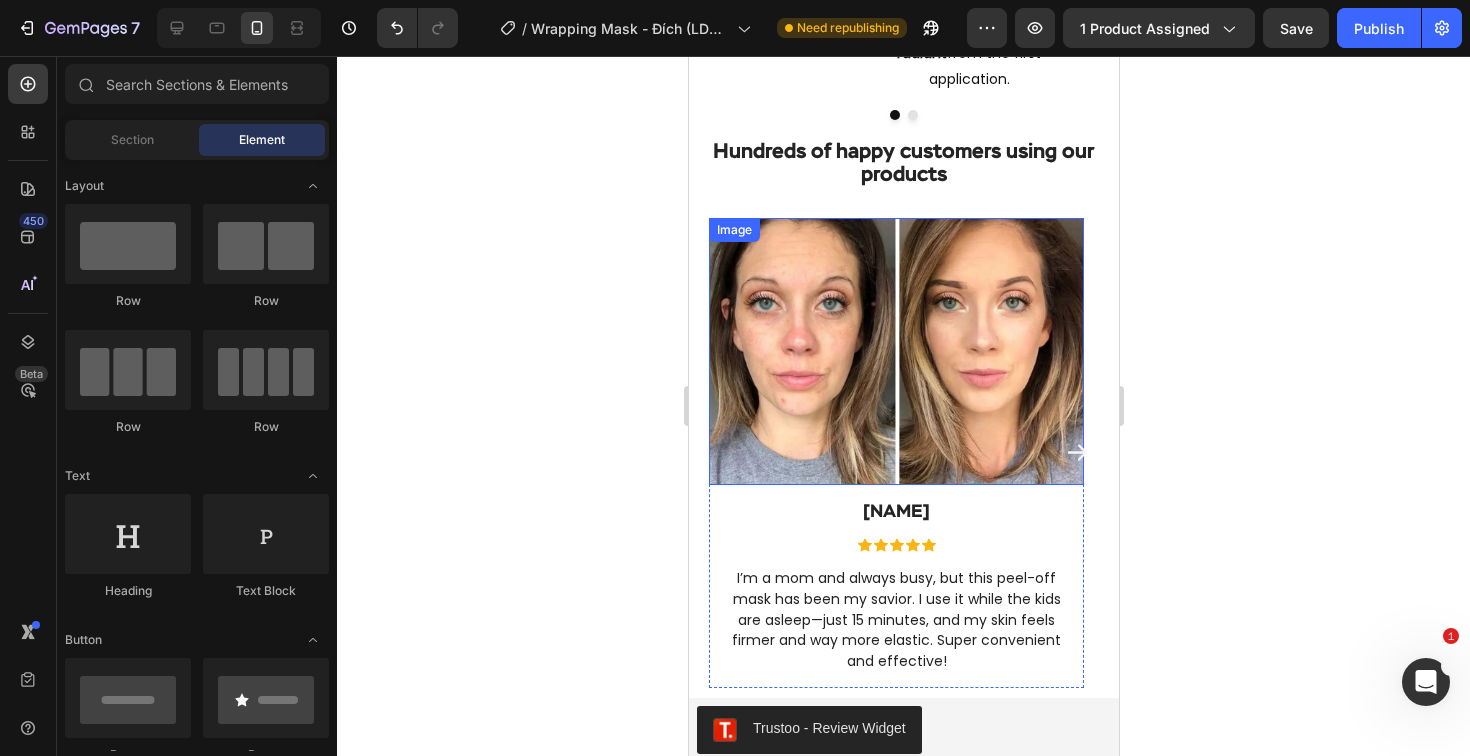 scroll, scrollTop: 5727, scrollLeft: 0, axis: vertical 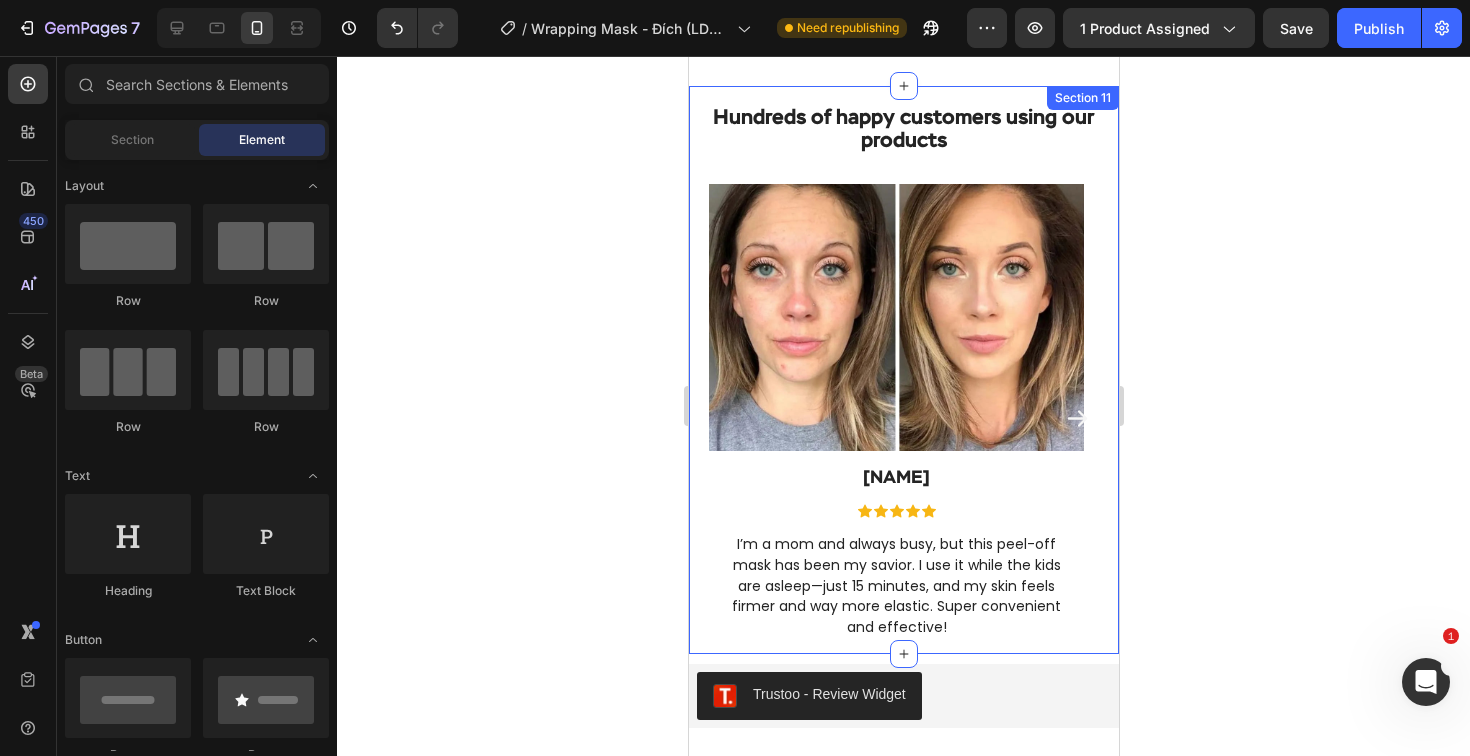 click on "Hundreds of happy customers using our products Heading
Image Luz Elena Text Block Icon Icon Icon Icon Icon Icon List I’m a mom and always busy, but this peel-off mask has been my savior. I use it while the kids are asleep—just 15 minutes, and my skin feels firmer and way more elastic. Super convenient and effective! Text Block Row Row Image Marisol Text Block Icon Icon Icon Icon Icon Icon List After finishing a full jar, the wrinkles around my eyes and mouth faded significantly, and my dark spots lightened too. My friends keep complimenting how much my skin has improved! Text Block Row Row Image Renata Text Block Icon Icon Icon Icon Icon Icon List My skin used to have postpartum dark spots and sagging, but after 2 jars, it’s transformed—much firmer, and the patchy pigmentation on my cheeks has faded. Text Block Row Row Image Sophia Text Block Icon Icon Icon Icon Icon Icon List Text Block Row Row
Carousel Section 11" at bounding box center (903, 370) 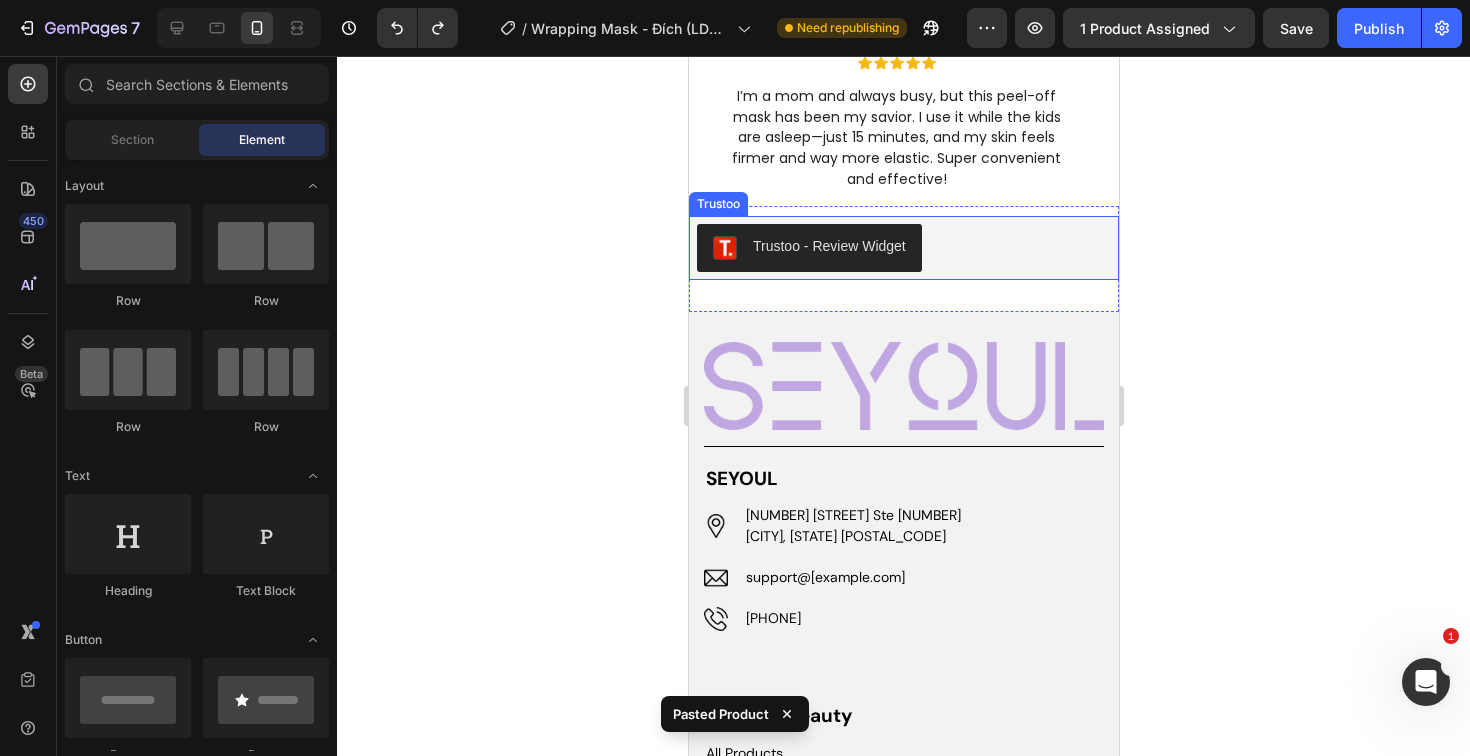 scroll, scrollTop: 6113, scrollLeft: 0, axis: vertical 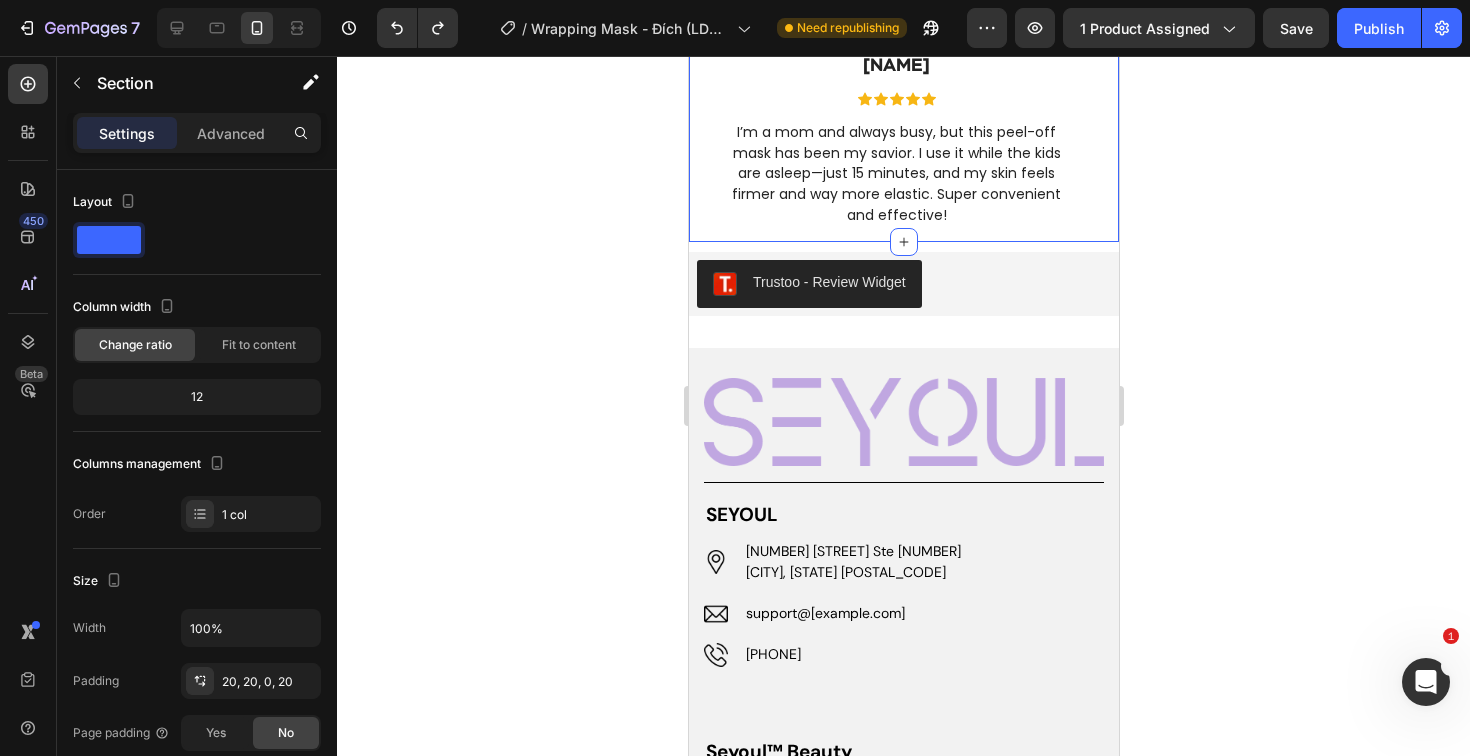 click on "Hundreds of happy customers using our products Heading
Image Luz Elena Text Block Icon Icon Icon Icon Icon Icon List I’m a mom and always busy, but this peel-off mask has been my savior. I use it while the kids are asleep—just 15 minutes, and my skin feels firmer and way more elastic. Super convenient and effective! Text Block Row Row Image Marisol Text Block Icon Icon Icon Icon Icon Icon List After finishing a full jar, the wrinkles around my eyes and mouth faded significantly, and my dark spots lightened too. My friends keep complimenting how much my skin has improved! Text Block Row Row Image Renata Text Block Icon Icon Icon Icon Icon Icon List My skin used to have postpartum dark spots and sagging, but after 2 jars, it’s transformed—much firmer, and the patchy pigmentation on my cheeks has faded. Text Block Row Row Image Sophia Text Block Icon Icon Icon Icon Icon Icon List Text Block Row Row
Carousel Section 11   Create Theme Section AI Content Write with GemAI" at bounding box center (903, -42) 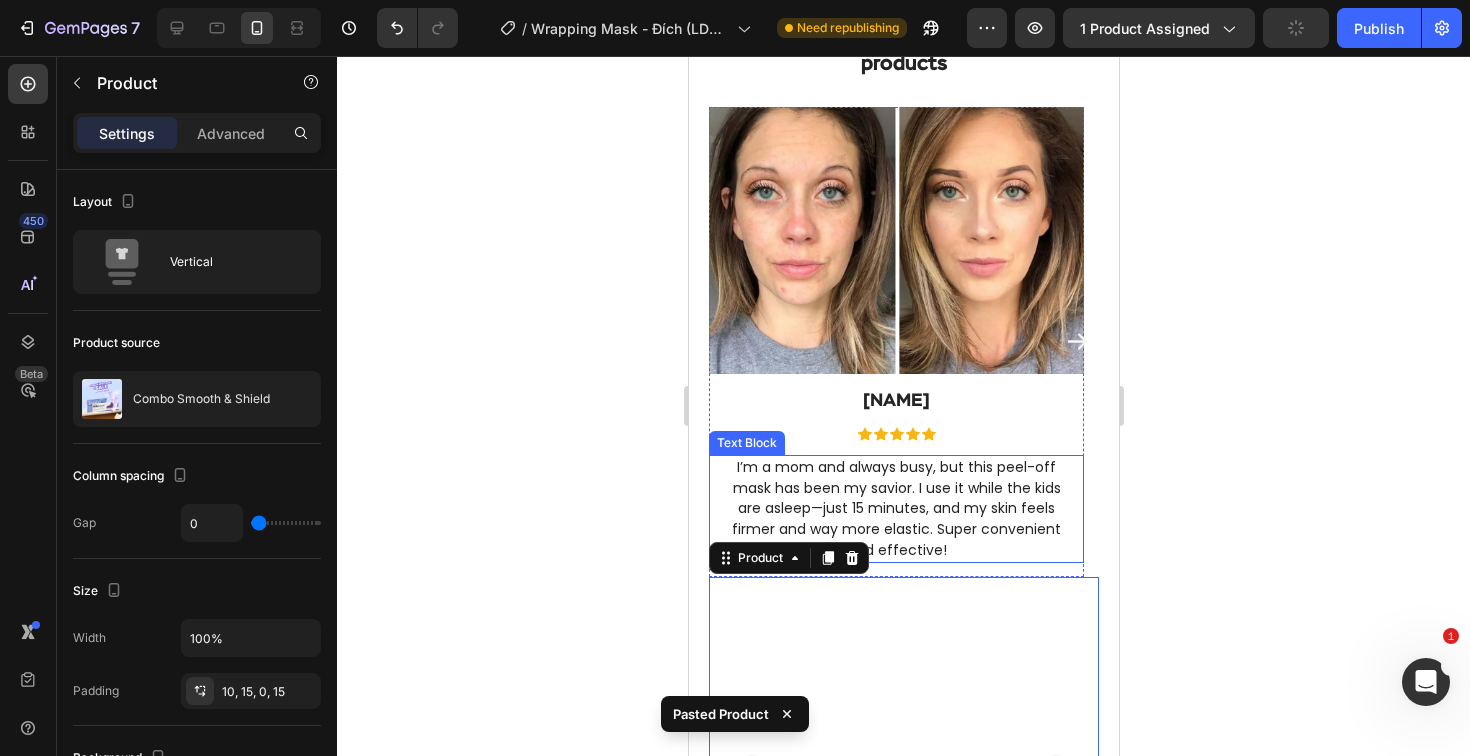 scroll, scrollTop: 5773, scrollLeft: 0, axis: vertical 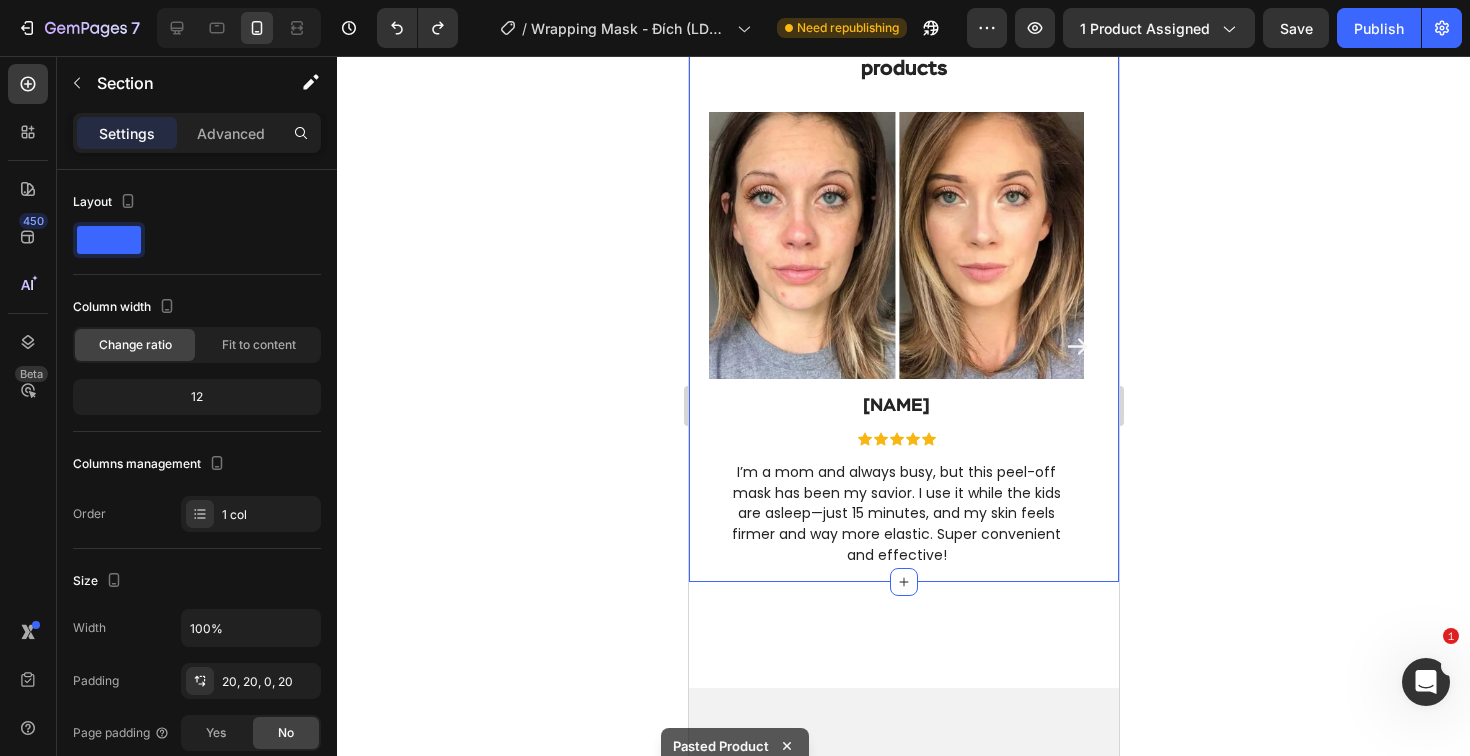 click on "Hundreds of happy customers using our products Heading
Image Luz Elena Text Block Icon Icon Icon Icon Icon Icon List I’m a mom and always busy, but this peel-off mask has been my savior. I use it while the kids are asleep—just 15 minutes, and my skin feels firmer and way more elastic. Super convenient and effective! Text Block Row Row Image Marisol Text Block Icon Icon Icon Icon Icon Icon List After finishing a full jar, the wrinkles around my eyes and mouth faded significantly, and my dark spots lightened too. My friends keep complimenting how much my skin has improved! Text Block Row Row Image Renata Text Block Icon Icon Icon Icon Icon Icon List My skin used to have postpartum dark spots and sagging, but after 2 jars, it’s transformed—much firmer, and the patchy pigmentation on my cheeks has faded. Text Block Row Row Image Sophia Text Block Icon Icon Icon Icon Icon Icon List Text Block Row Row
Carousel Section 11   Create Theme Section AI Content Write with GemAI" at bounding box center [903, 298] 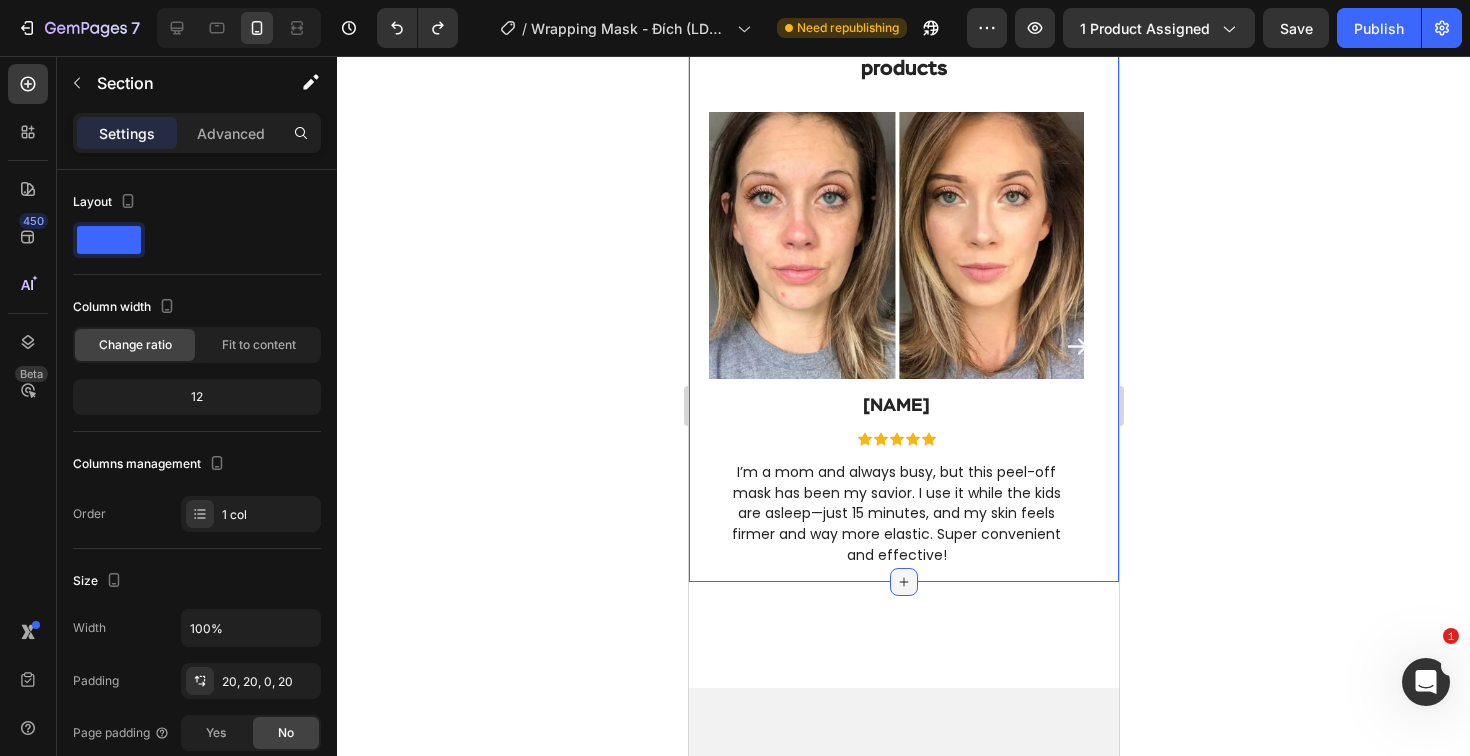 click 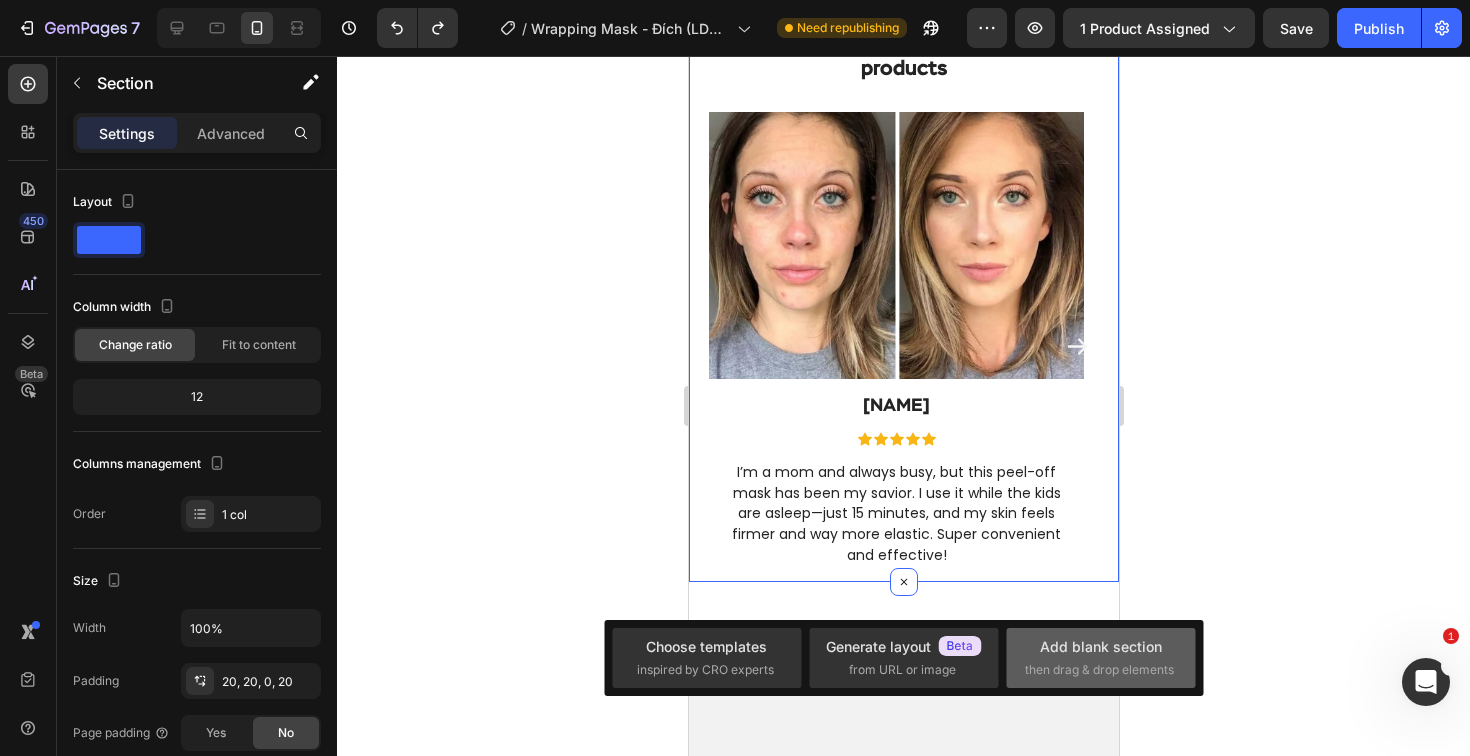 click on "Add blank section" at bounding box center (1101, 646) 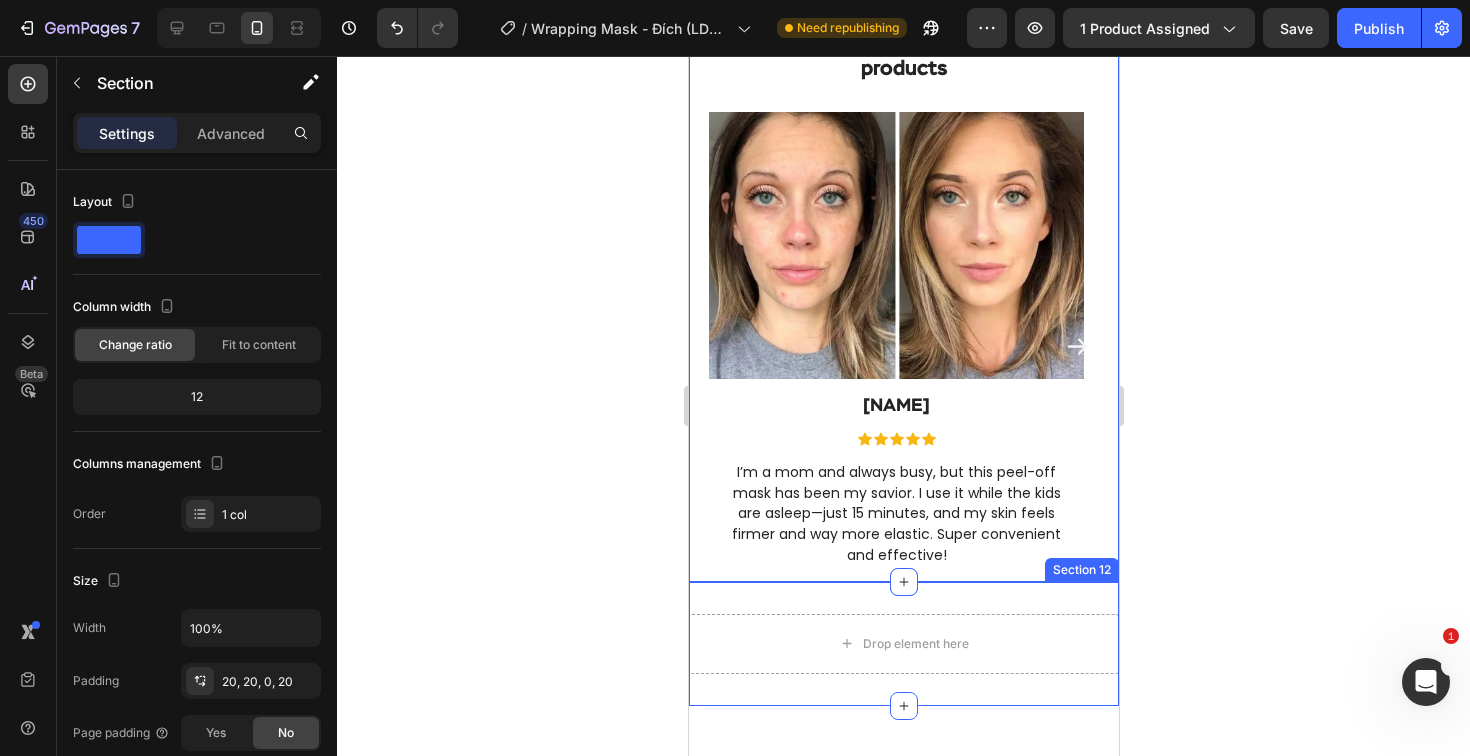 click on "Drop element here Section 12" at bounding box center (903, 644) 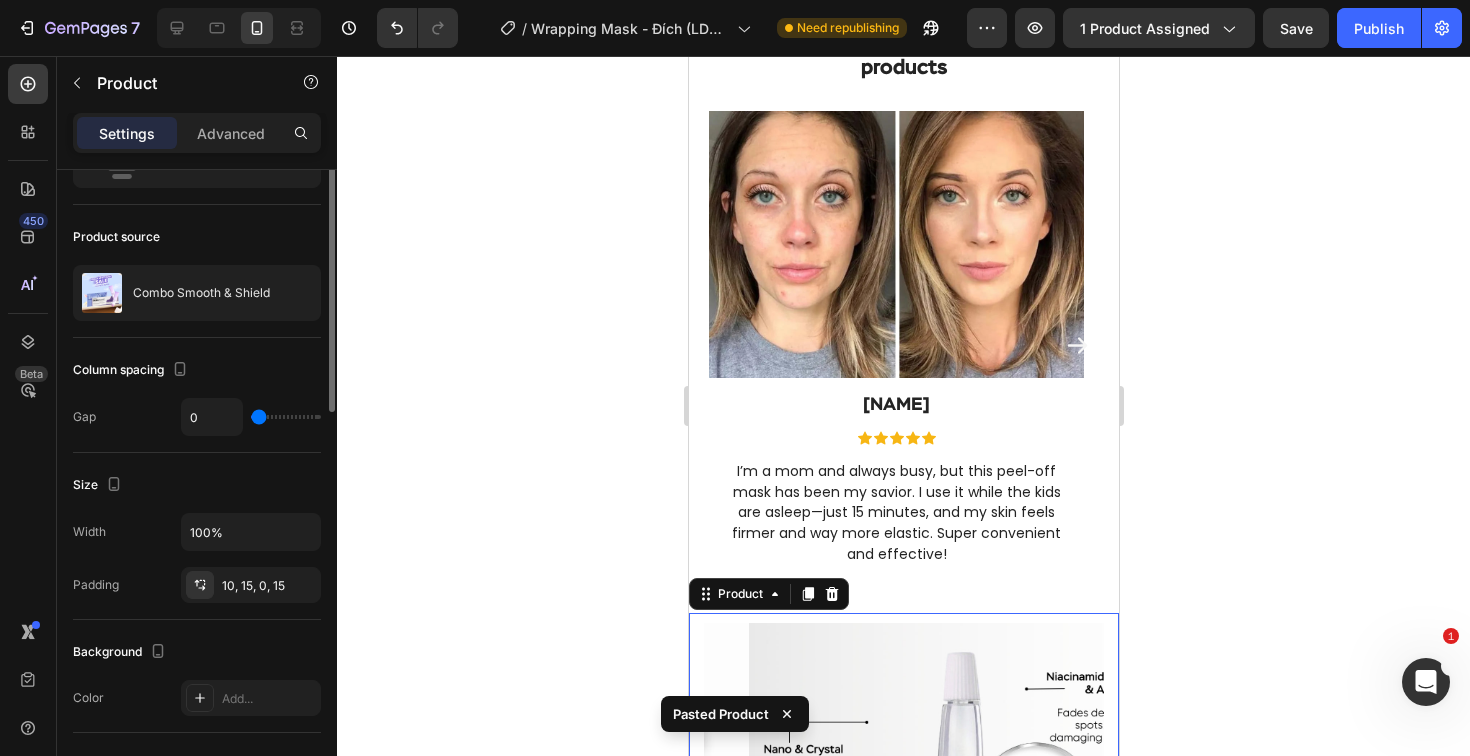 scroll, scrollTop: 5823, scrollLeft: 0, axis: vertical 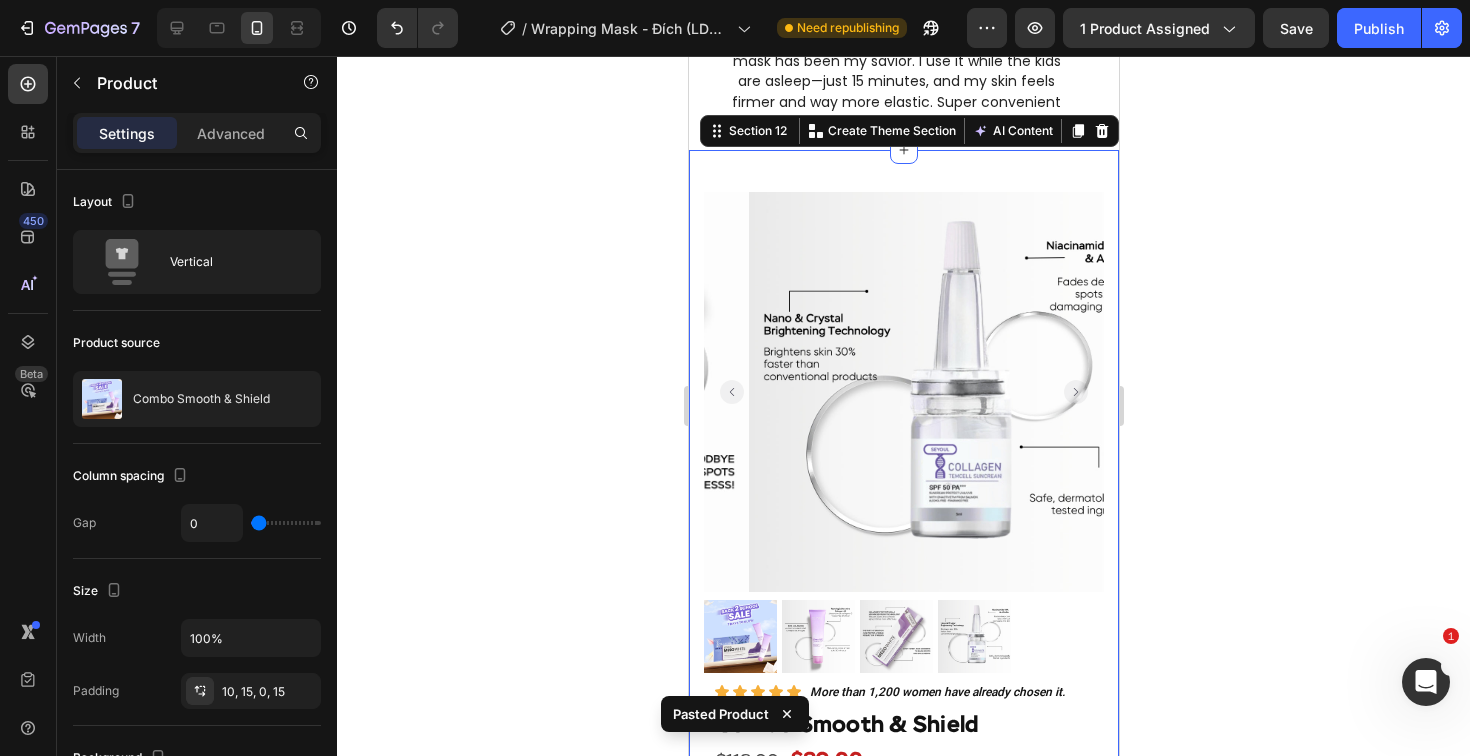 click on "Product Images Row Icon Icon Icon Icon
Icon Icon List More than 1,200 women have already chosen it. Text Block Row Combo Smooth & Shield Product Title $118.00 Product Price Product Price $89.00 Product Price Product Price Row Exclusive offer for HOTSALE week Text block The perfect combo to start your routine : 1 Collagen Jelly Mask + 1  Advanced Youth Activating Serum  + 1 Cleansing Oil. Deep cleansing, intense hydration, and radiant skin from the first week. Text block
Deep cleansing  and gentle without drying out
Intense hydration  and  immediate soothing effect
Evens skin tone and  reduces light spots
Prevents premature aging Item list The perfect combo to start your routine : 2 Collagen Wrapping Mask + 1  TCollagen Suncream + 1 Meso White. Deep cleansing, intense hydration, and radiant skin from the first week. Text Block Row
Clears dead skin and excess oil.
Strengthens skin barrier after exfoliation.
🔥" at bounding box center [903, 753] 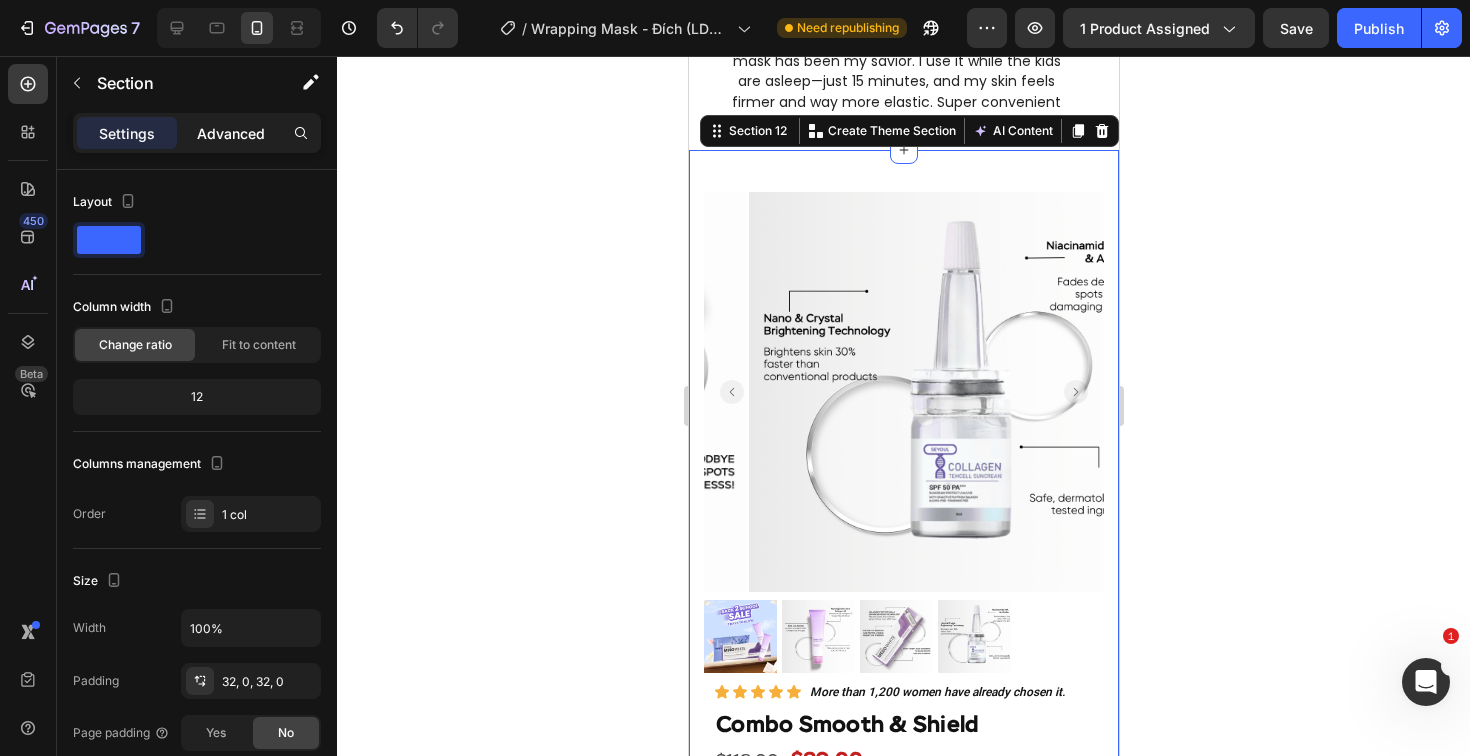 click on "Advanced" at bounding box center (231, 133) 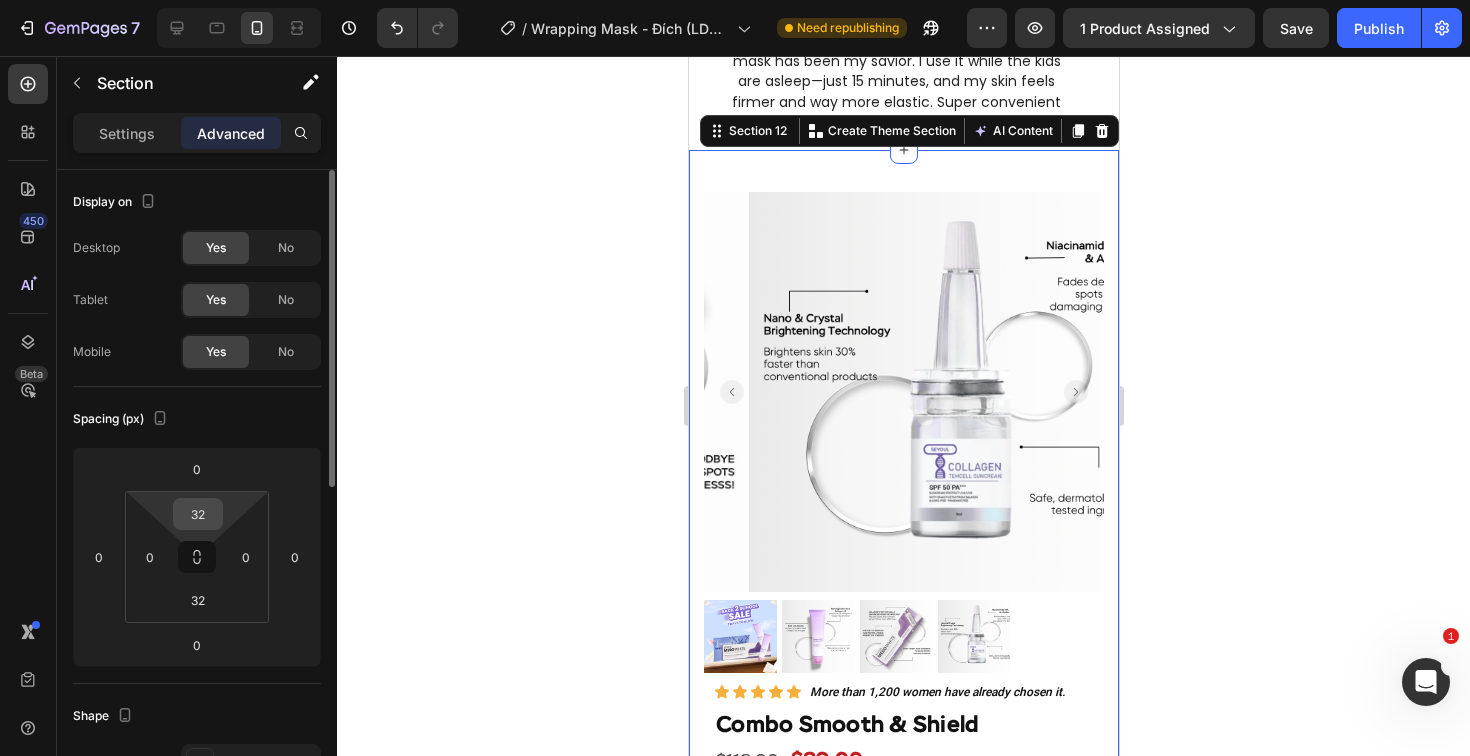 click on "32" at bounding box center (198, 514) 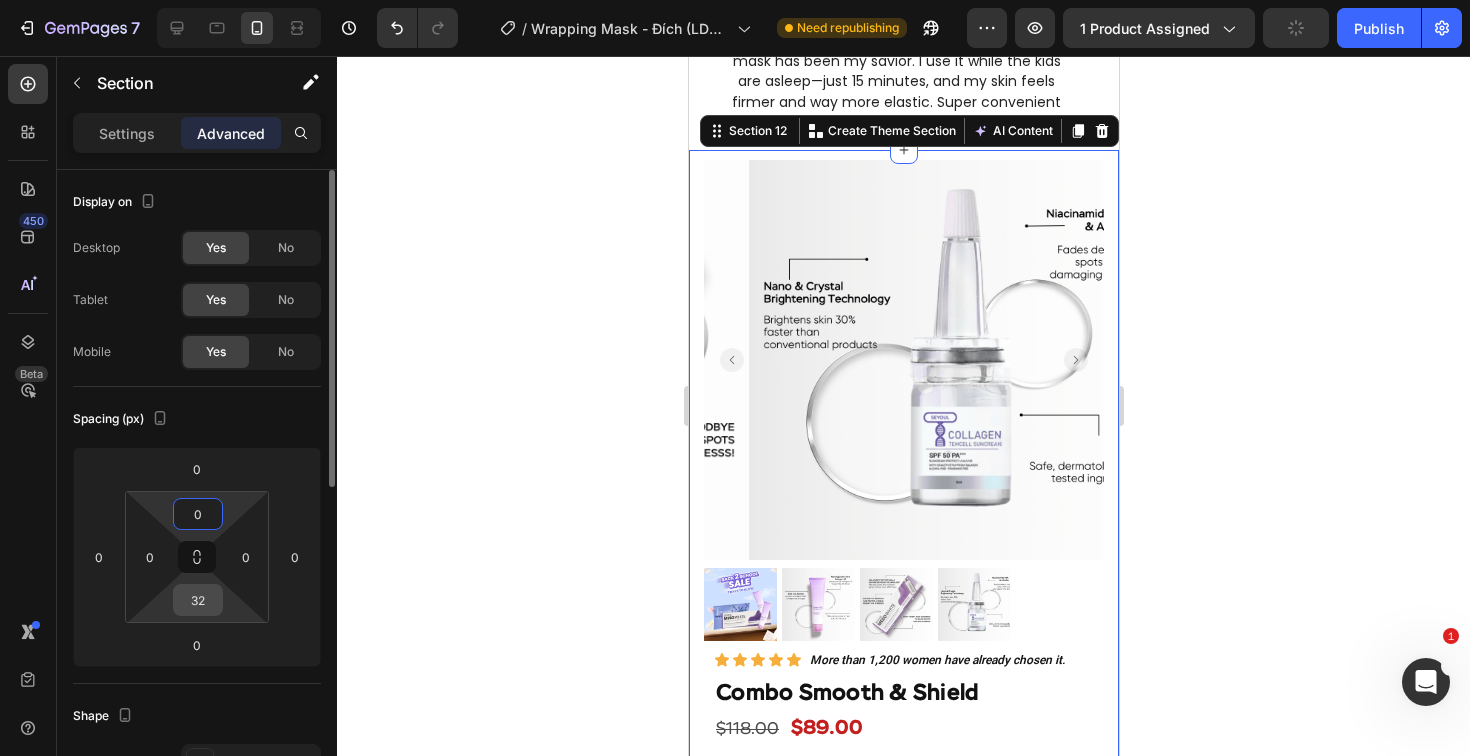 type on "0" 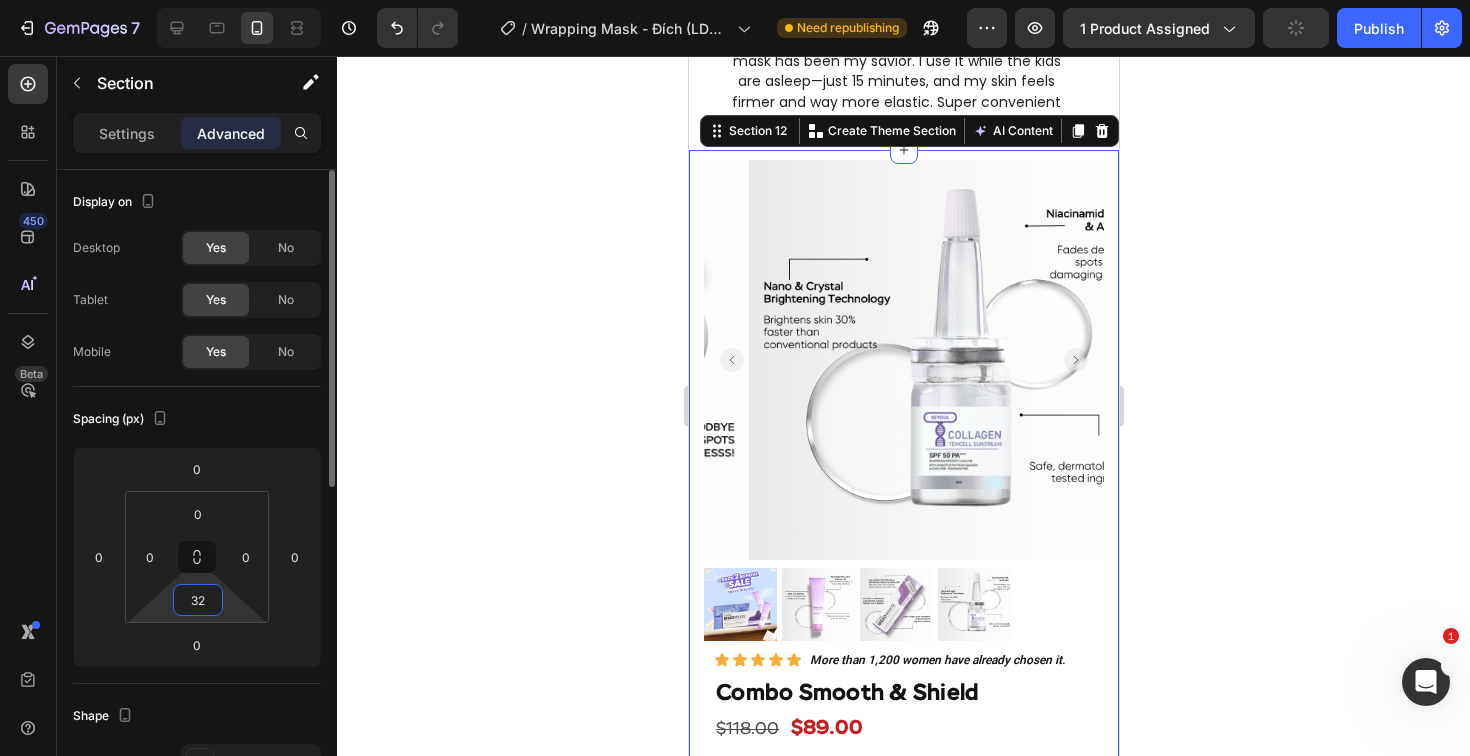 click on "32" at bounding box center [198, 600] 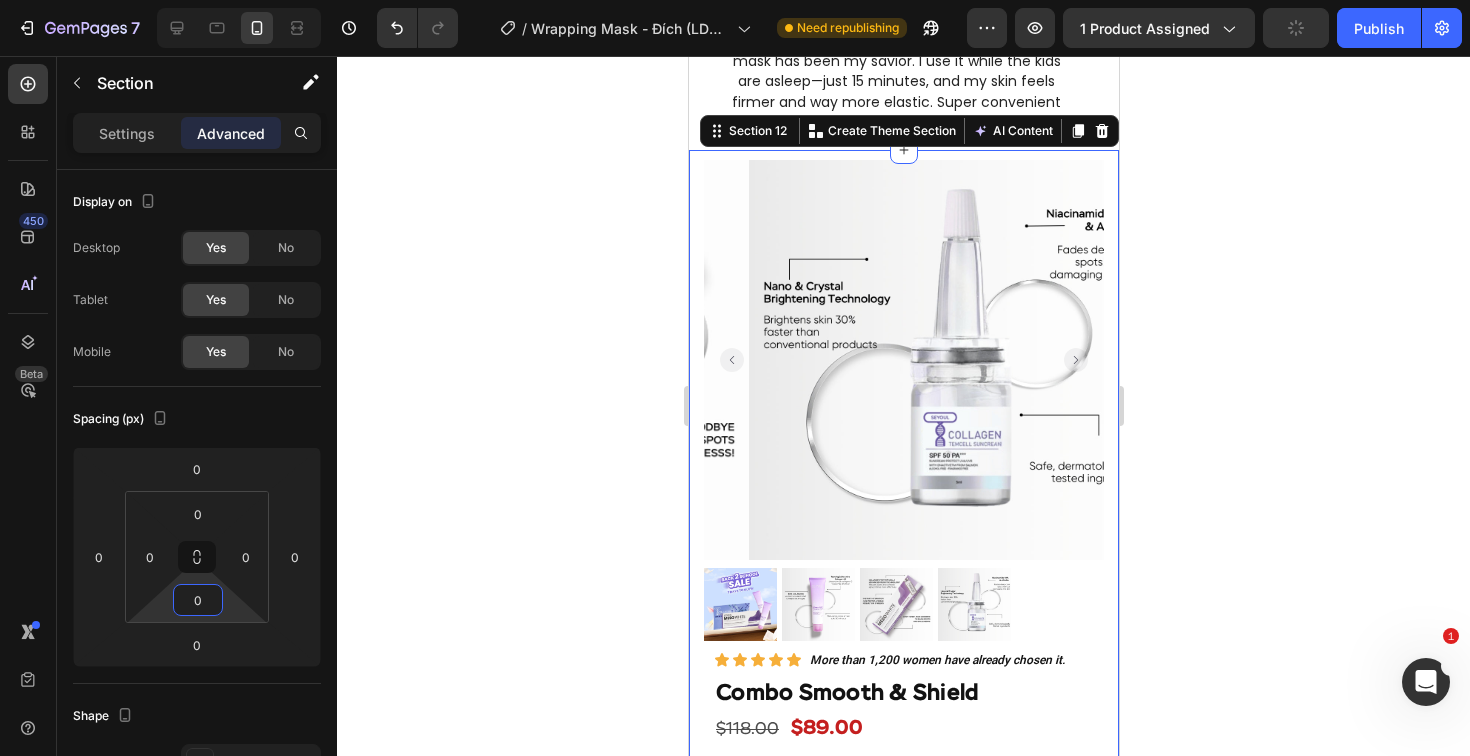 type on "0" 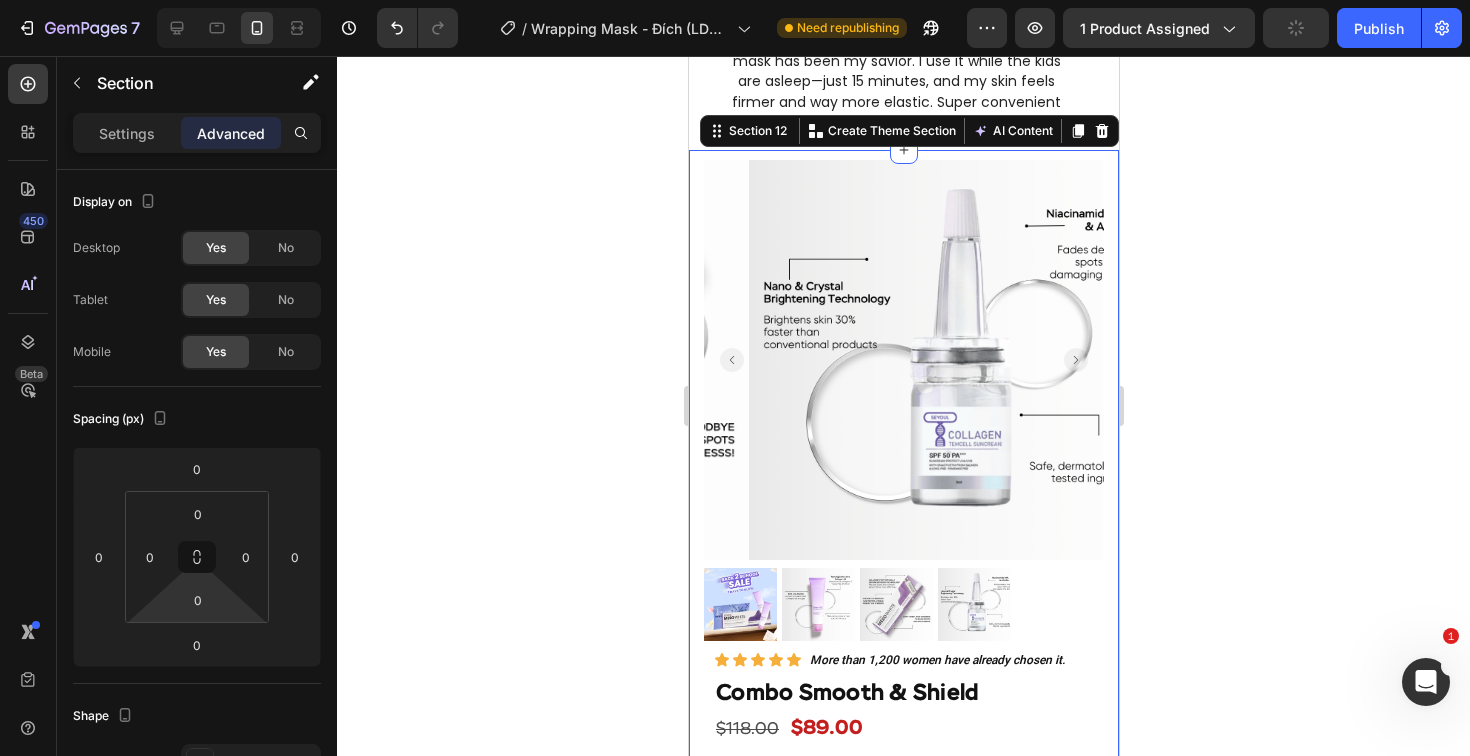 click 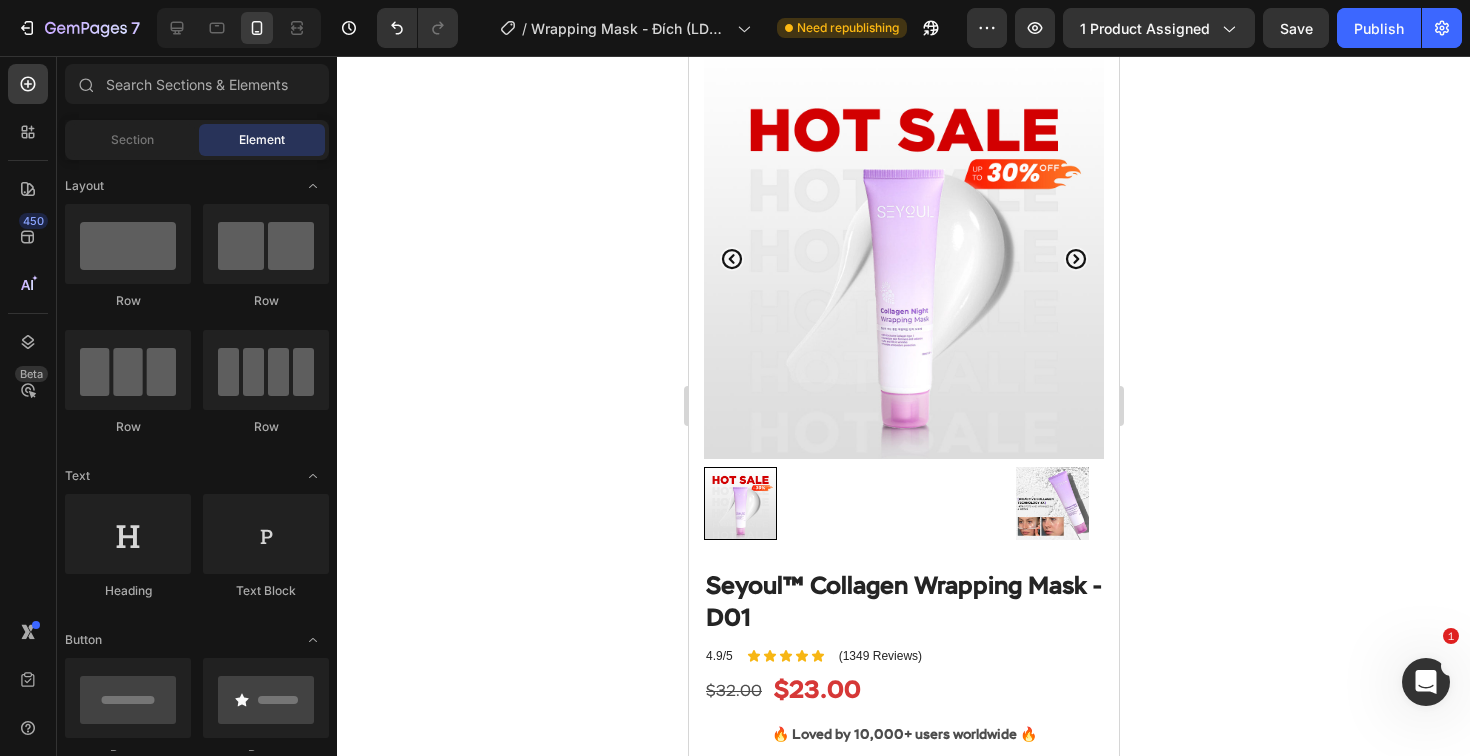 scroll, scrollTop: 0, scrollLeft: 0, axis: both 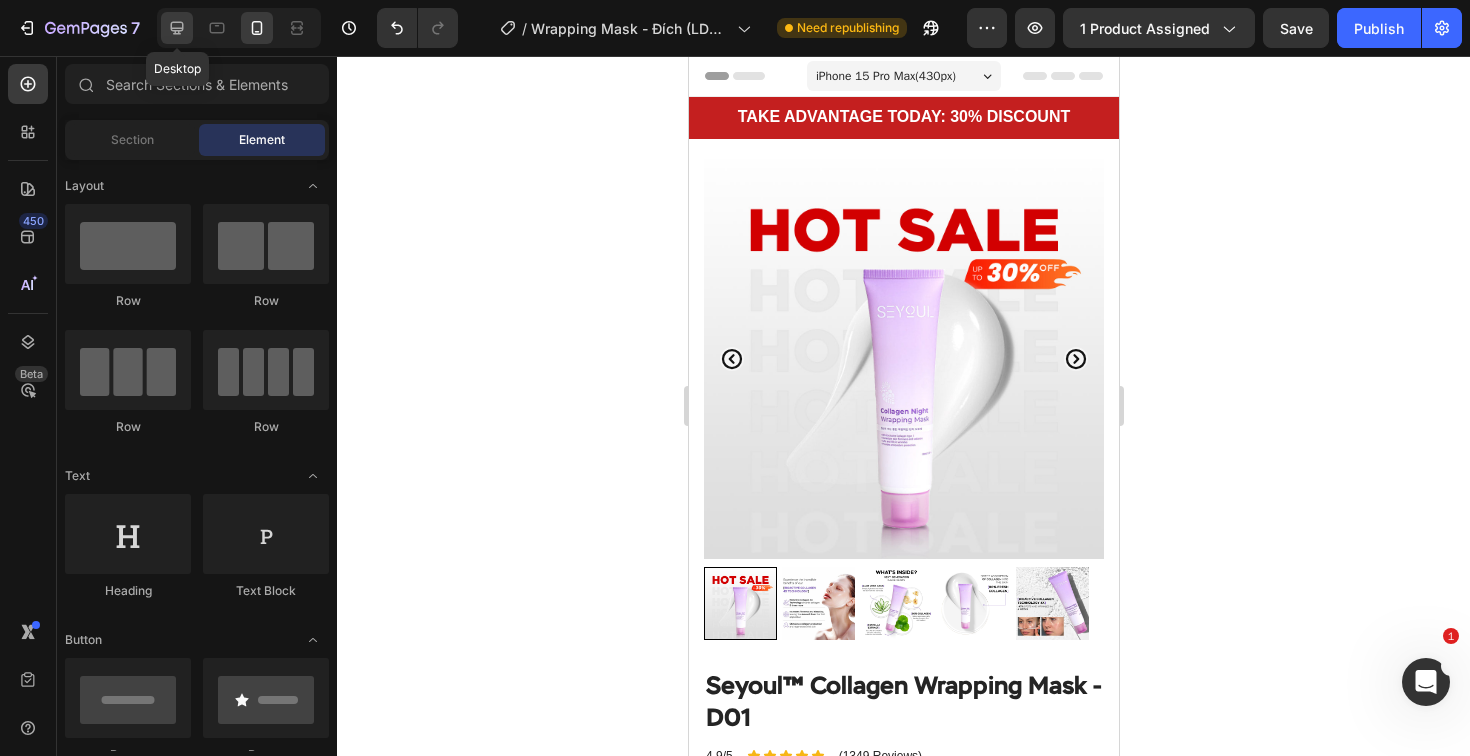click 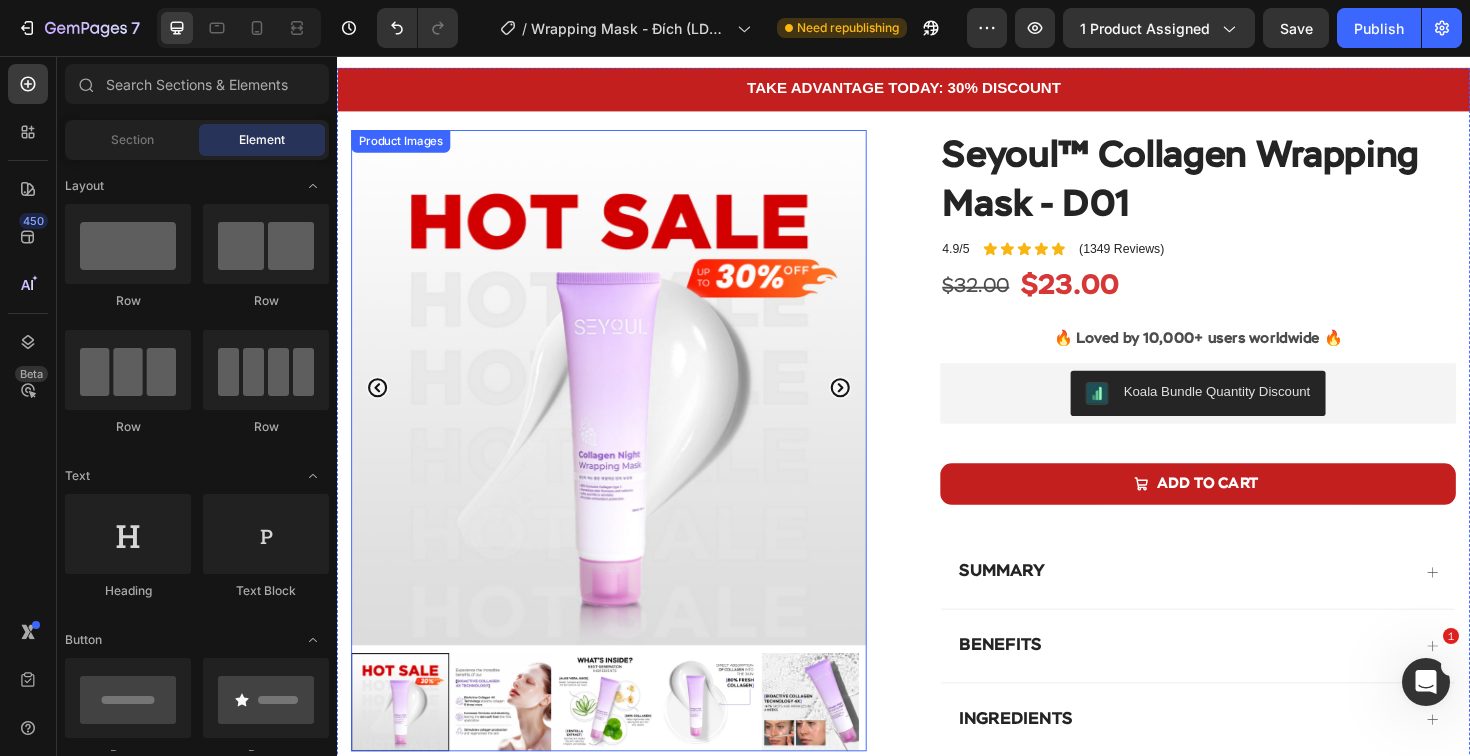 scroll, scrollTop: 0, scrollLeft: 0, axis: both 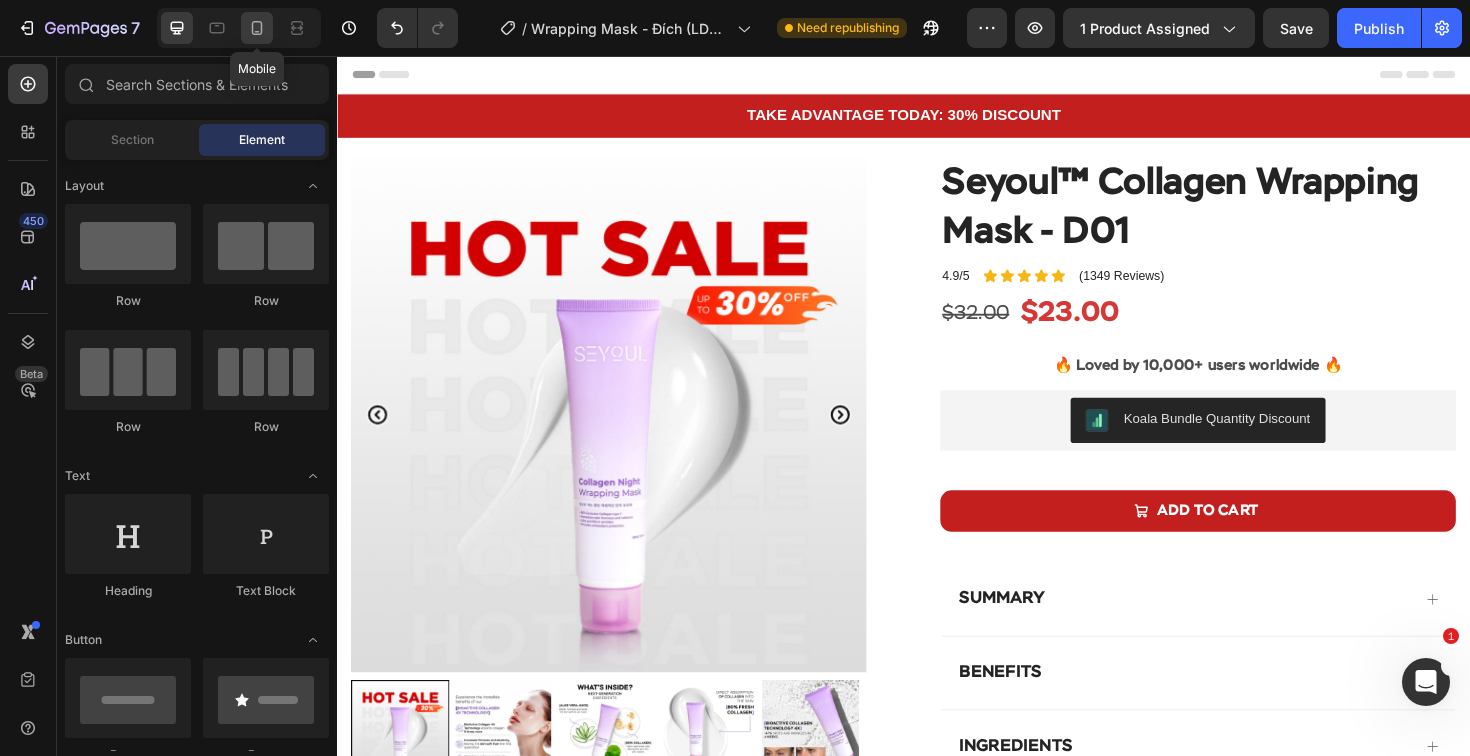 click 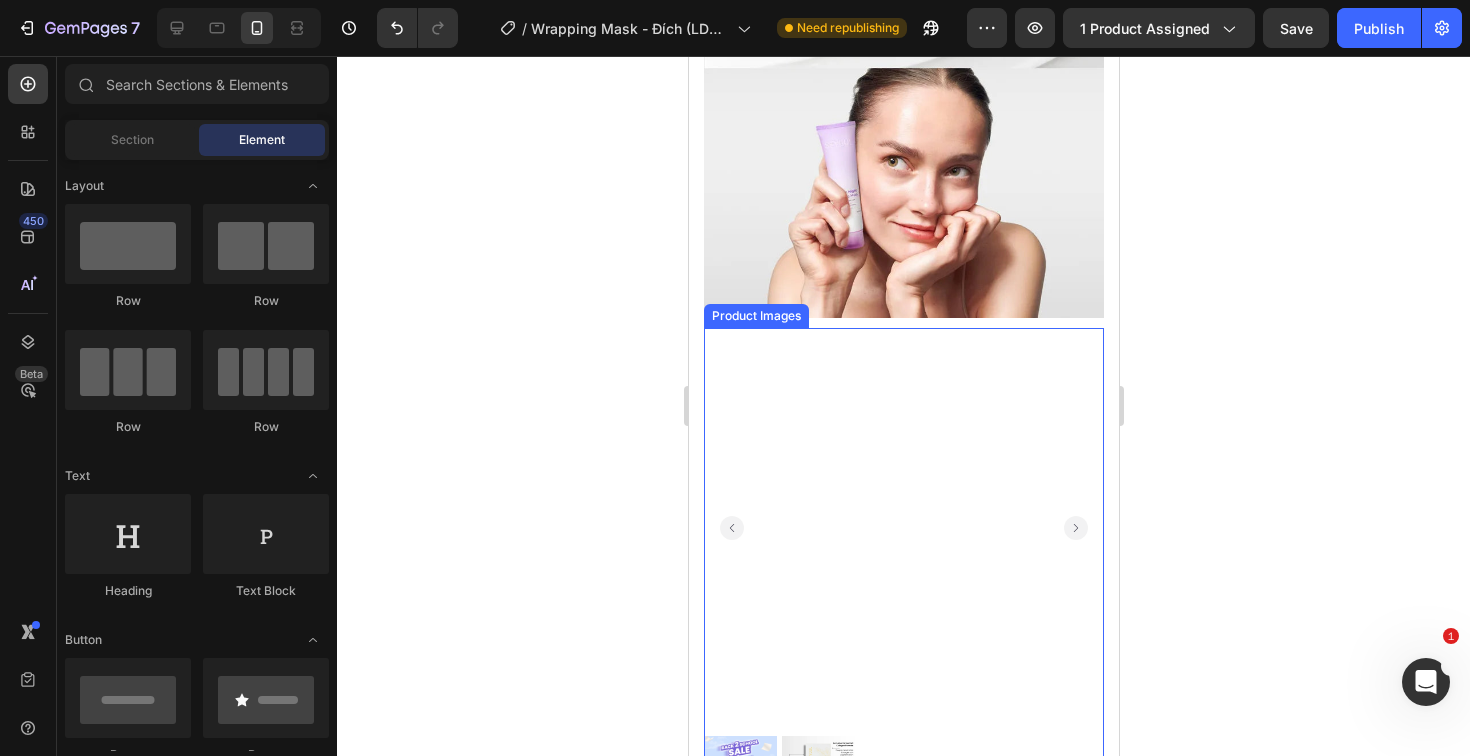 scroll, scrollTop: 1562, scrollLeft: 0, axis: vertical 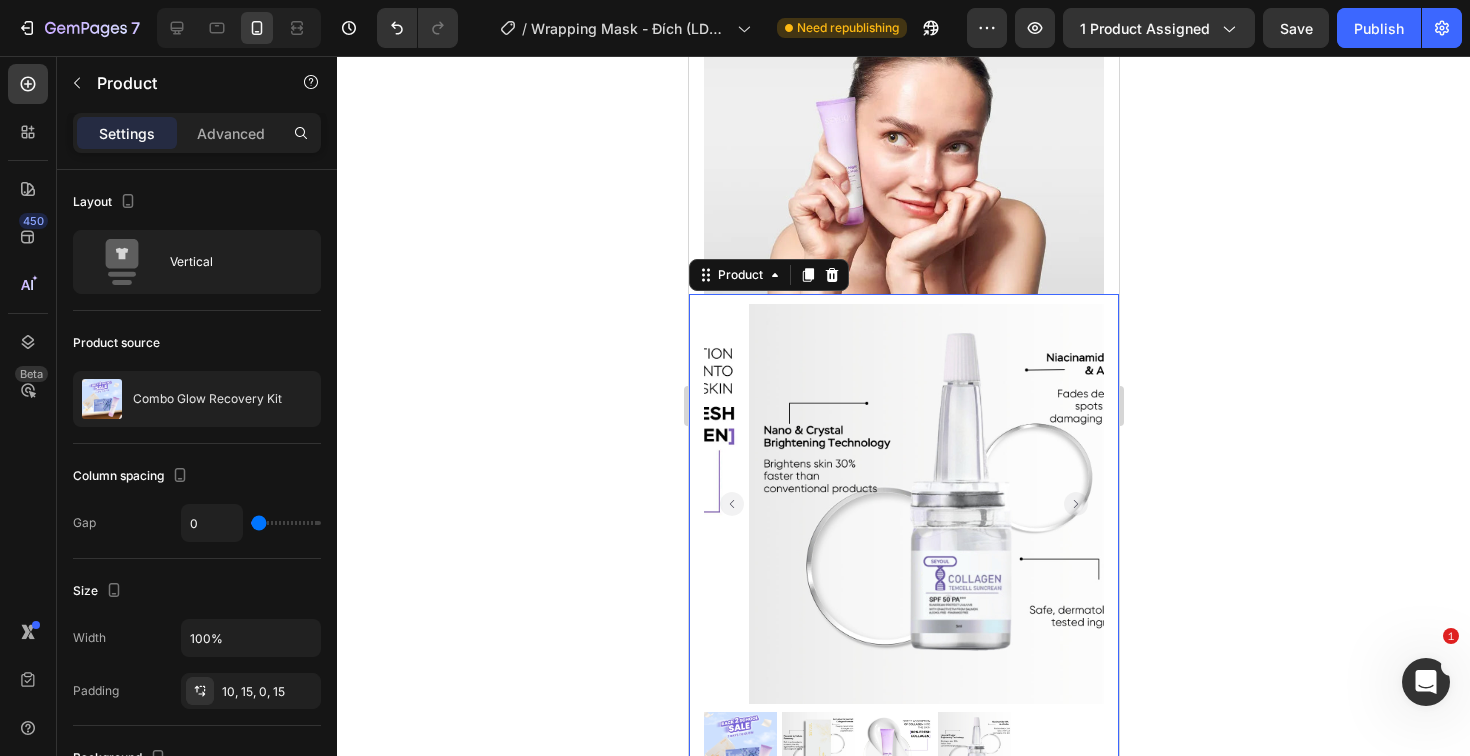 click on "Product Images Row Icon Icon Icon Icon
Icon Icon List More than 1,200 women have already chosen it. Text Block Row Combo Glow Recovery Kit Product Title $91.00 Product Price Product Price $68.00 Product Price Product Price Row Exclusive offer for HOTSALE week Text block The perfect combo to start your routine : 1 Collagen Jelly Mask + 1  Advanced Youth Activating Serum  + 1 Cleansing Oil. Deep cleansing, intense hydration, and radiant skin from the first week. Text block
Deep cleansing  and gentle without drying out
Intense hydration  and  immediate soothing effect
Evens skin tone and  reduces light spots
Prevents premature aging Item list The perfect combo to start your routine : 1 Collagen Wrapping Mask + 1  TCollagen Suncream + 1  SOS brightening  Ampoule. Deep cleansing, intense hydration, and radiant skin from the first week. Text Block Row
A complete care set for skin that's been through stress, breakouts, or treatments" at bounding box center [903, 871] 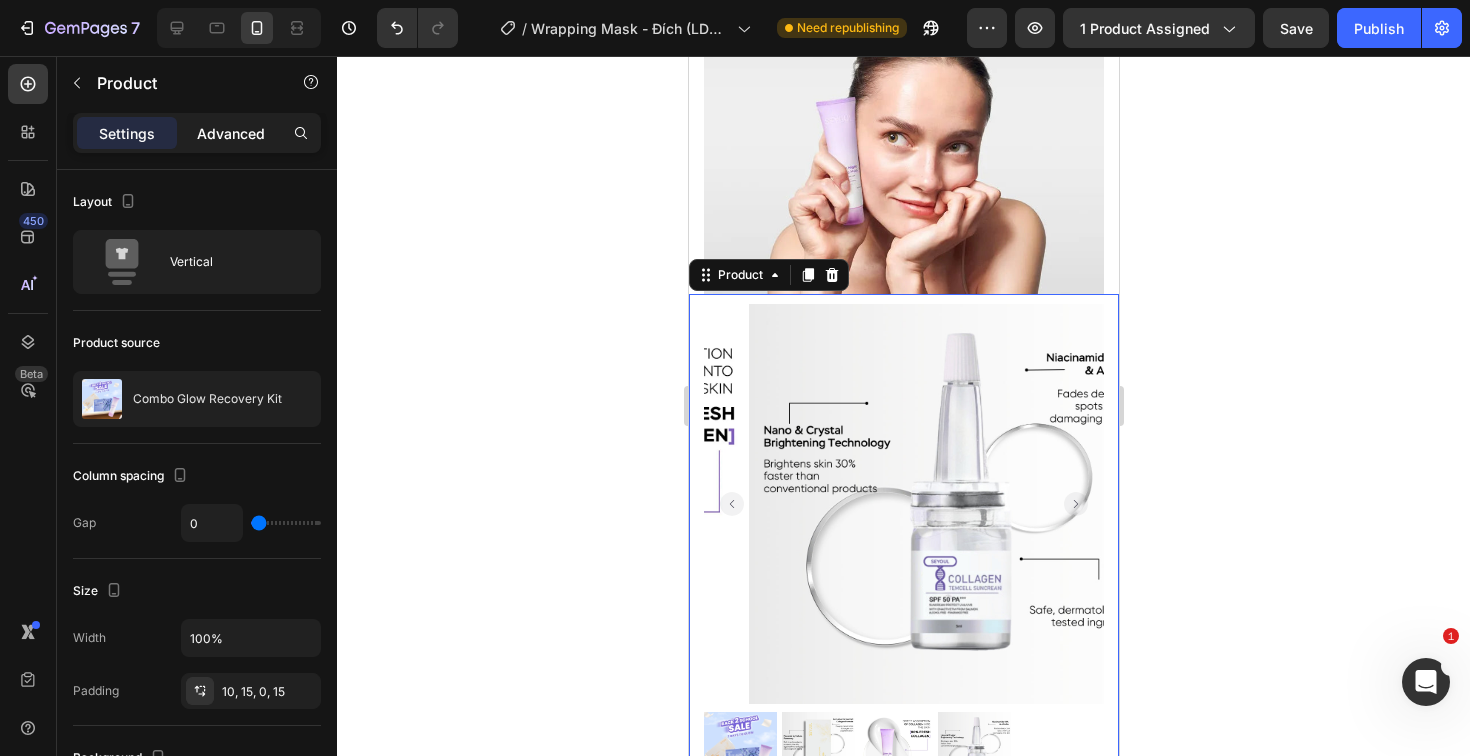 click on "Advanced" at bounding box center (231, 133) 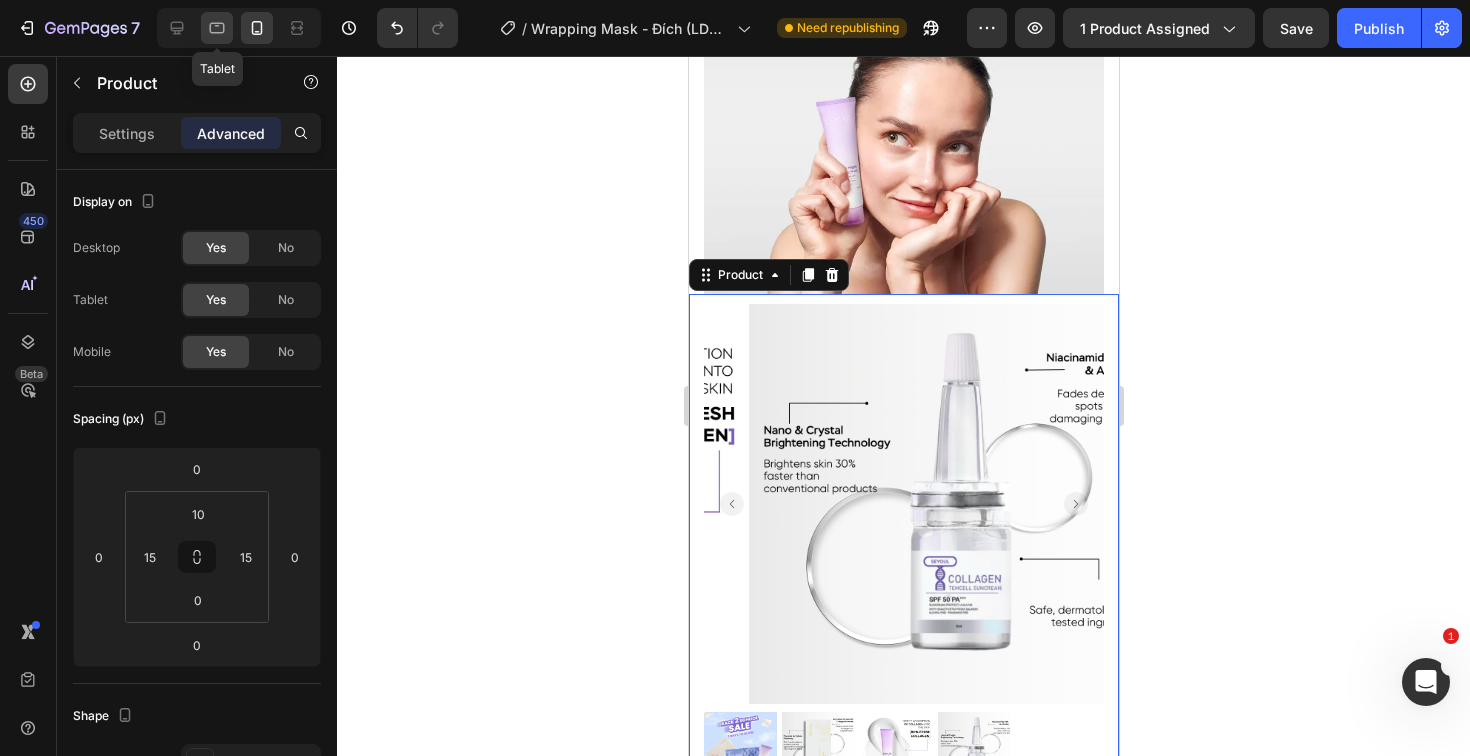 click 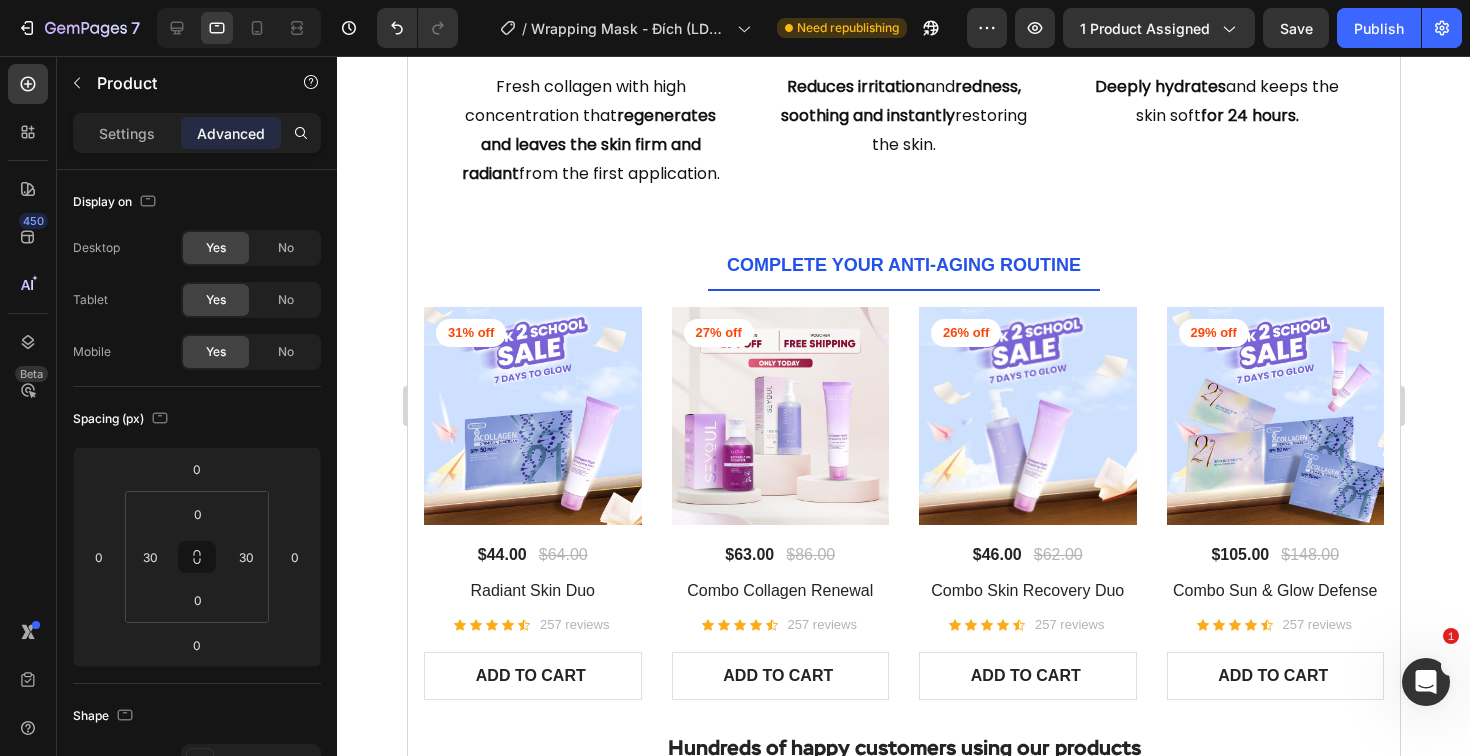 scroll, scrollTop: 4800, scrollLeft: 0, axis: vertical 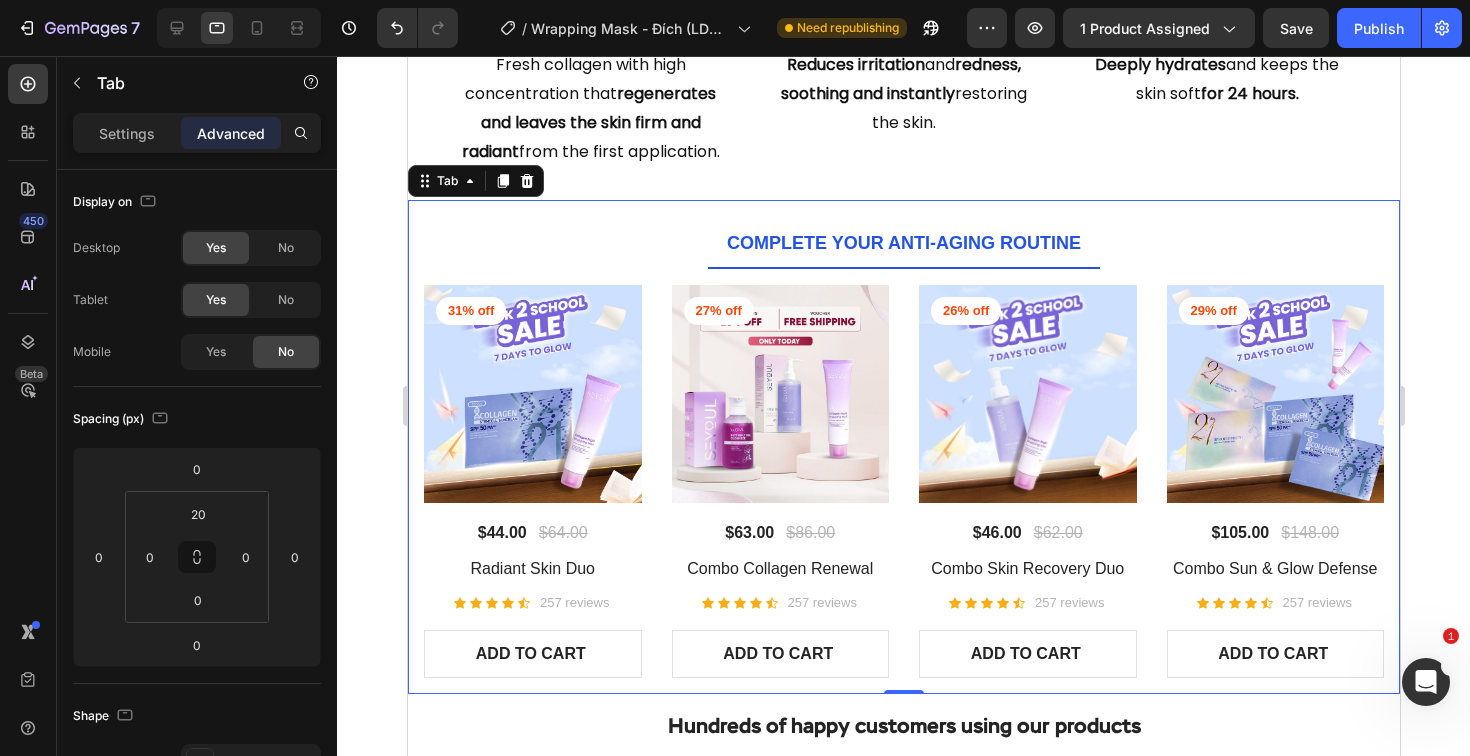click on "31% off Product Badge (P) Images $44.00 (P) Price (P) Price $64.00 (P) Price (P) Price Row Radiant Skin Duo (P) Title                Icon                Icon                Icon                Icon
Icon Icon List Hoz 257 reviews Text block Row ADD TO CART (P) Cart Button Row Row Product List 27% off Product Badge (P) Images $63.00 (P) Price (P) Price $86.00 (P) Price (P) Price Row Combo Collagen Renewal (P) Title                Icon                Icon                Icon                Icon
Icon Icon List Hoz 257 reviews Text block Row ADD TO CART (P) Cart Button Row Row Product List 26% off Product Badge (P) Images $46.00 (P) Price (P) Price $62.00 (P) Price (P) Price Row Combo Skin Recovery Duo (P) Title                Icon                Icon                Icon                Icon
Icon Icon List Hoz 257 reviews Text block Row ADD TO CART (P) Cart Button Row Row Product List 29% off Product Badge (P) Images $105.00 (P) Price (P) Price $148.00 (P) Price Row" at bounding box center (903, 481) 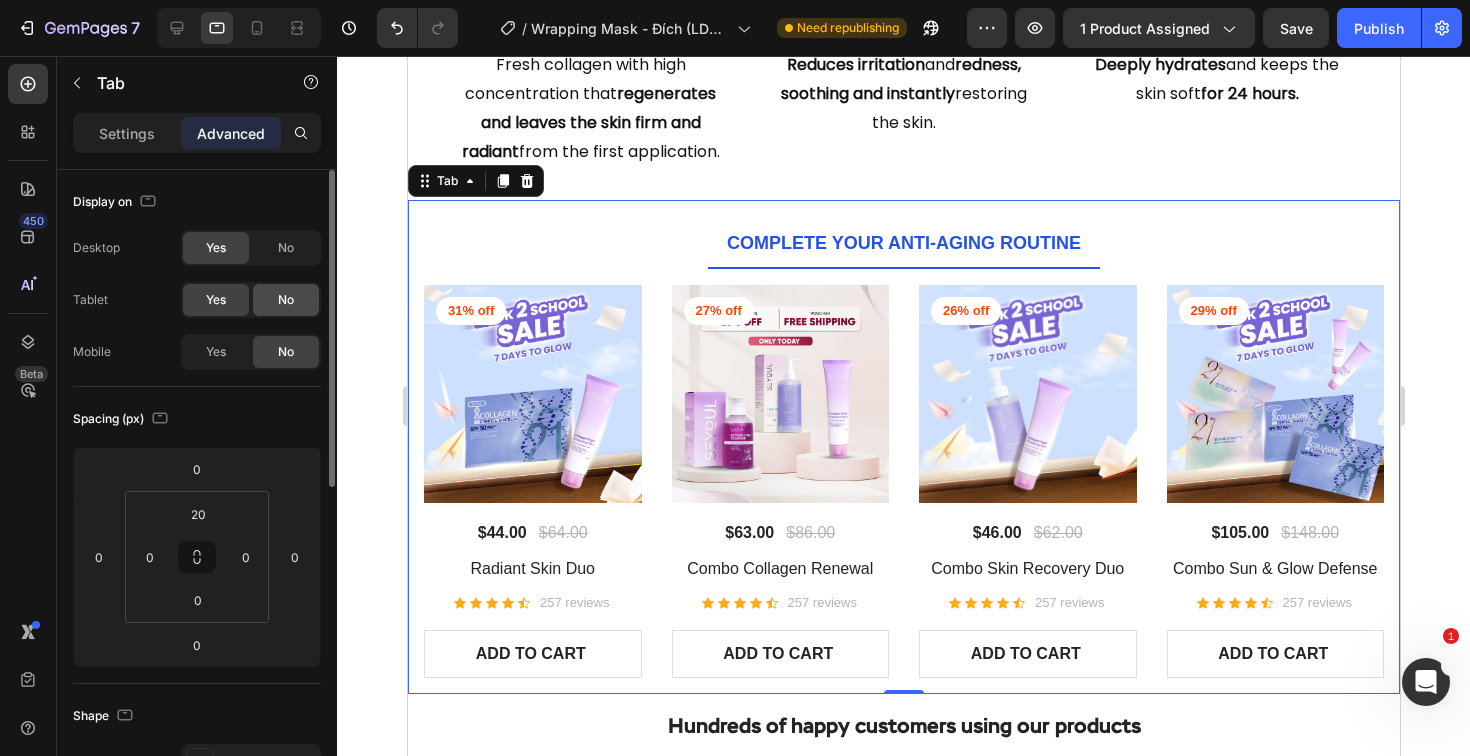 click on "No" 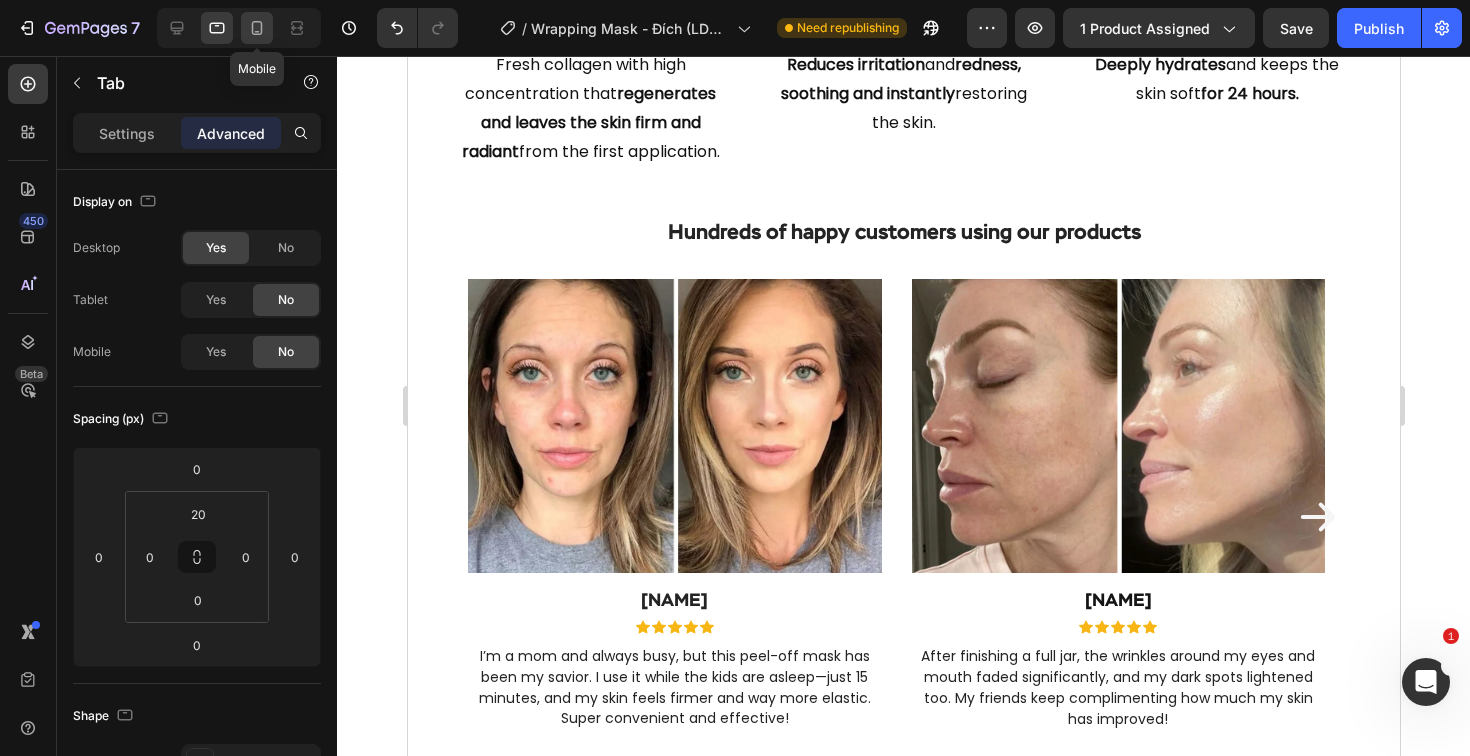 click 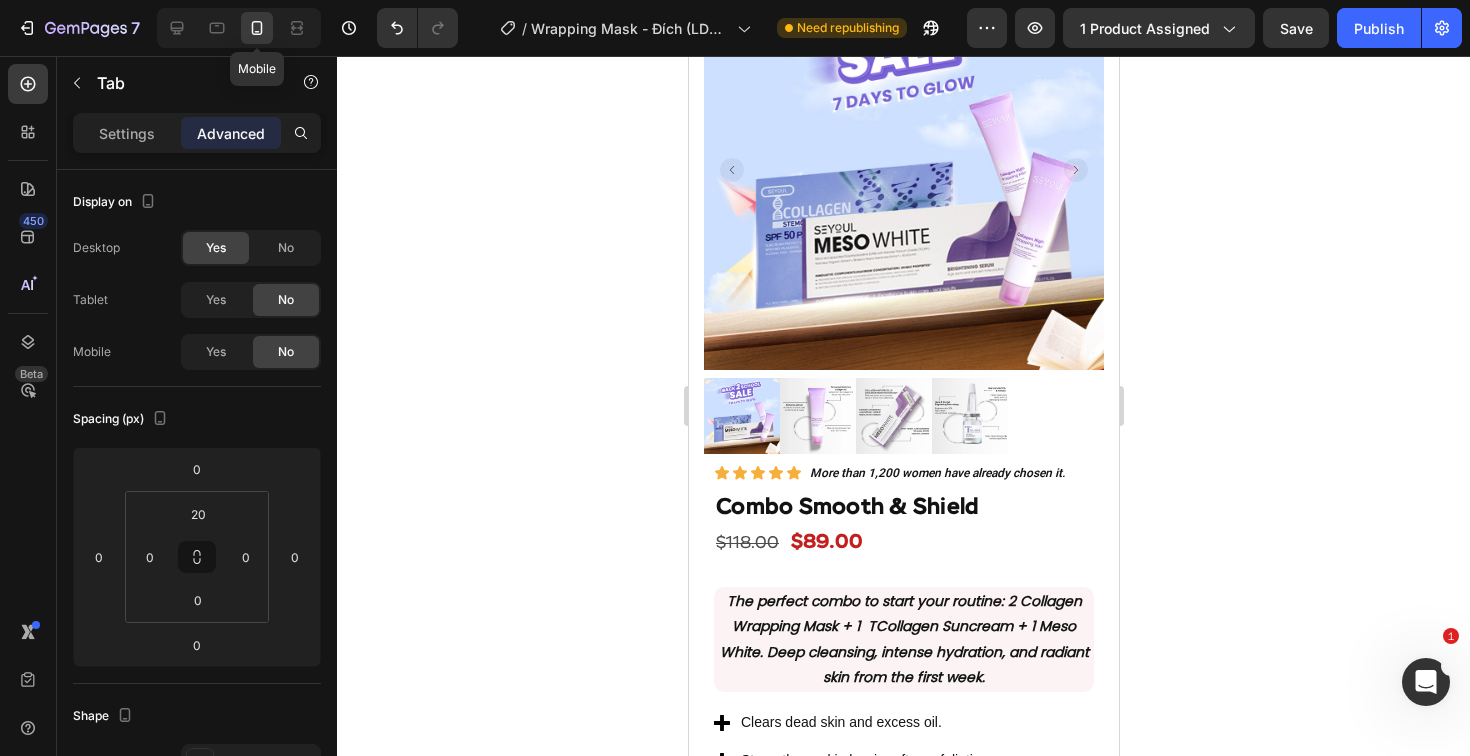 scroll, scrollTop: 4099, scrollLeft: 0, axis: vertical 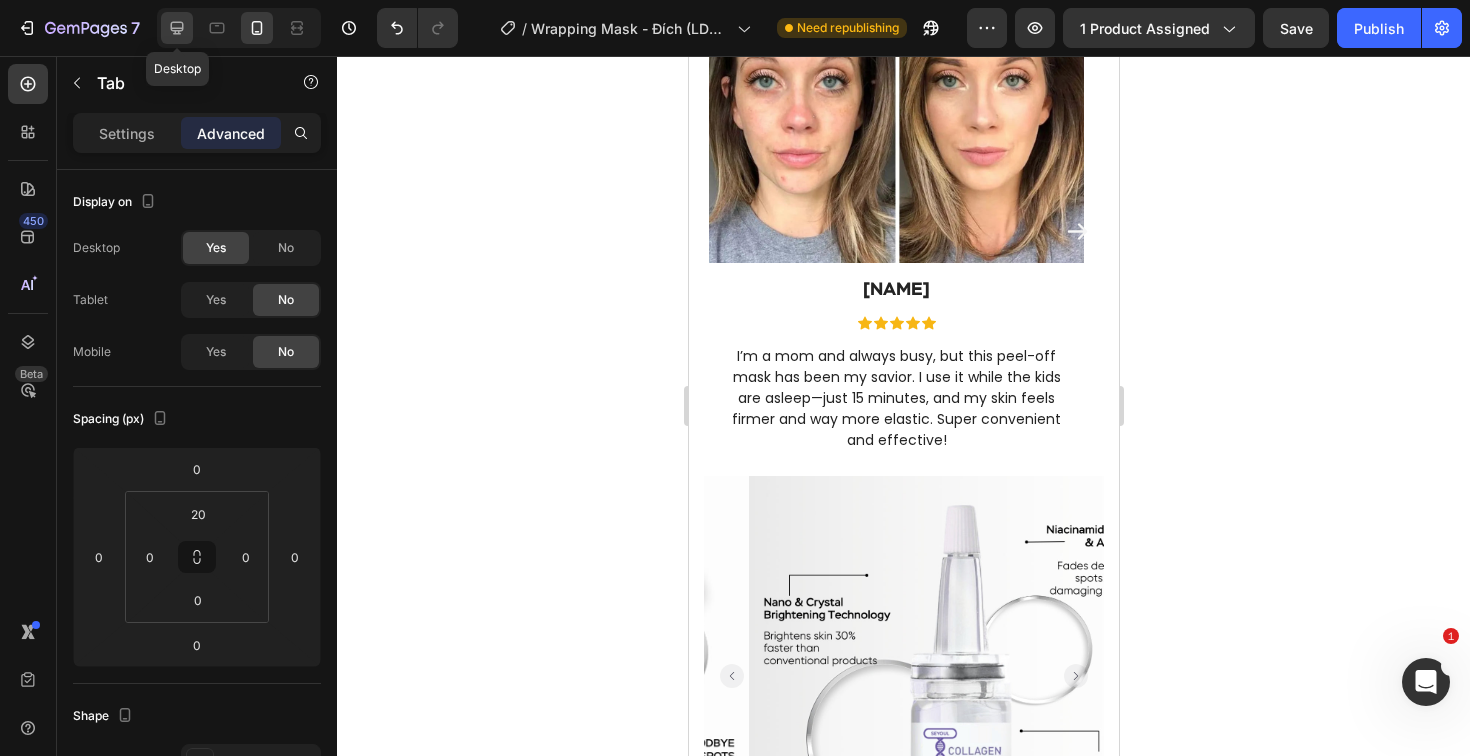 click 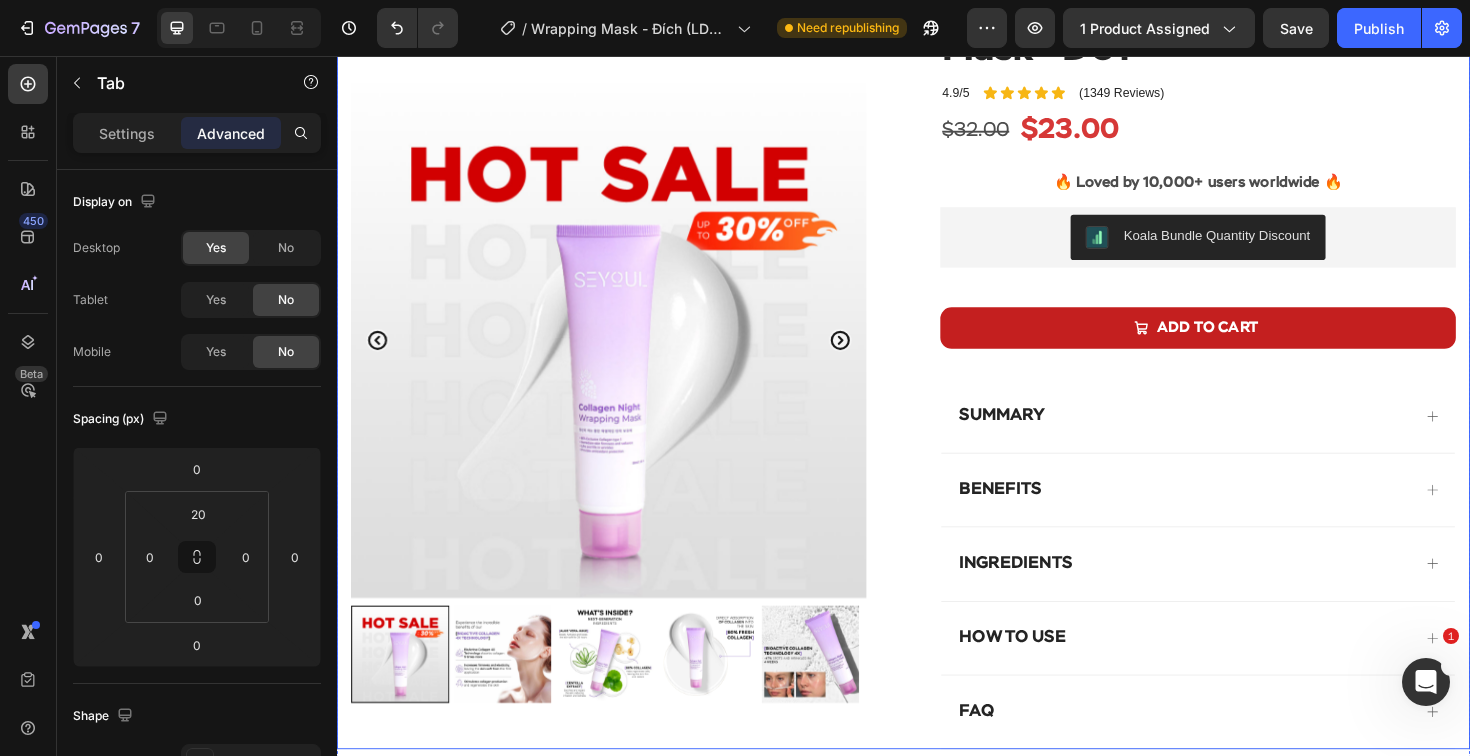 scroll, scrollTop: 737, scrollLeft: 0, axis: vertical 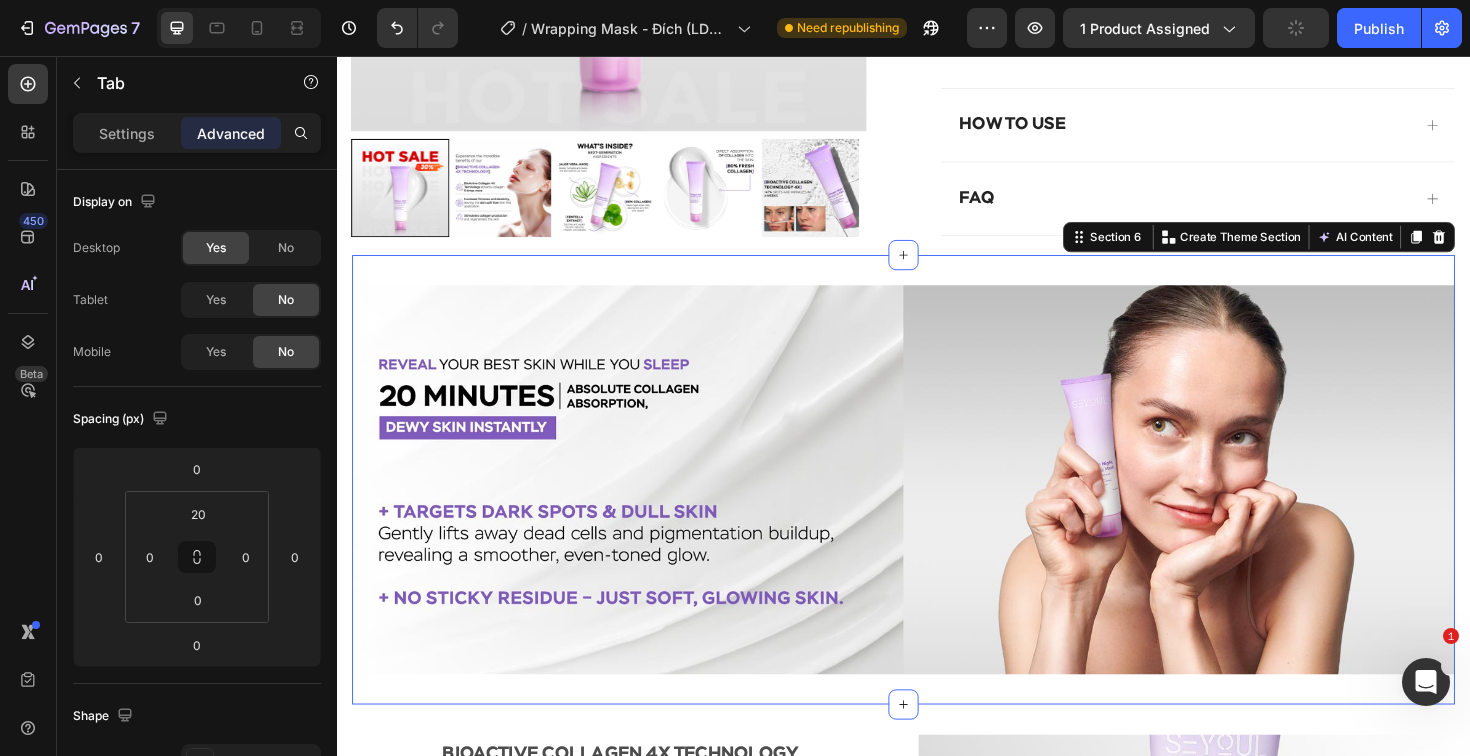click on "Image Section 6   Create Theme Section AI Content Write with GemAI What would you like to describe here? Tone and Voice Persuasive Product Combo Bright Guard Show more Generate" at bounding box center [937, 504] 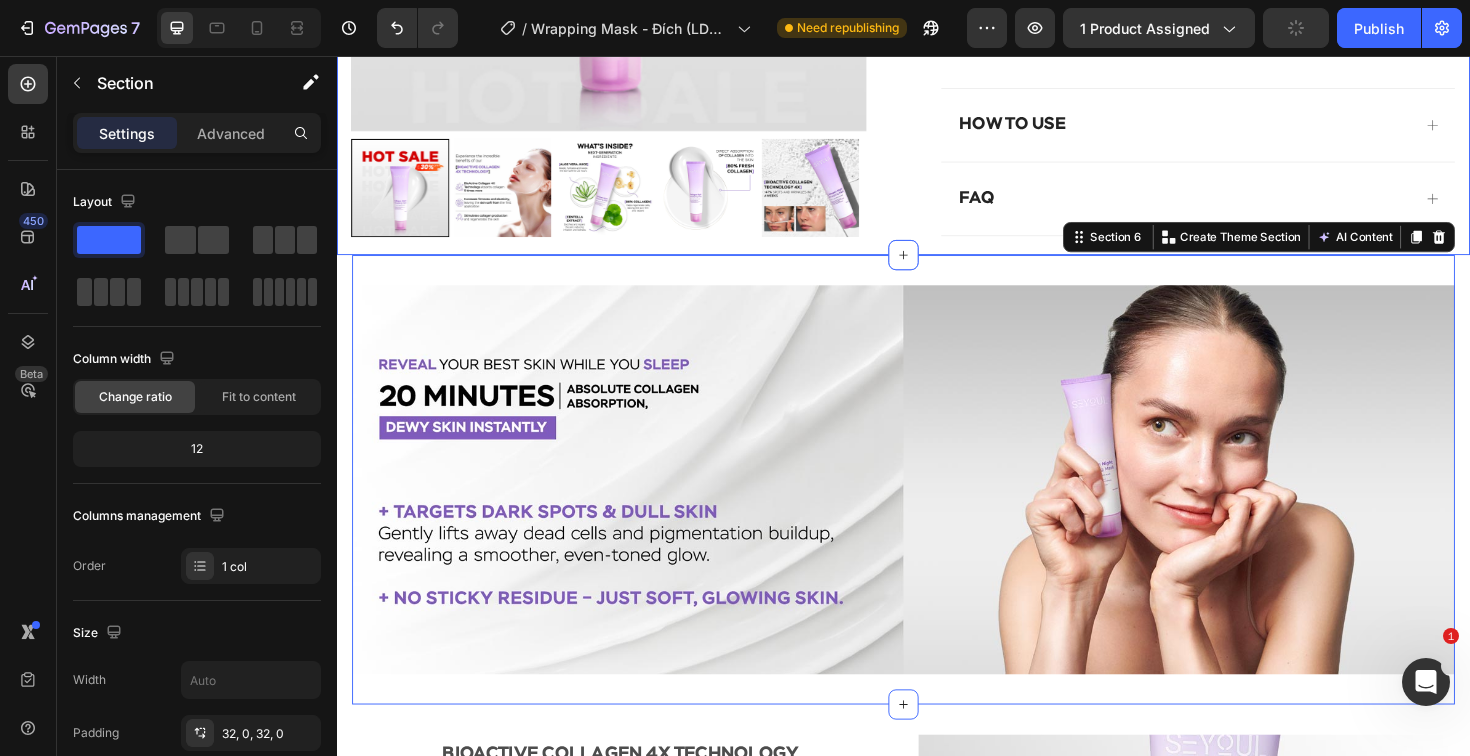 click on "TAKE ADVANTAGE TODAY: 30% DISCOUNT Text Block Row
Product Images Seyoul™ Collagen Wrapping Mask - D01 Product Title 4.9/5 Text Block Icon Icon Icon Icon Icon Icon List (1349 Reviews) Text Block Row $32.00 Product Price Product Price $23.00 Product Price Product Price Row 🔥 Loved by 10,000+ users worldwide 🔥 Text Block Koala Bundle Quantity Discount Koala Bundle Quantity Discount
ADD TO CART Add to Cart
SUMMARY
benefits
Ingredients
How to use
FAQ  Accordion Row Product Section 1" at bounding box center [937, -187] 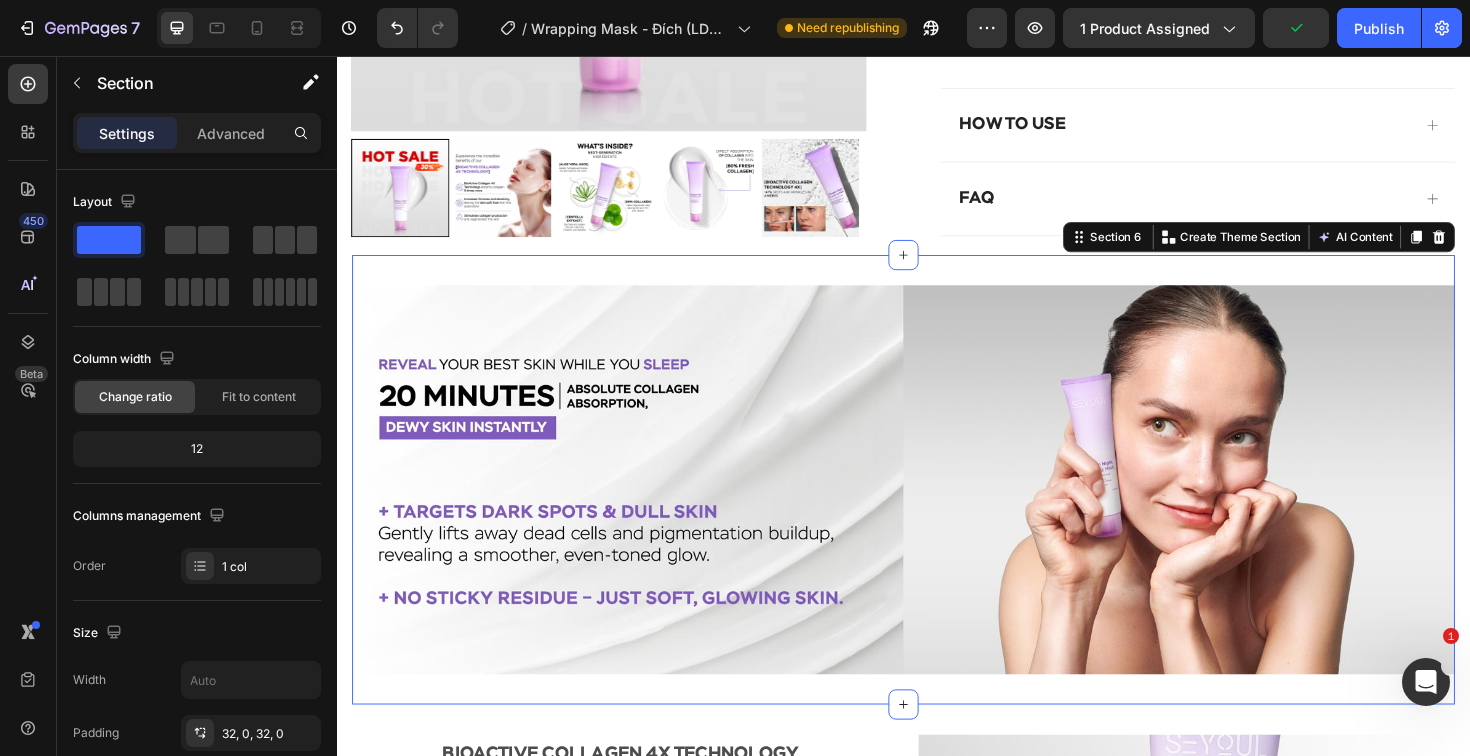 click on "Image Section 6   Create Theme Section AI Content Write with GemAI What would you like to describe here? Tone and Voice Persuasive Product Combo Bright Guard Show more Generate" at bounding box center [937, 504] 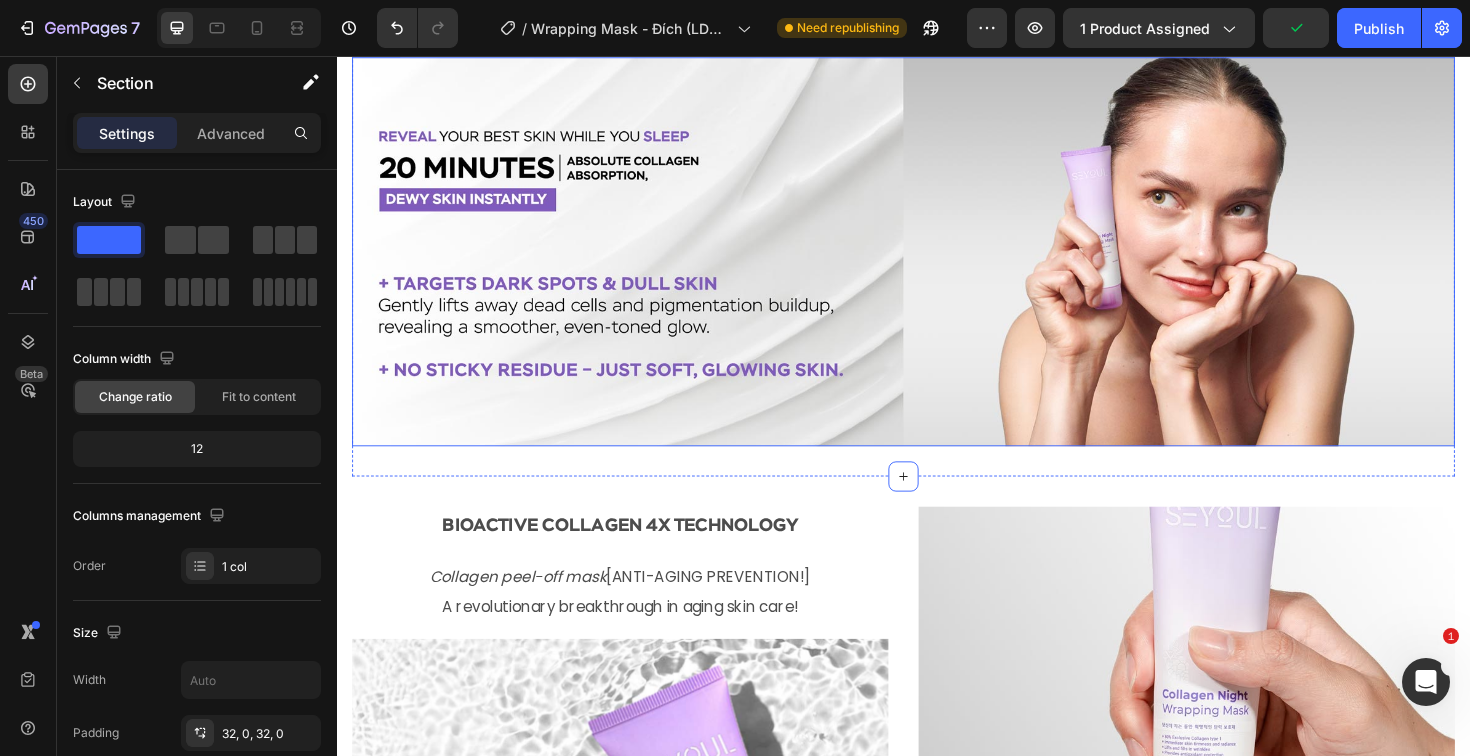 scroll, scrollTop: 978, scrollLeft: 0, axis: vertical 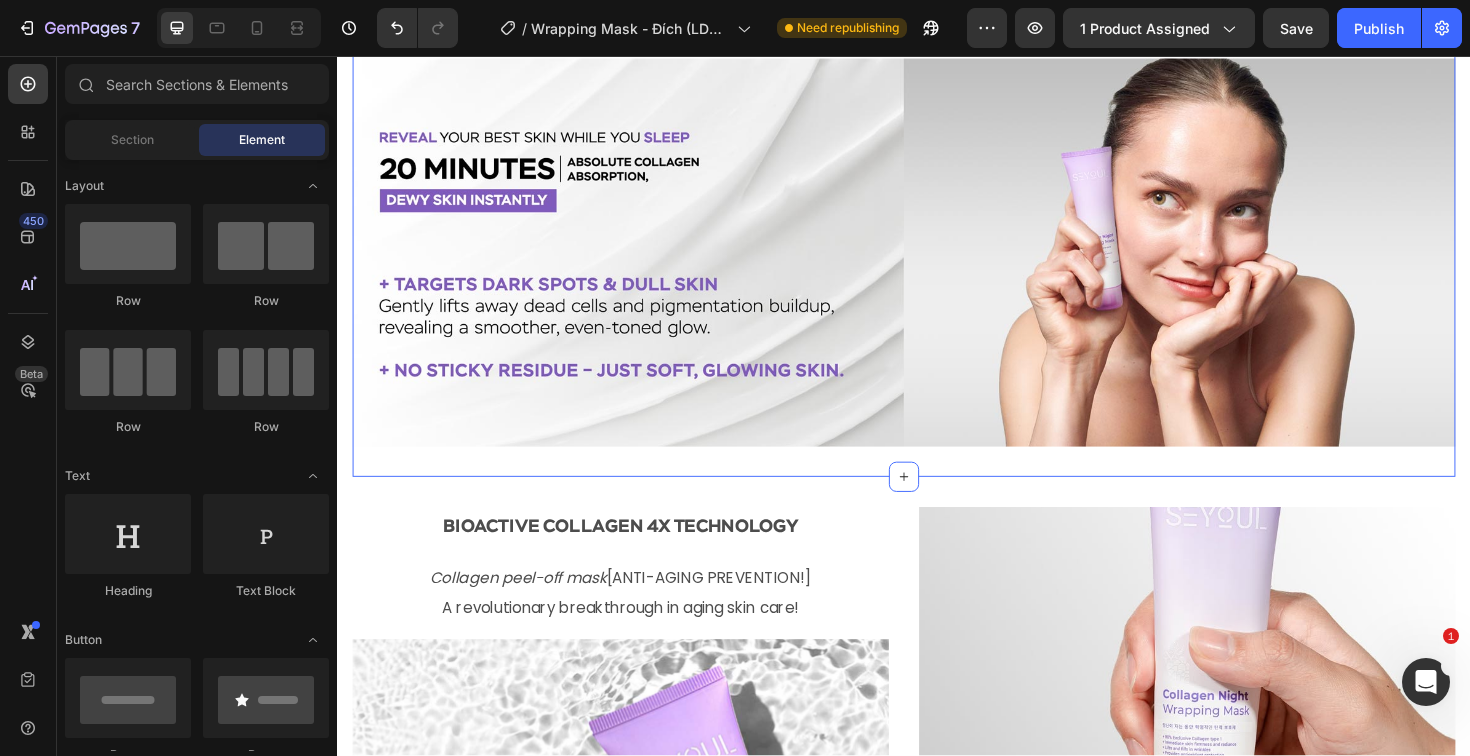 click on "Image Section 6   Create Theme Section AI Content Write with GemAI What would you like to describe here? Tone and Voice Persuasive Product Combo Bright Guard Show more Generate" at bounding box center (937, 264) 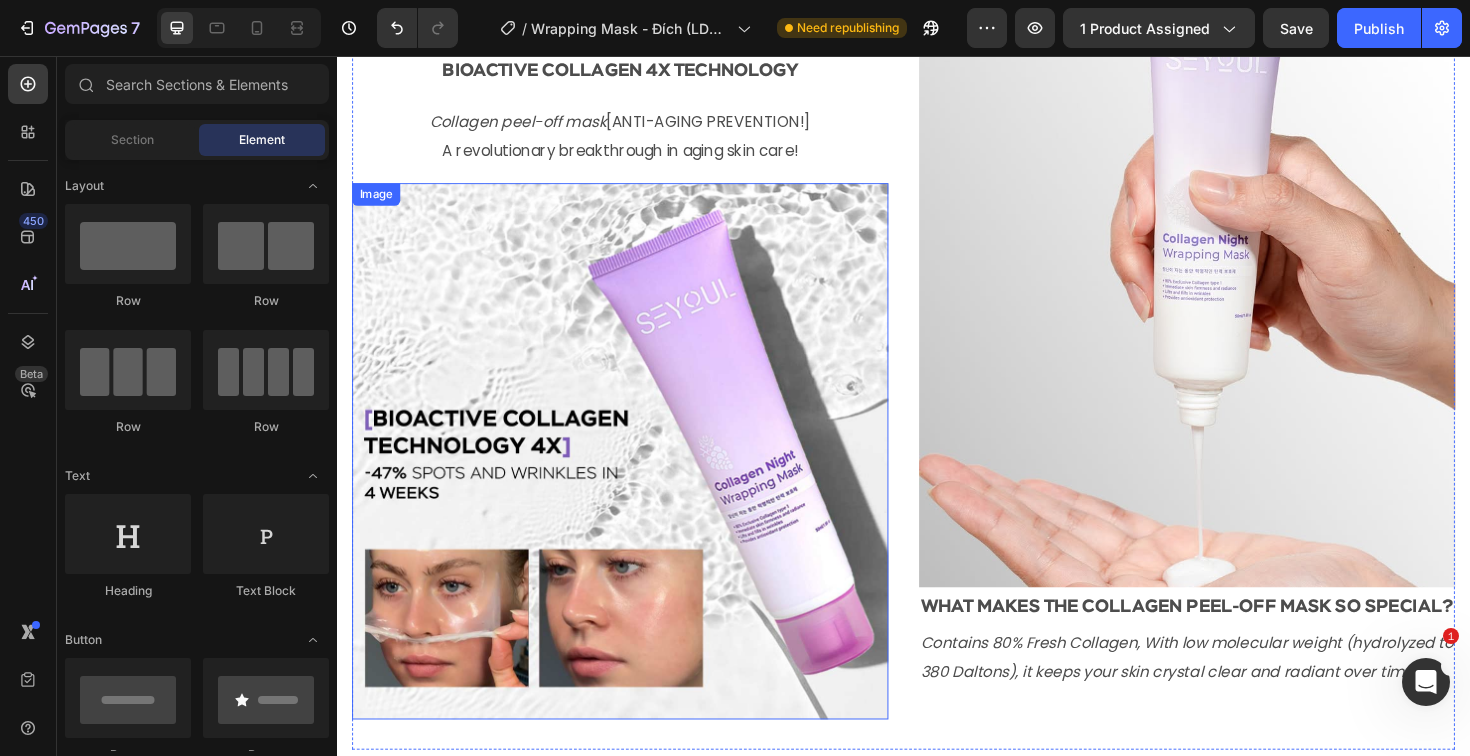 scroll, scrollTop: 1618, scrollLeft: 0, axis: vertical 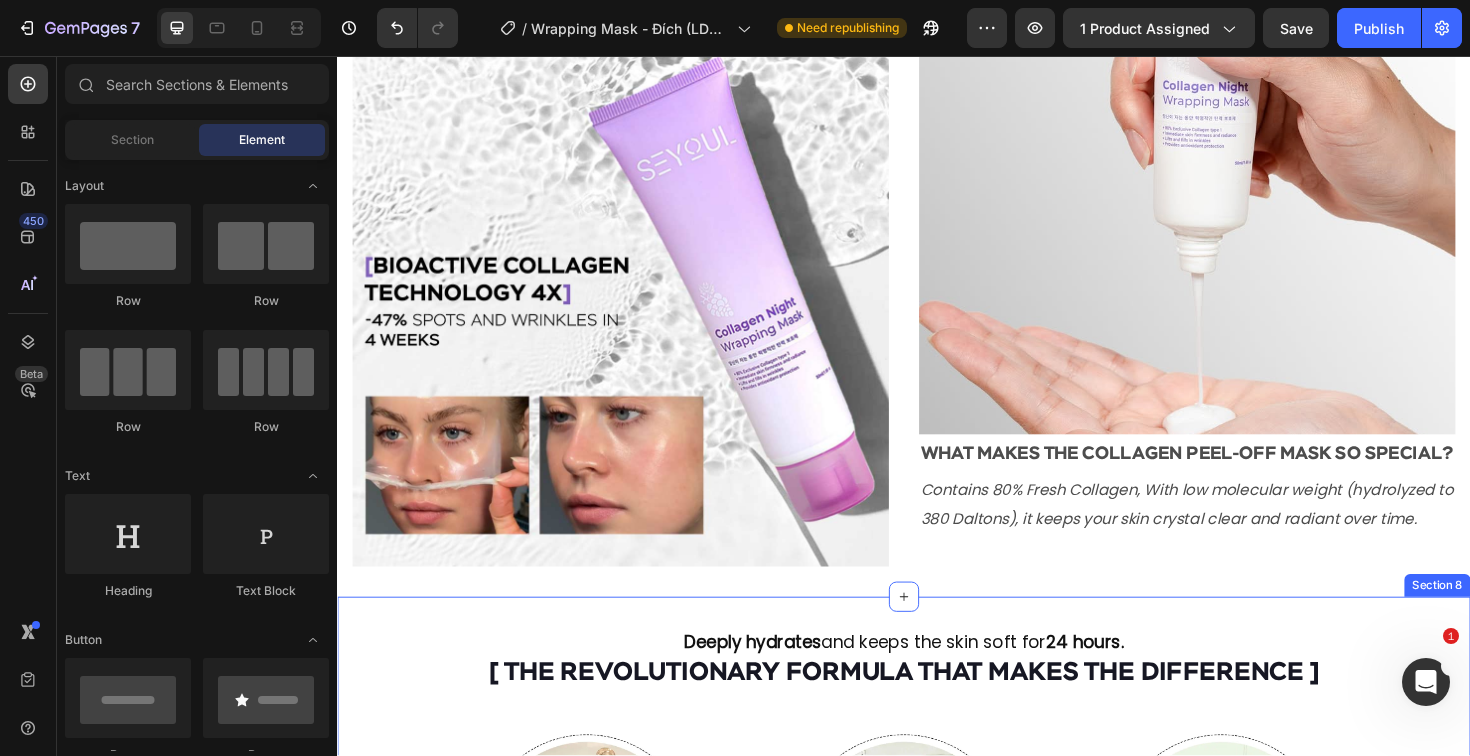 click on "BIOACTIVE COLLAGEN 4X TECHNOLOGY Text Block Collagen peel-off mask  [ANTI-AGING PREVENTION!] A revolutionary breakthrough in aging skin care! Text Block Image Image WHAT MAKES THE COLLAGEN PEEL-OFF MASK SO SPECIAL? Text Block Contains 80% Fresh Collagen, With low molecular weight (hydrolyzed to 380 Daltons), it keeps your skin crystal clear and radiant over time. Text Block Section 7" at bounding box center (937, 243) 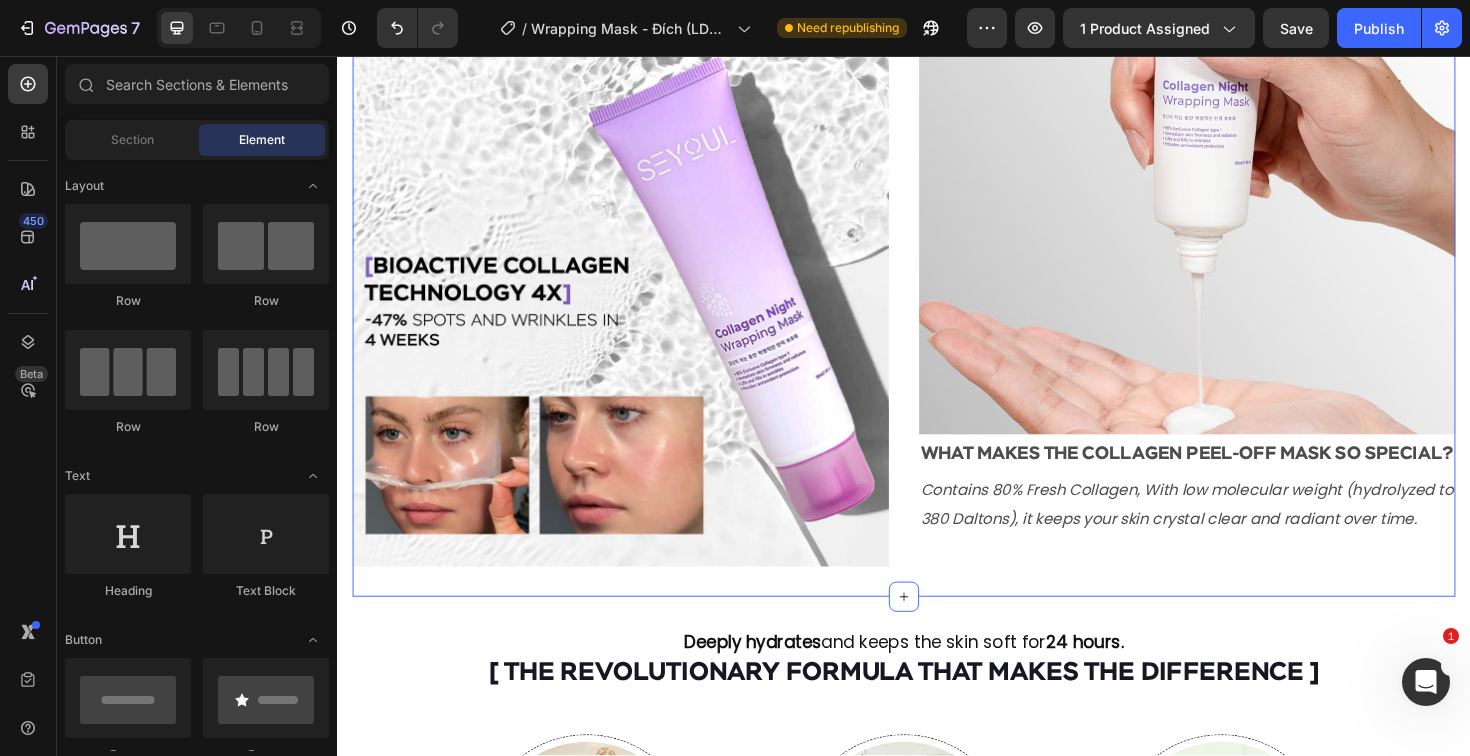 click on "BIOACTIVE COLLAGEN 4X TECHNOLOGY Text Block Collagen peel-off mask  [ANTI-AGING PREVENTION!] A revolutionary breakthrough in aging skin care! Text Block Image Image WHAT MAKES THE COLLAGEN PEEL-OFF MASK SO SPECIAL? Text Block Contains 80% Fresh Collagen, With low molecular weight (hydrolyzed to 380 Daltons), it keeps your skin crystal clear and radiant over time. Text Block Section 7   Create Theme Section AI Content Write with GemAI What would you like to describe here? Tone and Voice Persuasive Product Combo Bright Guard Show more Generate" at bounding box center (937, 243) 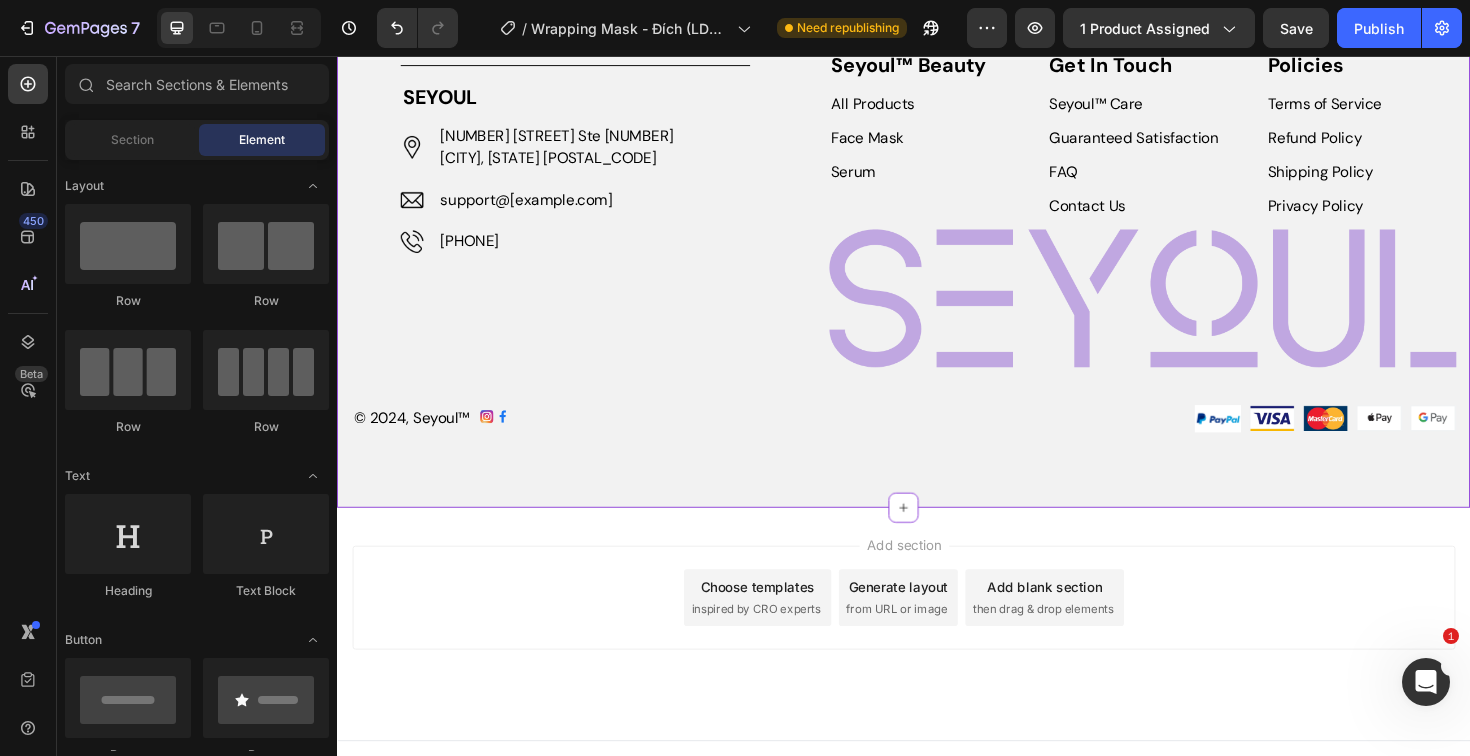 scroll, scrollTop: 4528, scrollLeft: 0, axis: vertical 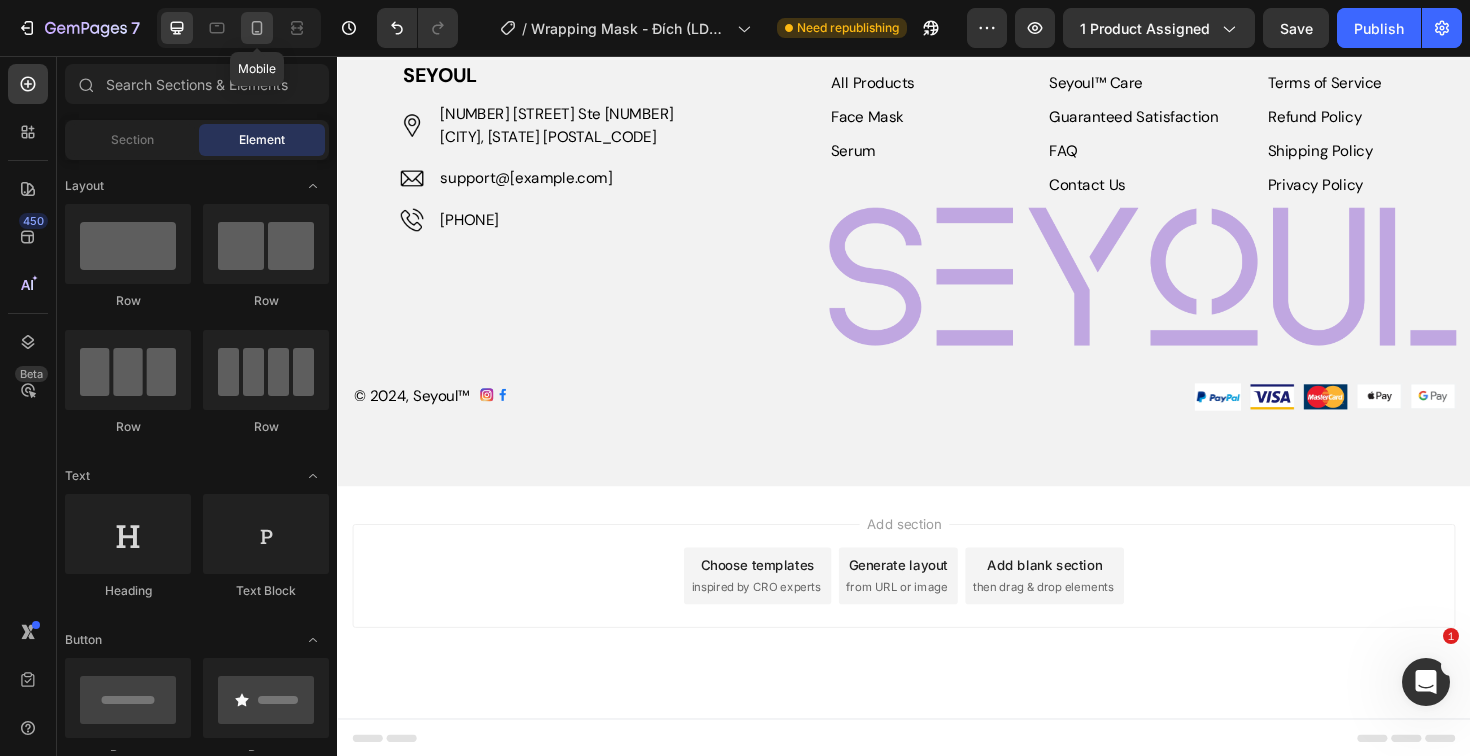click 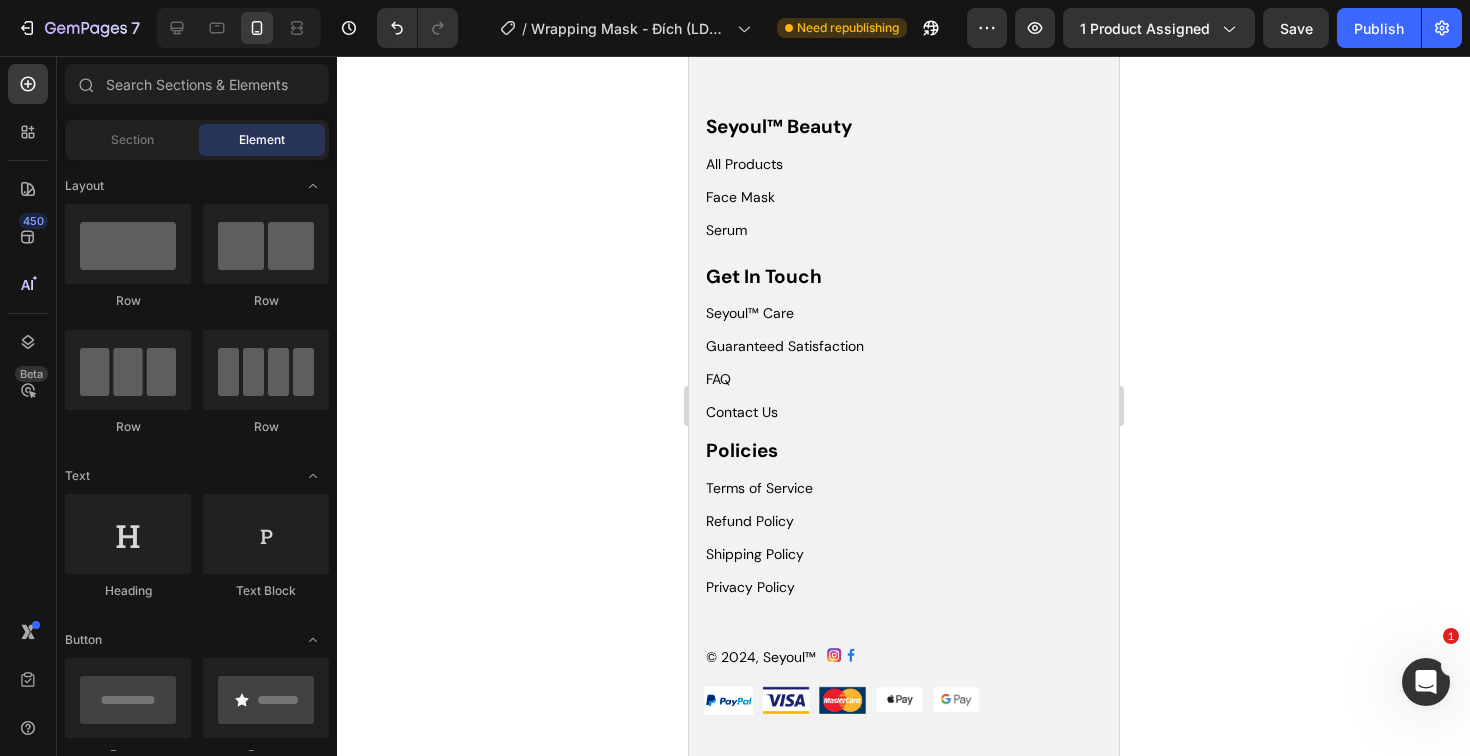 scroll, scrollTop: 7883, scrollLeft: 0, axis: vertical 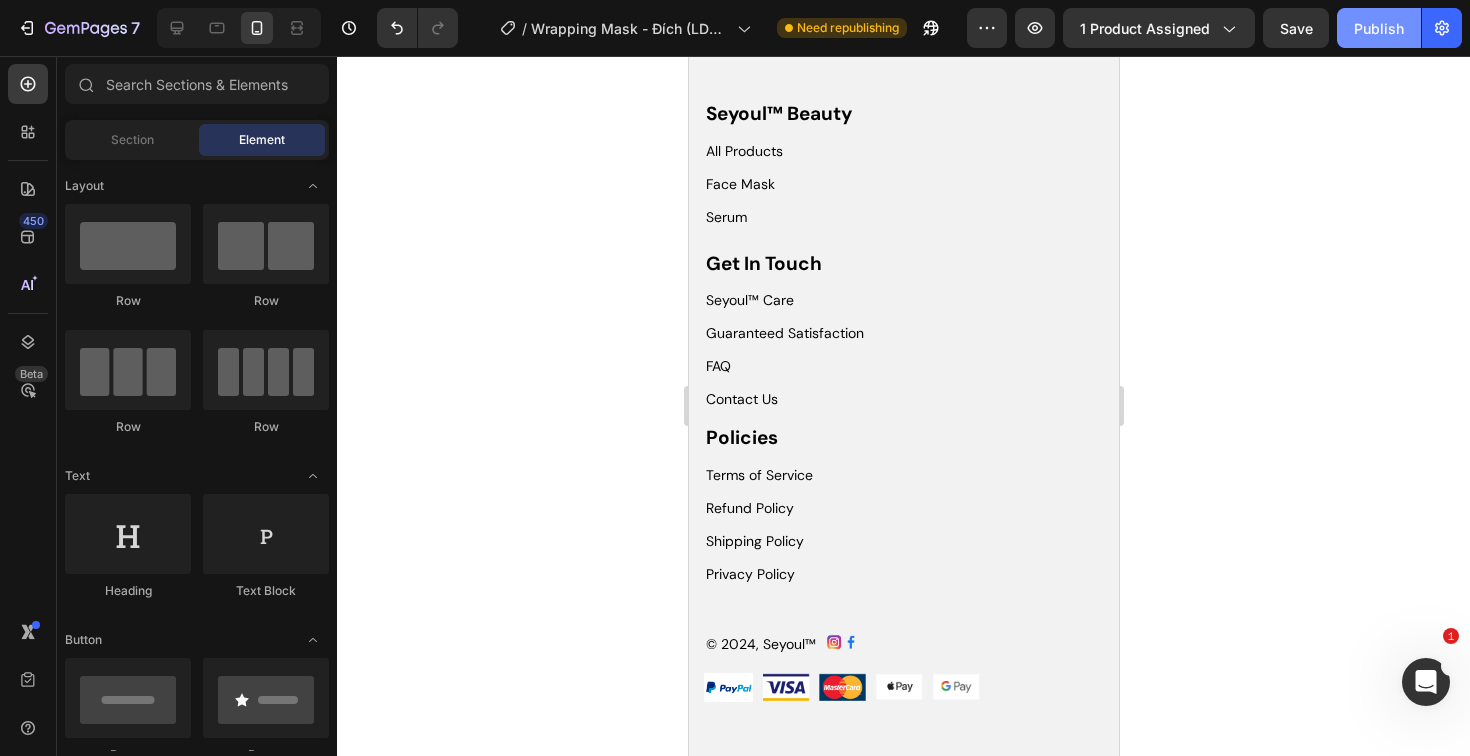 click on "Publish" 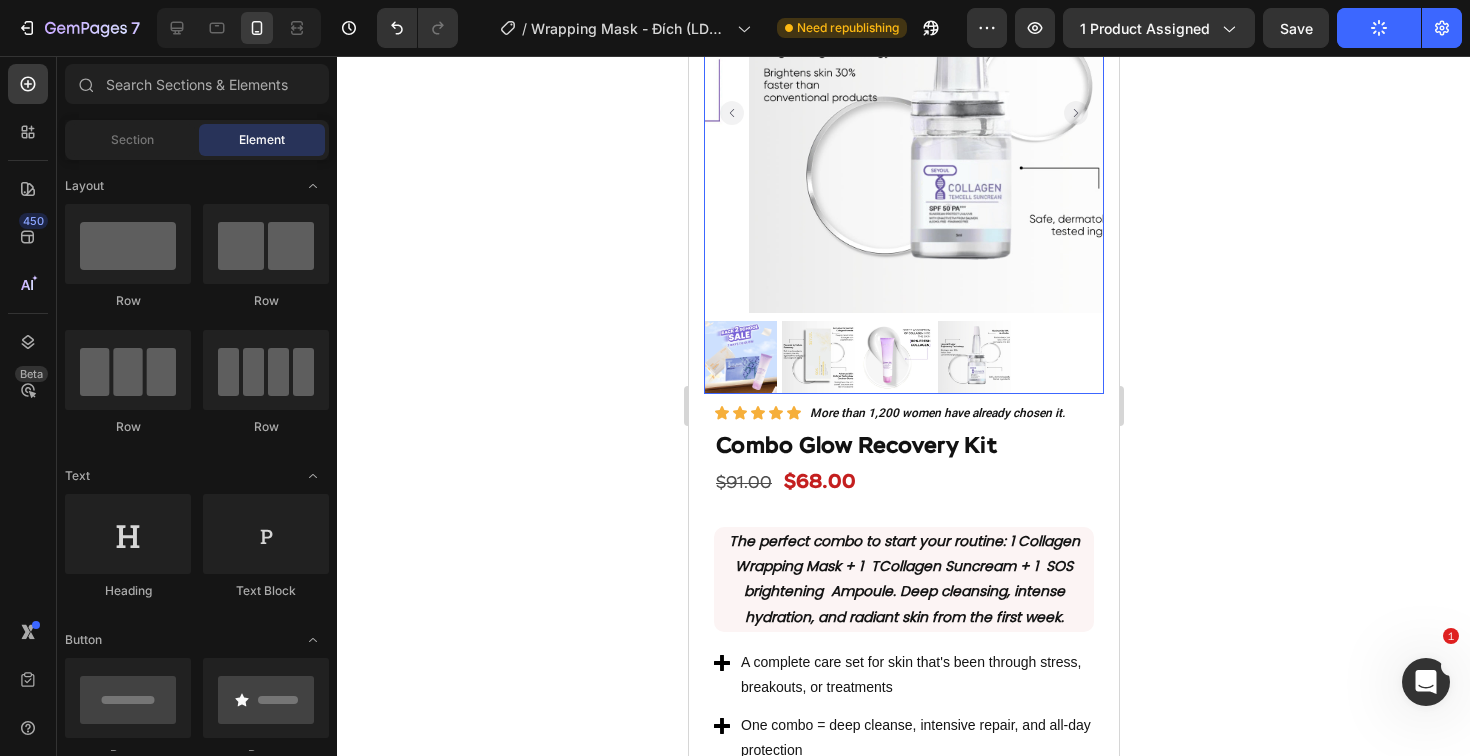 scroll, scrollTop: 0, scrollLeft: 0, axis: both 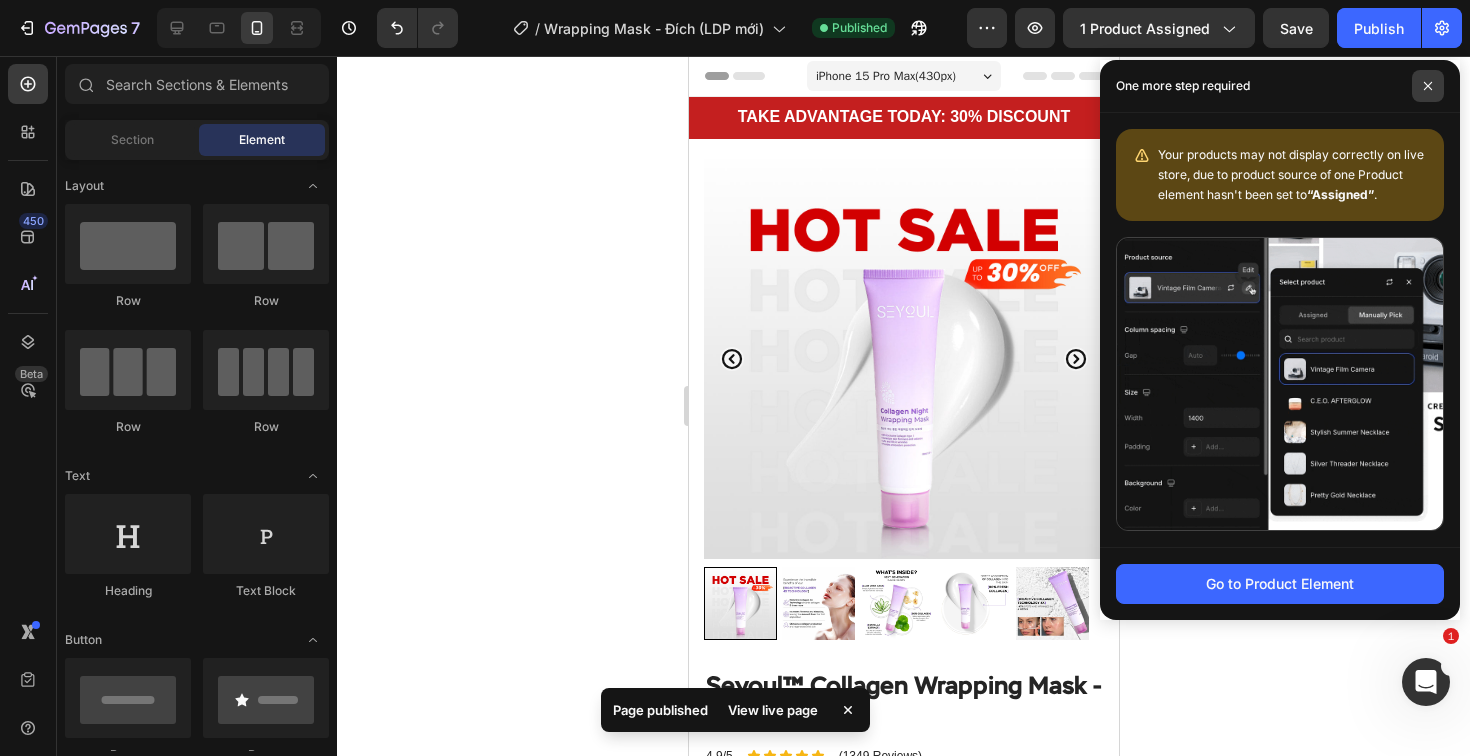 click at bounding box center (1428, 86) 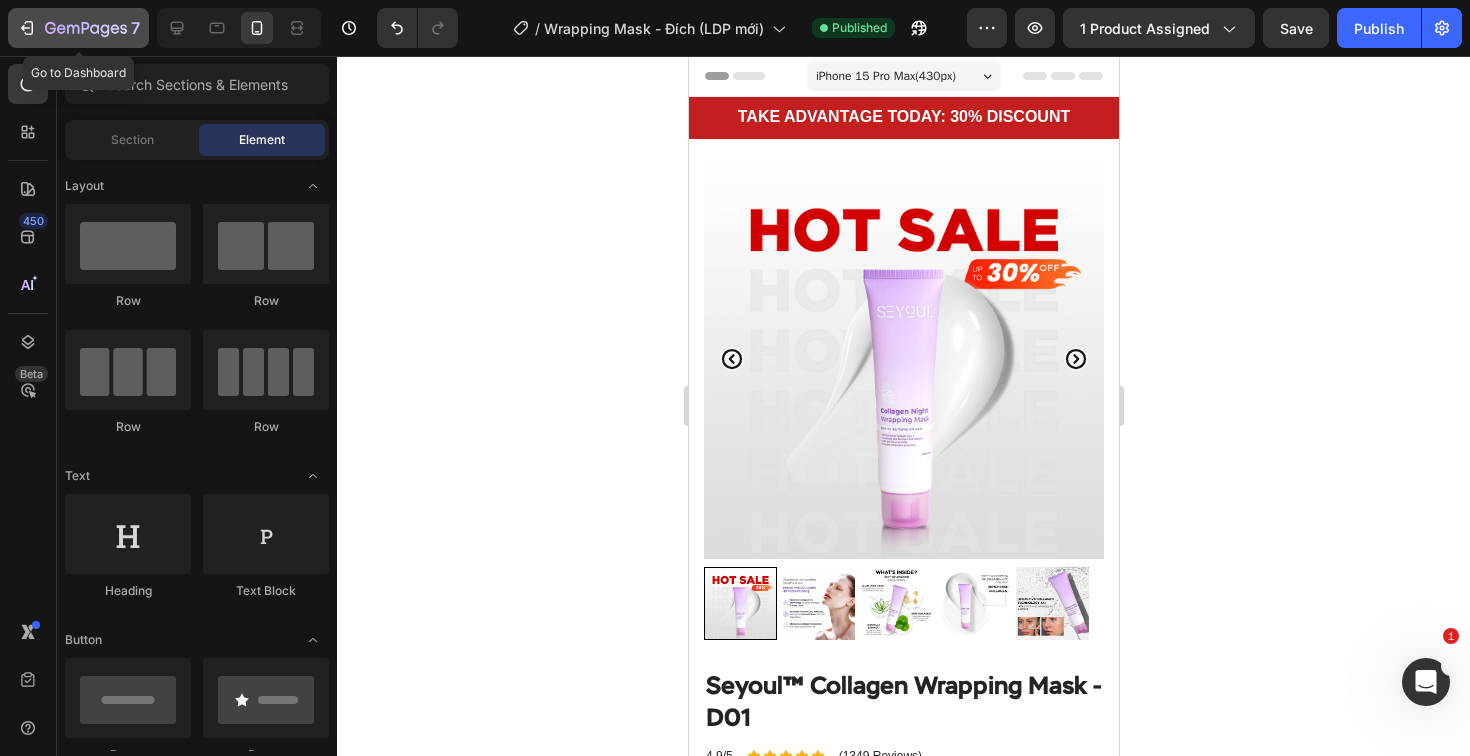 click on "7" 